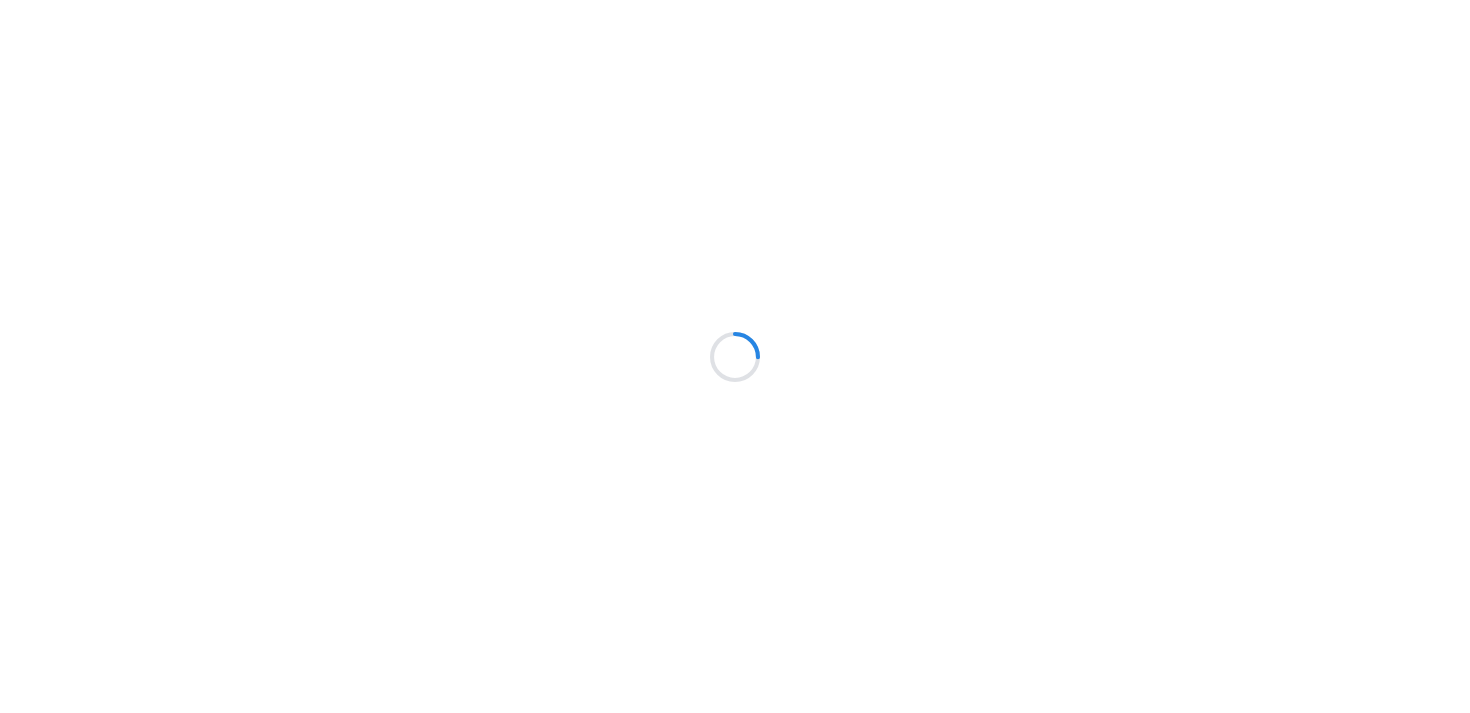 scroll, scrollTop: 0, scrollLeft: 0, axis: both 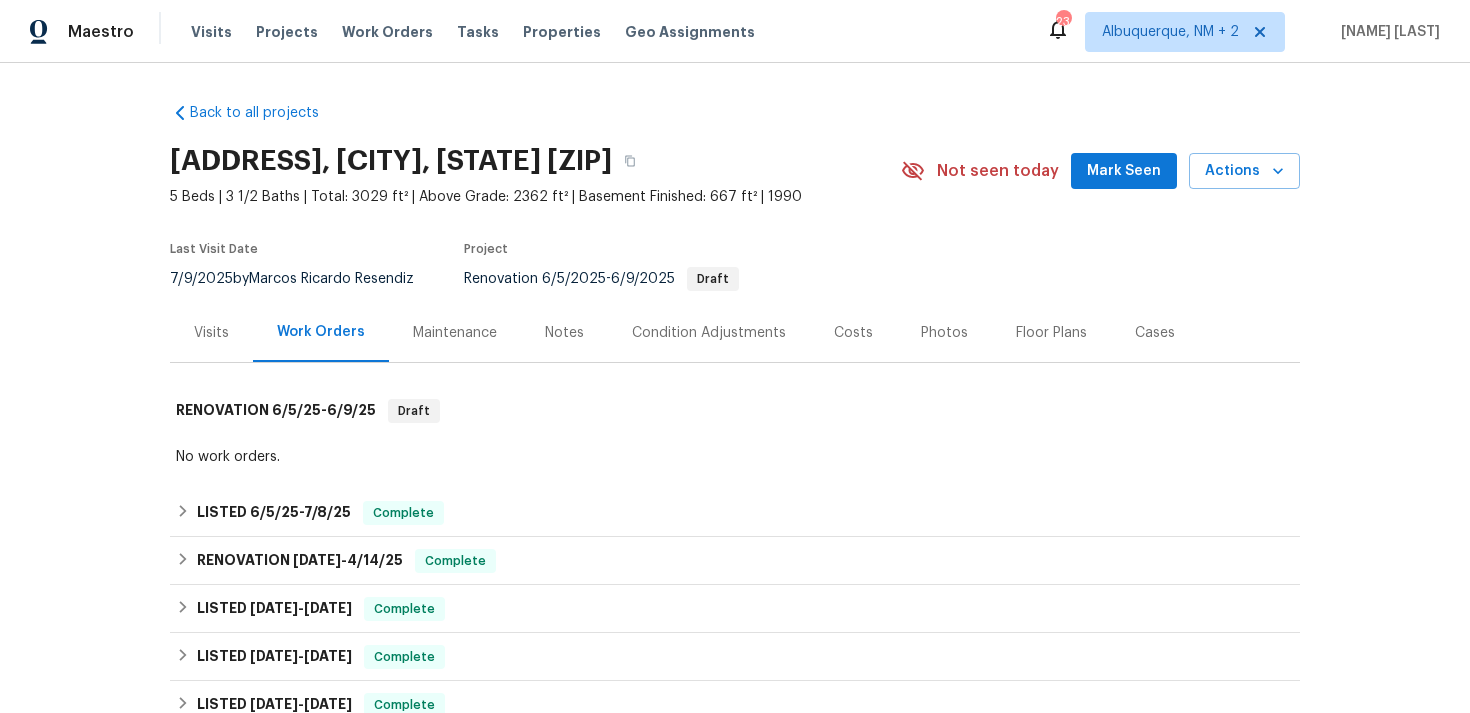 click on "[ADDRESS], [CITY], [STATE] [ZIP] 5 Beds | 3 1/2 Baths | Total: 3029 ft² | Above Grade: 2362 ft² | Basement Finished: 667 ft² | 1990 Not seen today Mark Seen Actions Last Visit Date [DATE]  by  [NAME] [LAST]   Project Renovation   [DATE]  -  [DATE] Draft" at bounding box center (735, 219) 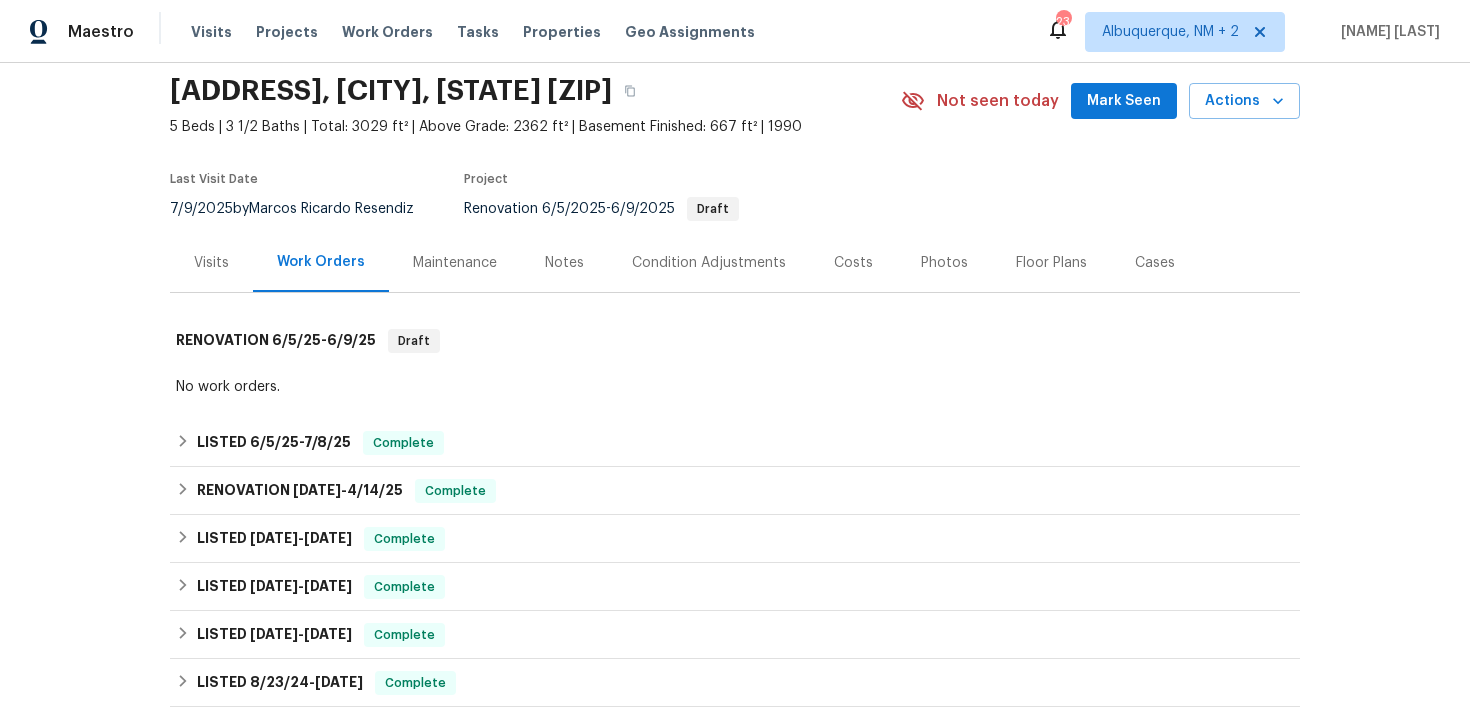 scroll, scrollTop: 562, scrollLeft: 0, axis: vertical 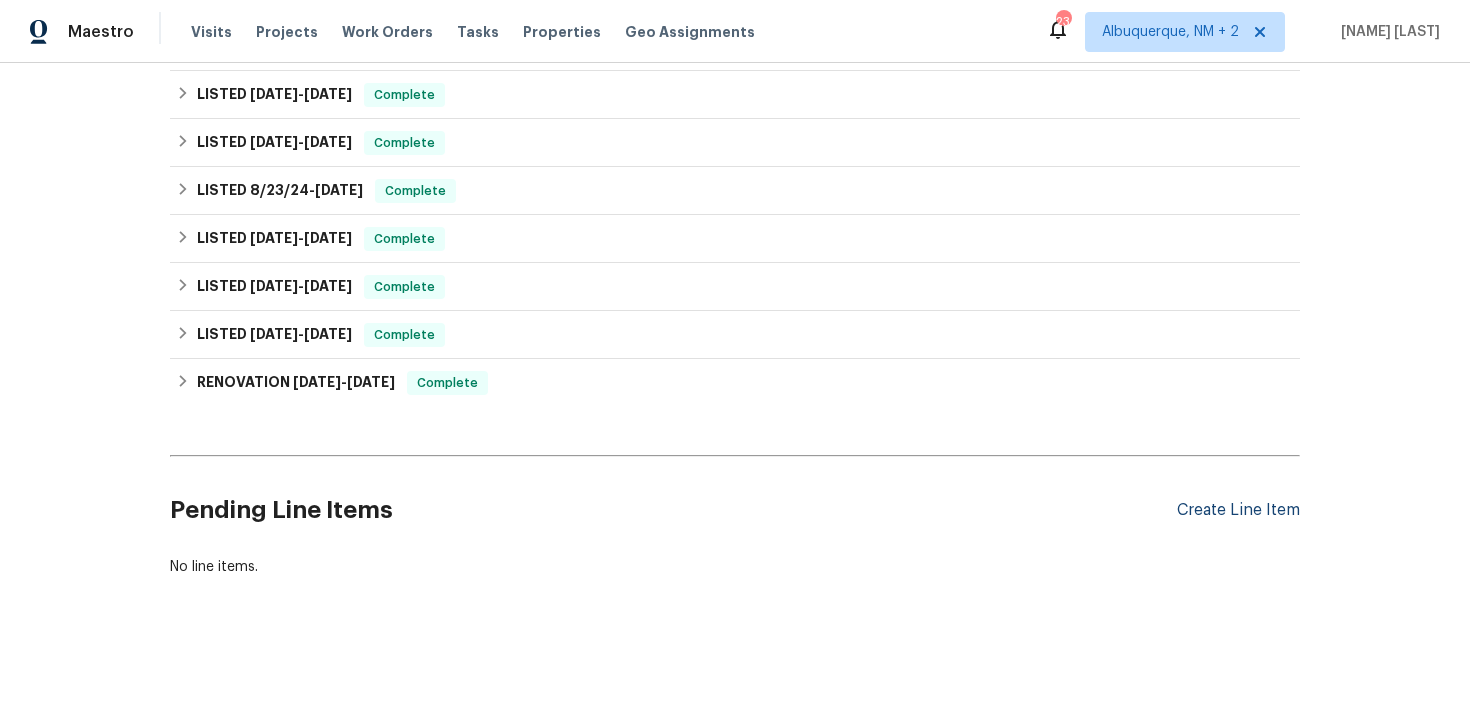 click on "Create Line Item" at bounding box center (1238, 510) 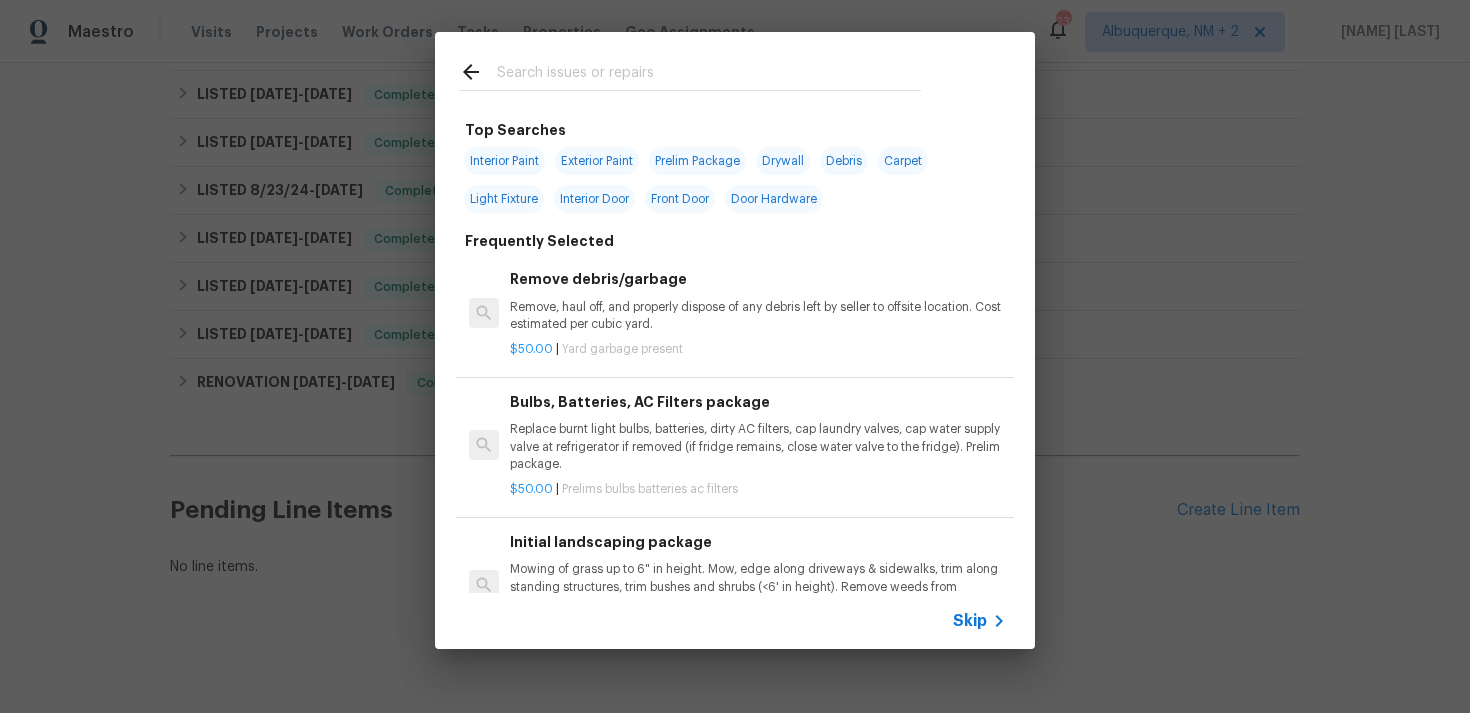 click on "Skip" at bounding box center (970, 621) 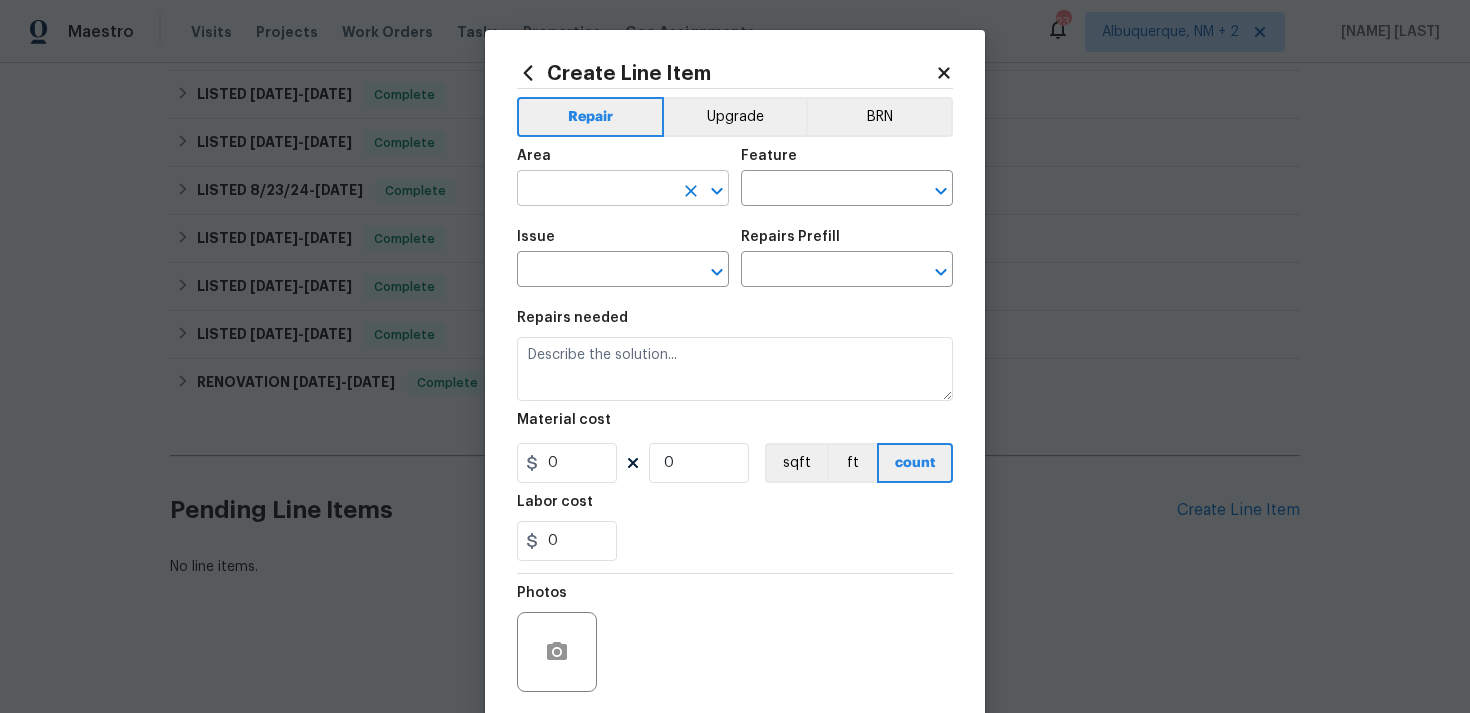 click at bounding box center [595, 190] 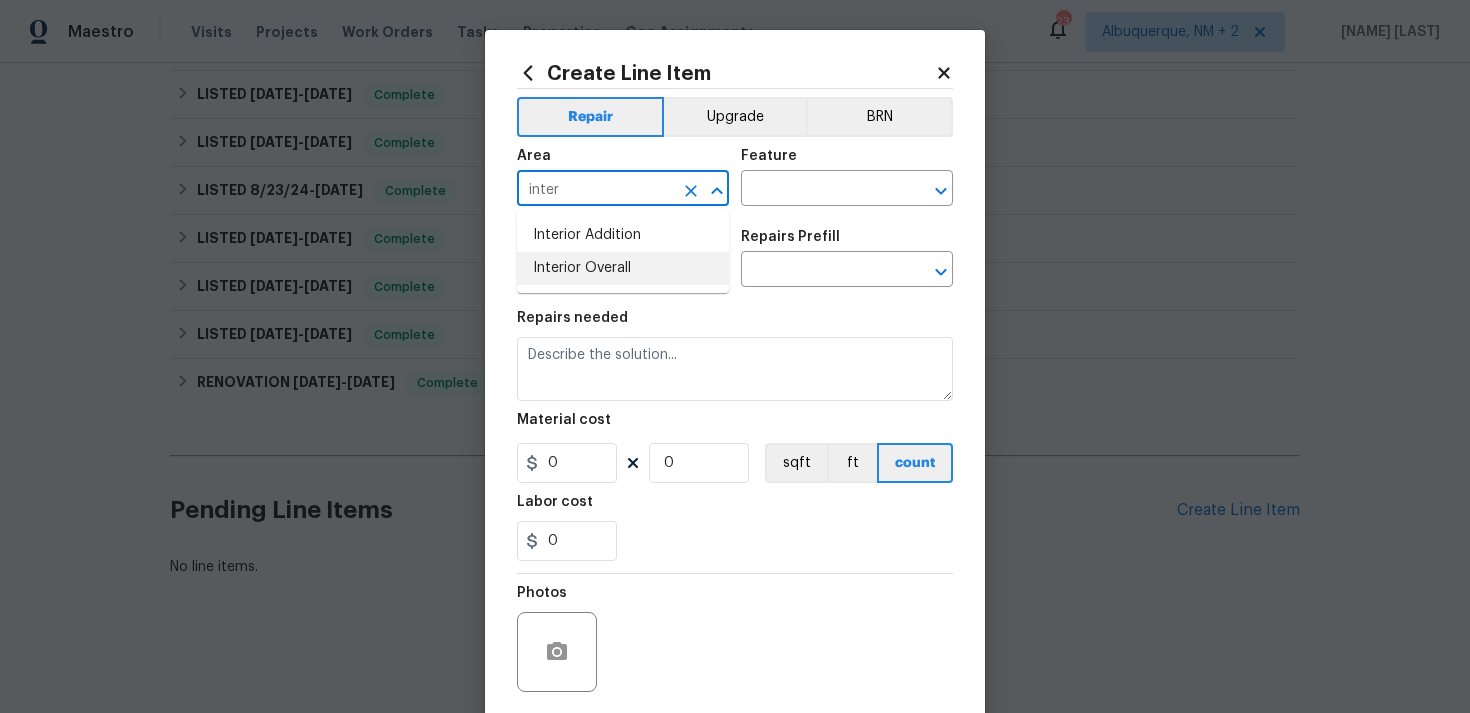 click on "Interior Overall" at bounding box center [623, 268] 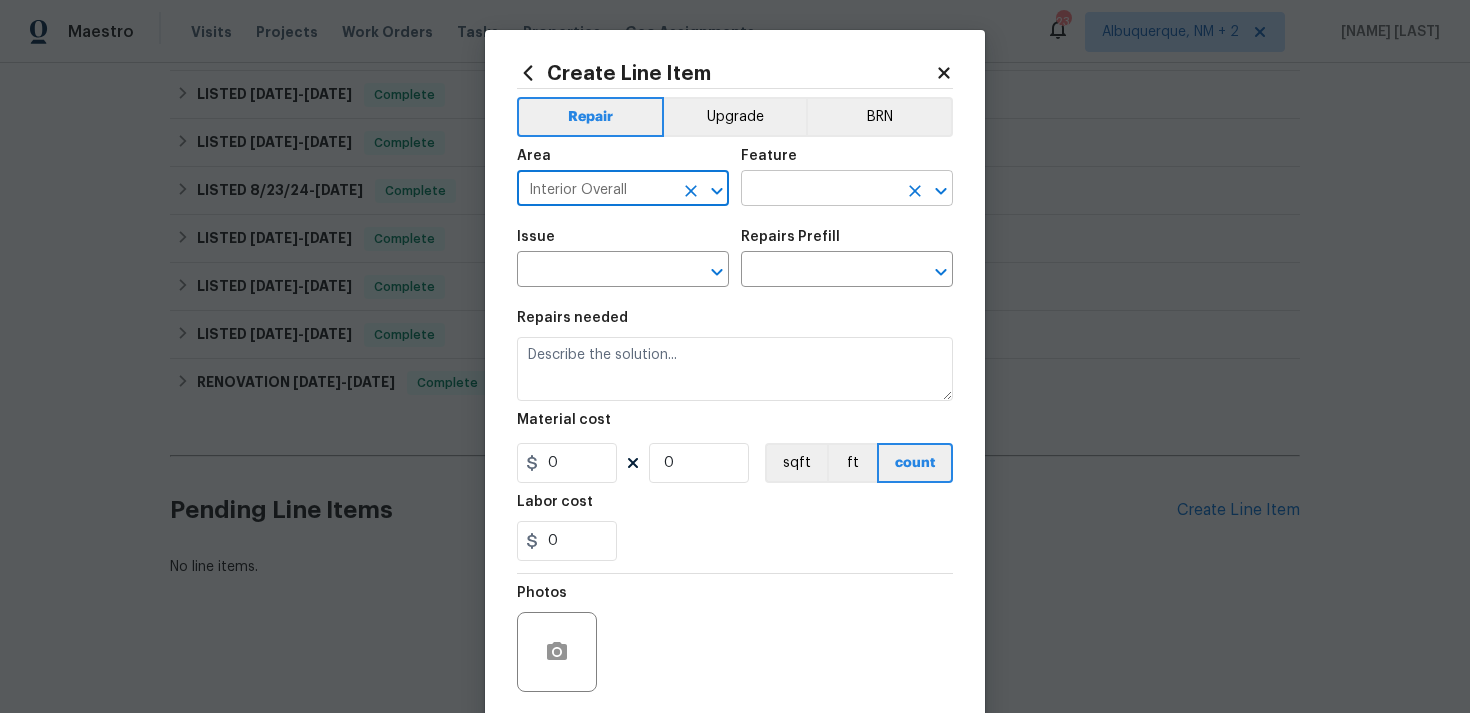 type on "Interior Overall" 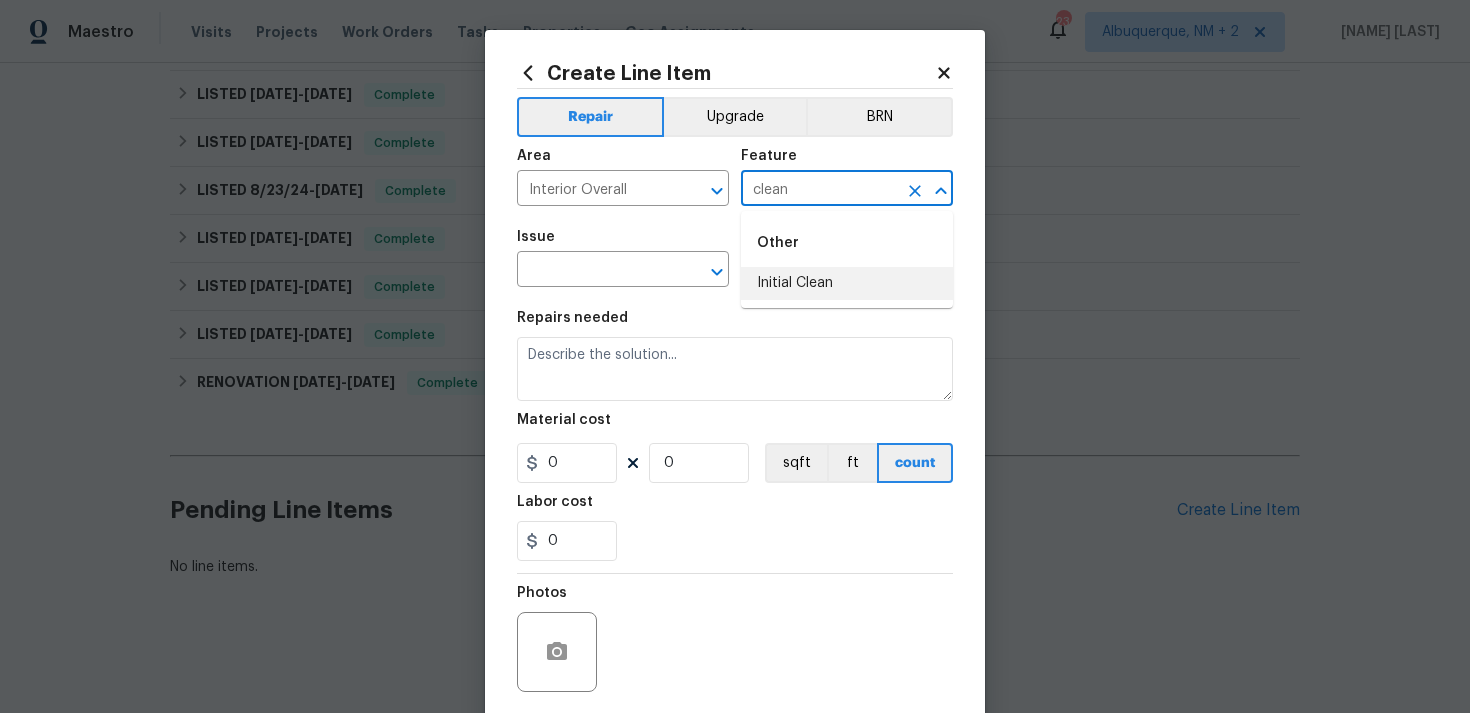 click on "Initial Clean" at bounding box center (847, 283) 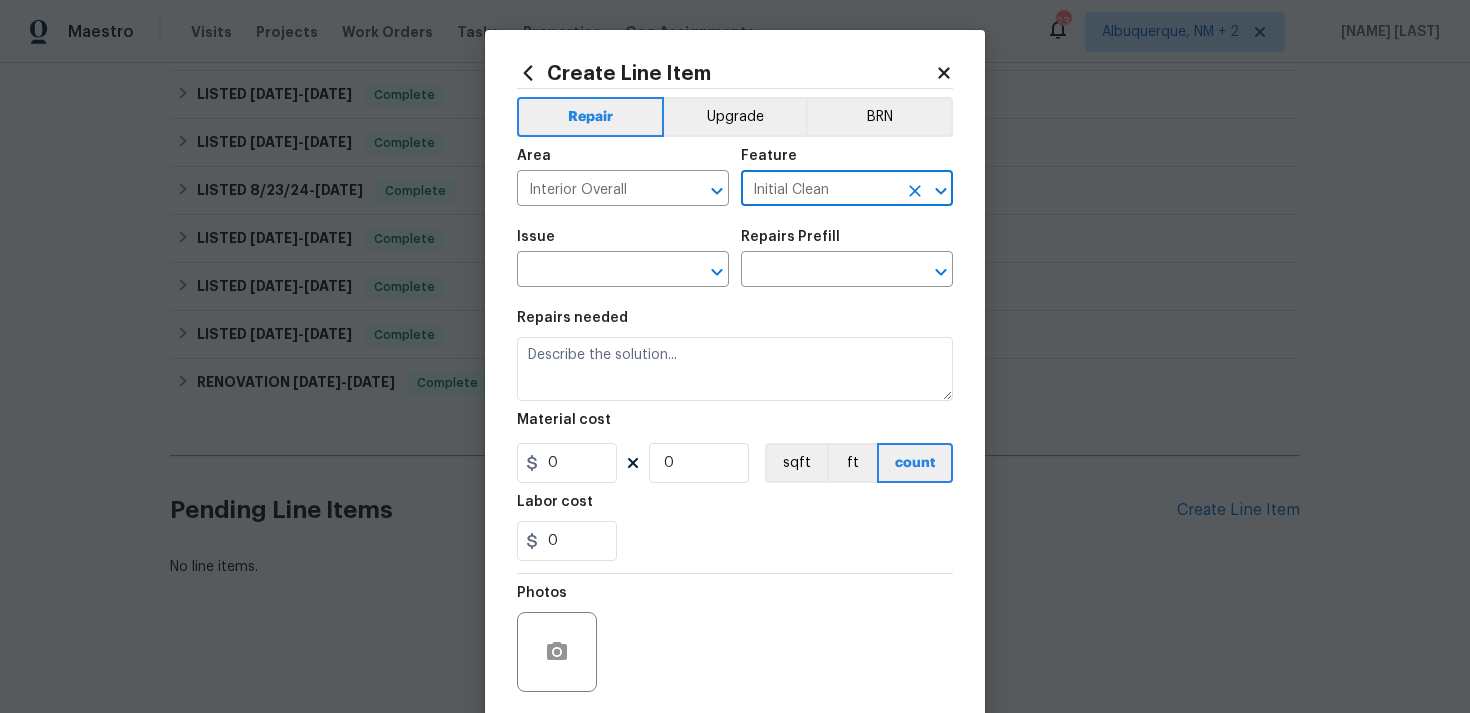 type on "Initial Clean" 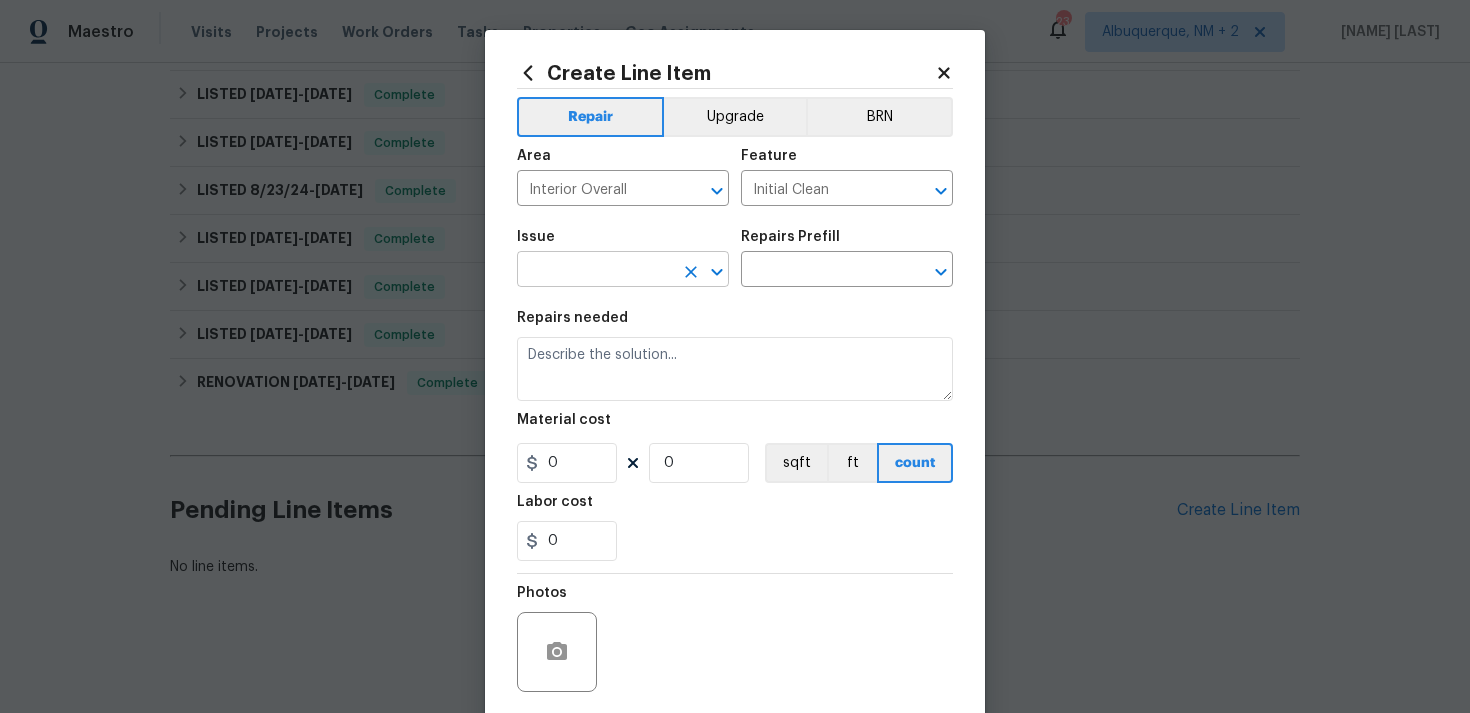 click at bounding box center [595, 271] 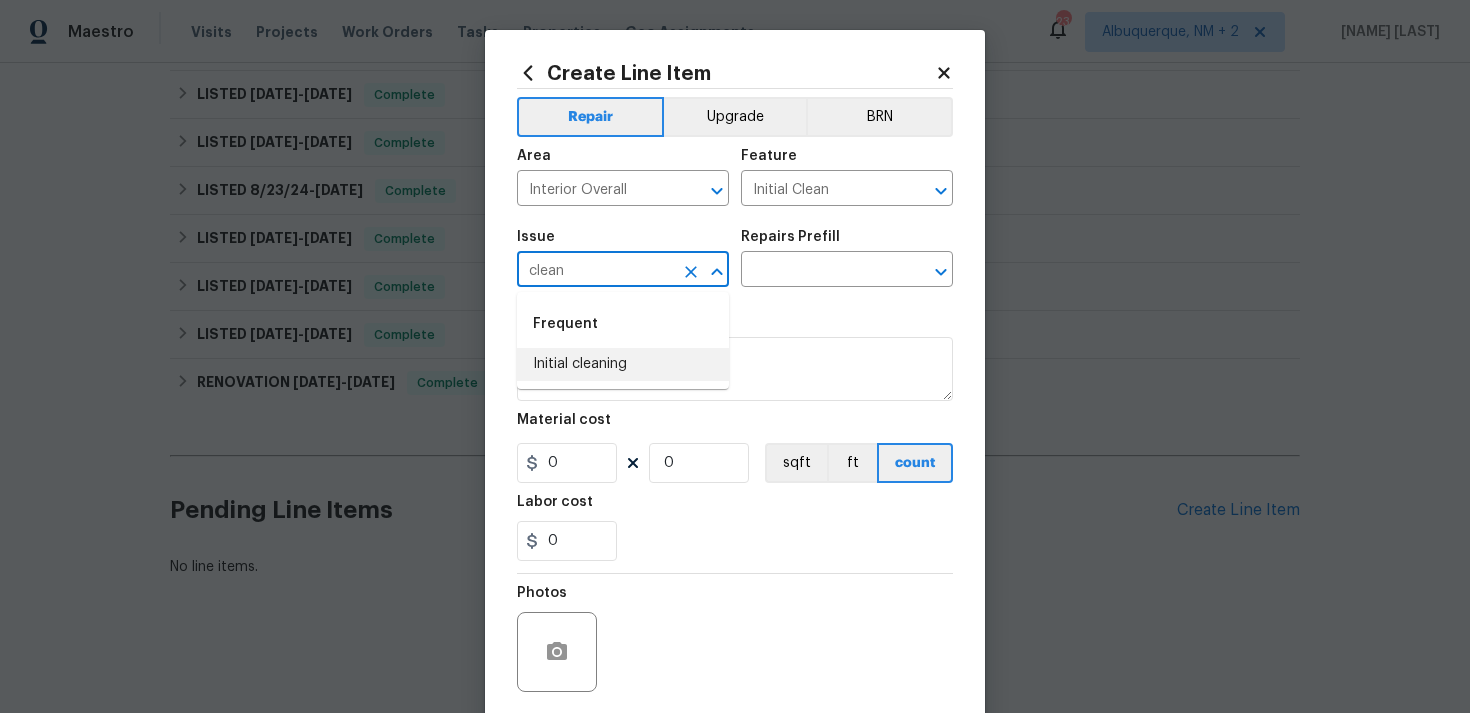 click on "Initial cleaning" at bounding box center (623, 364) 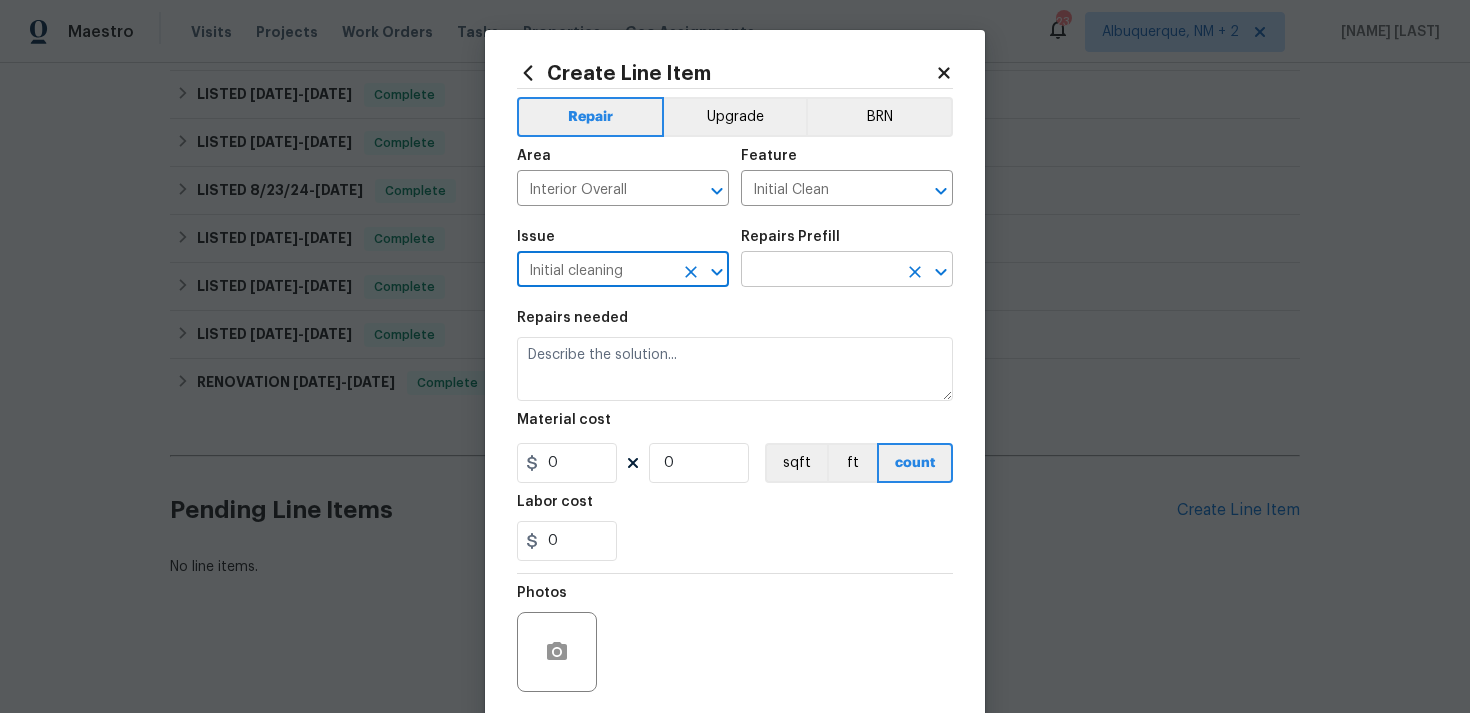 type on "Initial cleaning" 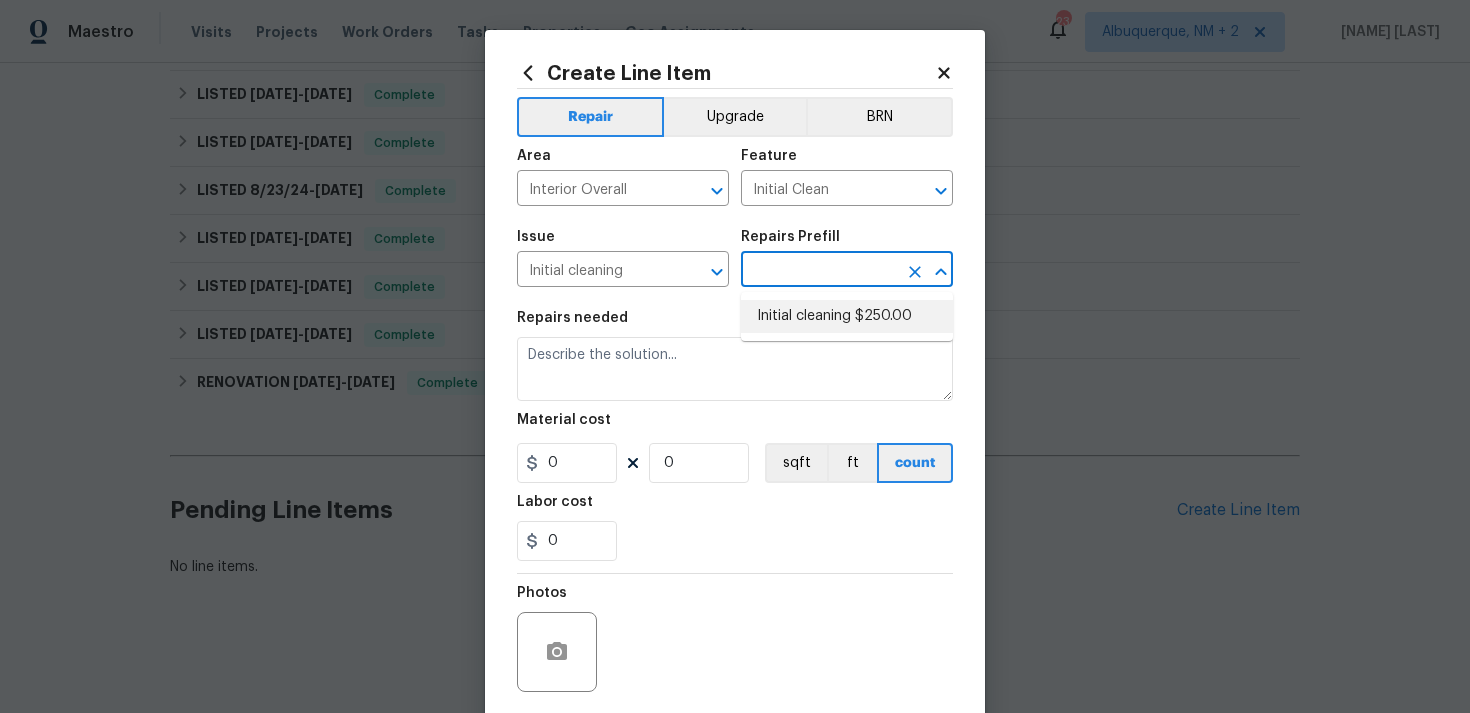 click on "Initial cleaning $250.00" at bounding box center [847, 316] 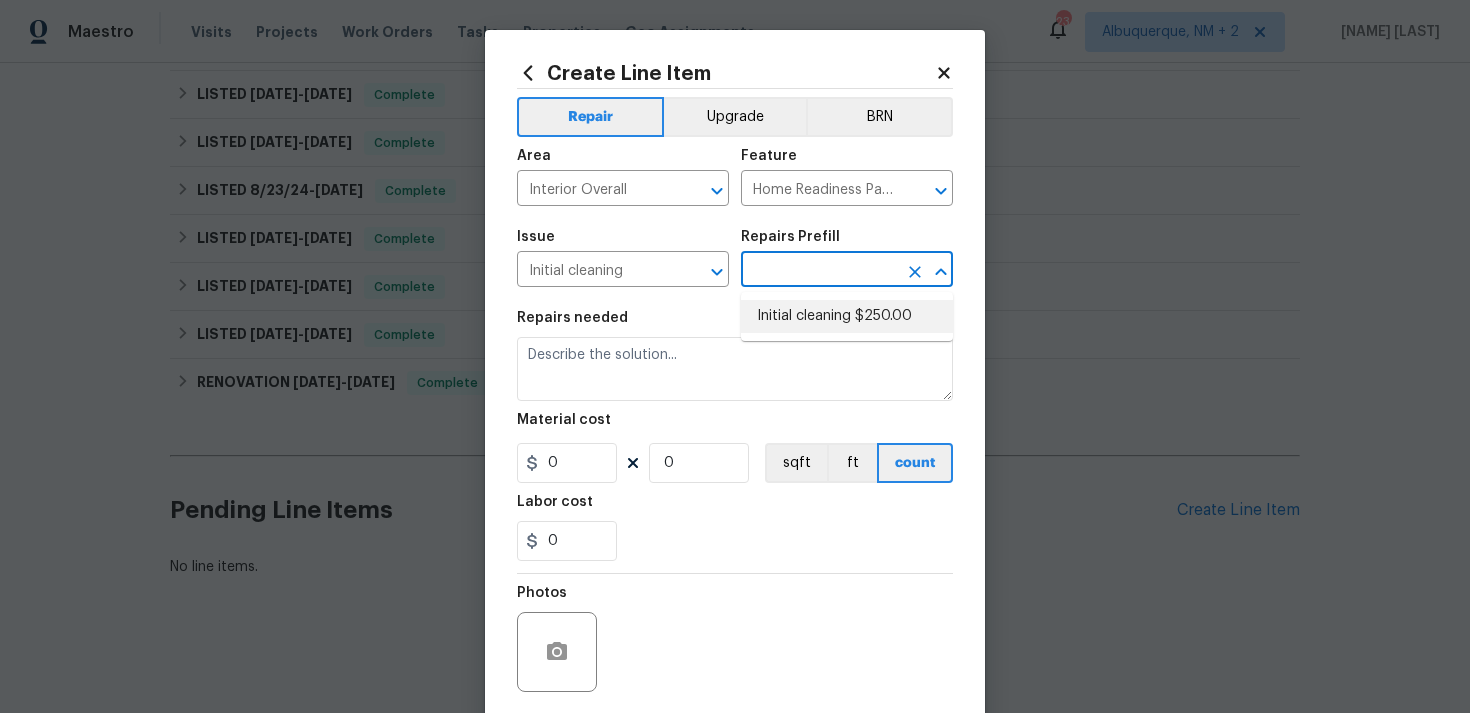 type on "Initial cleaning $250.00" 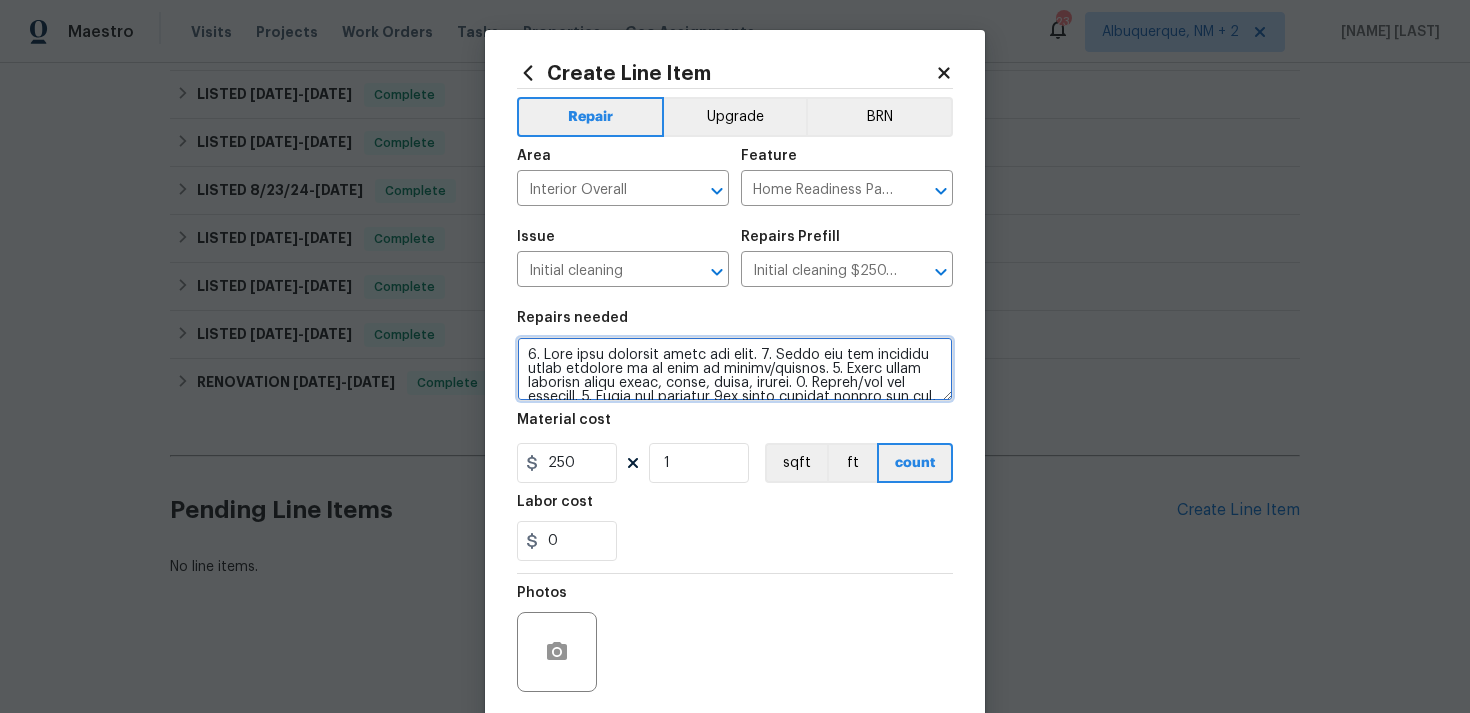 click at bounding box center (735, 369) 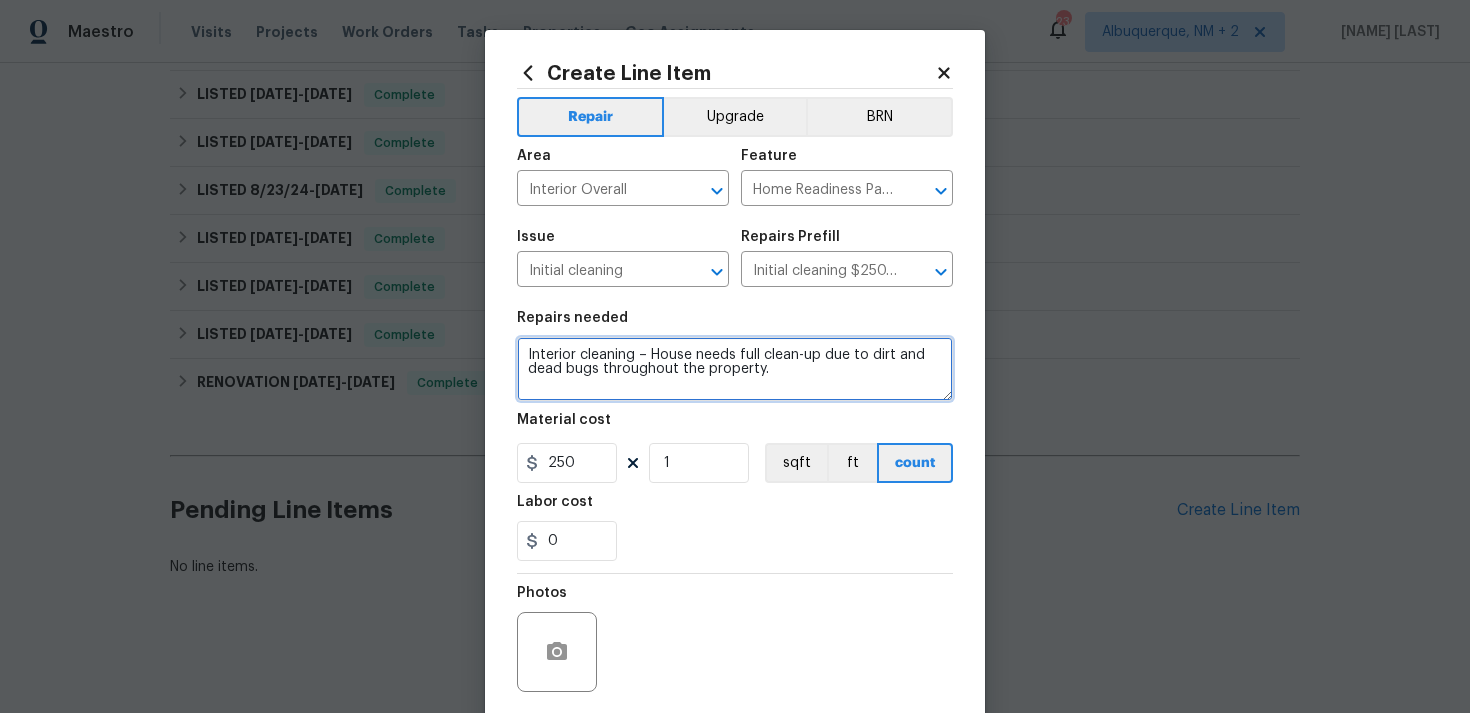type on "Interior cleaning – House needs full clean-up due to dirt and dead bugs throughout the property." 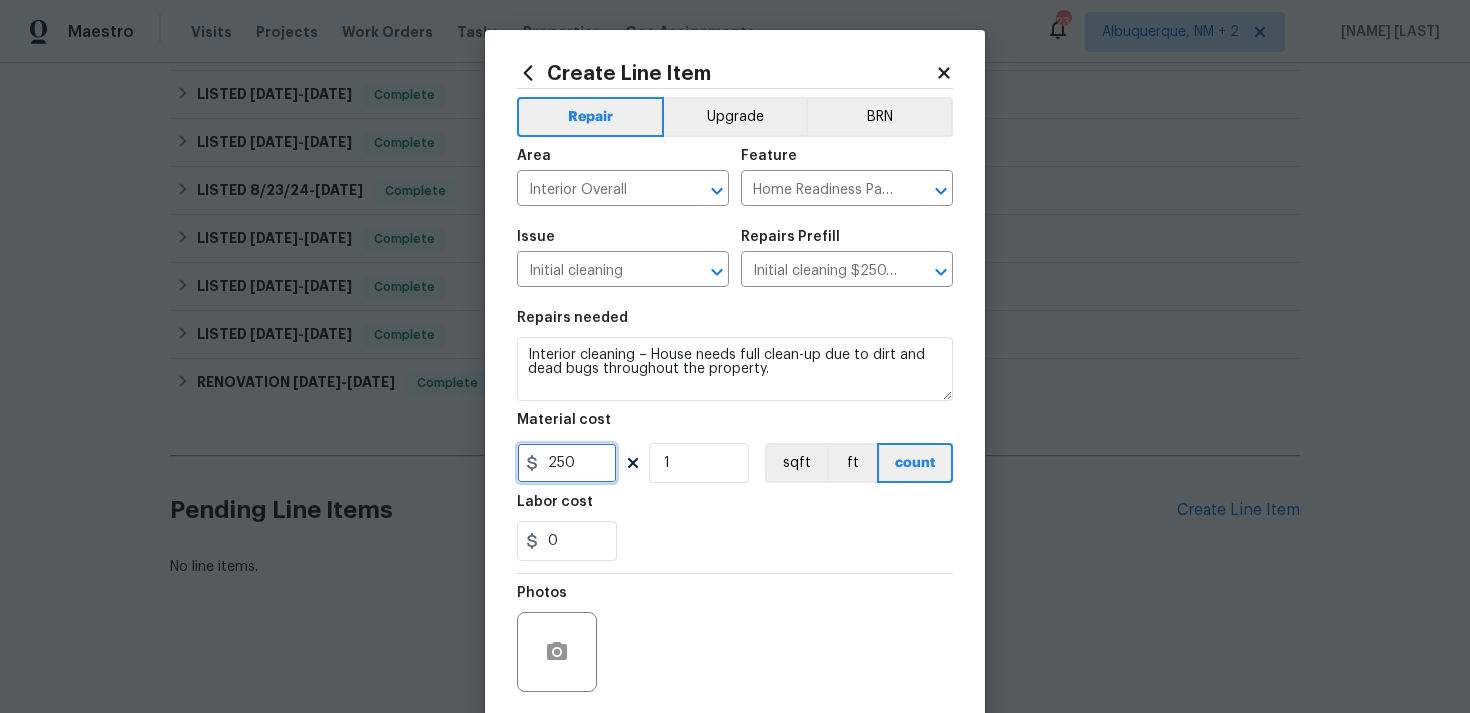 click on "250" at bounding box center (567, 463) 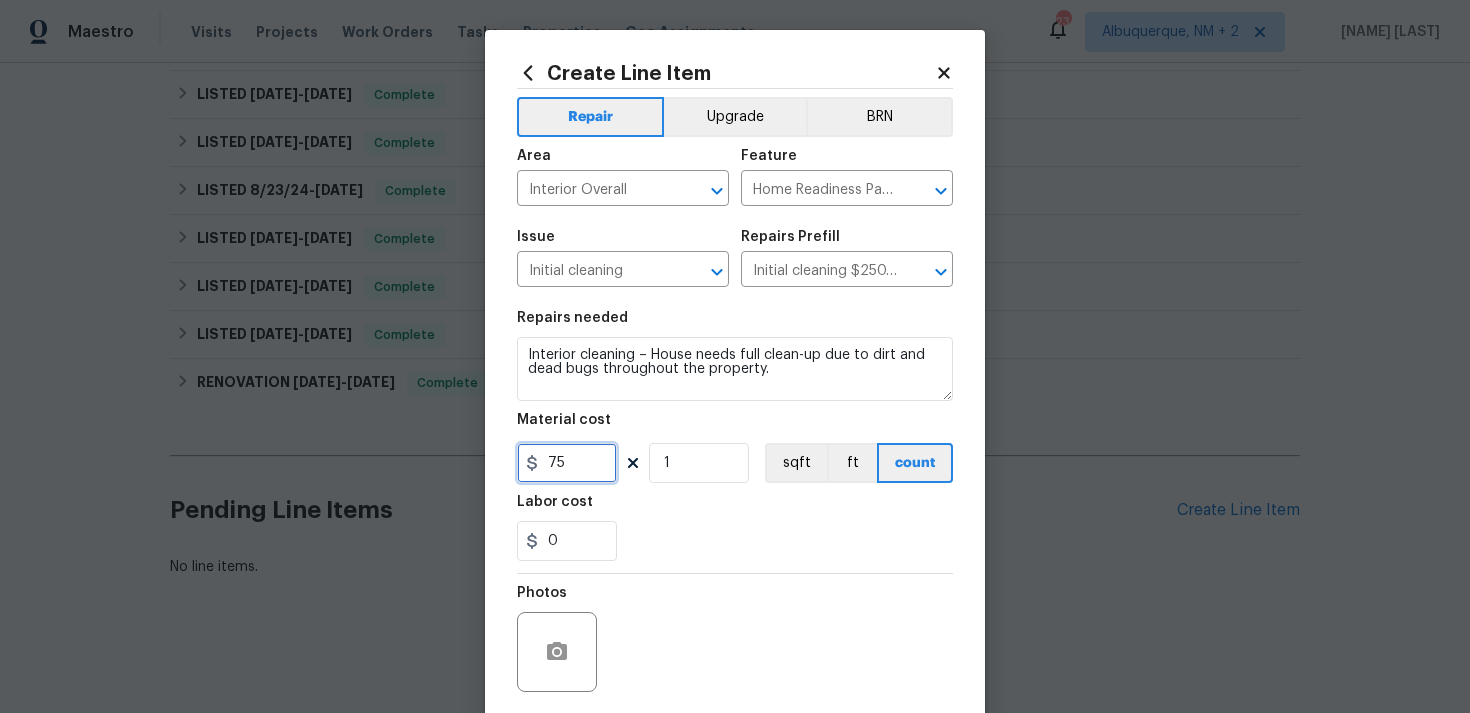 type on "75" 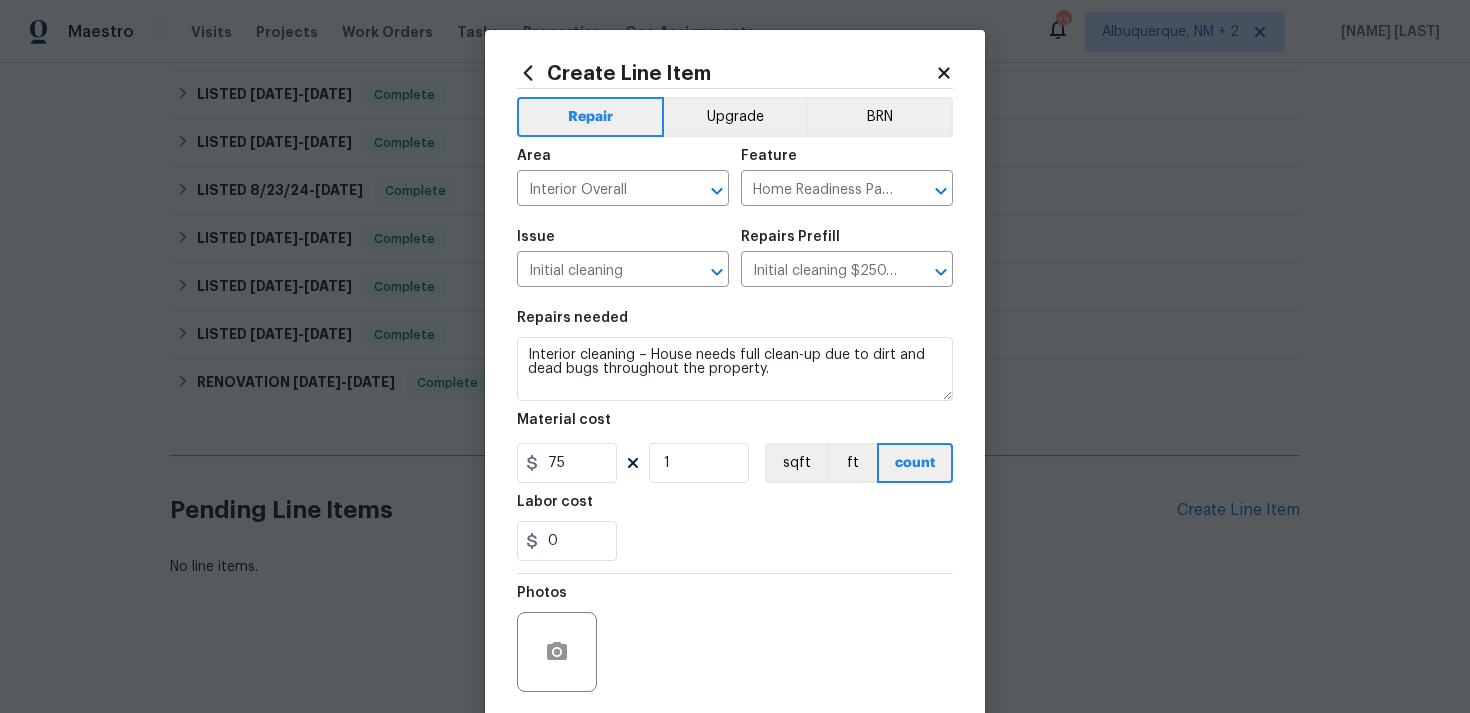 click on "Photos" at bounding box center (735, 639) 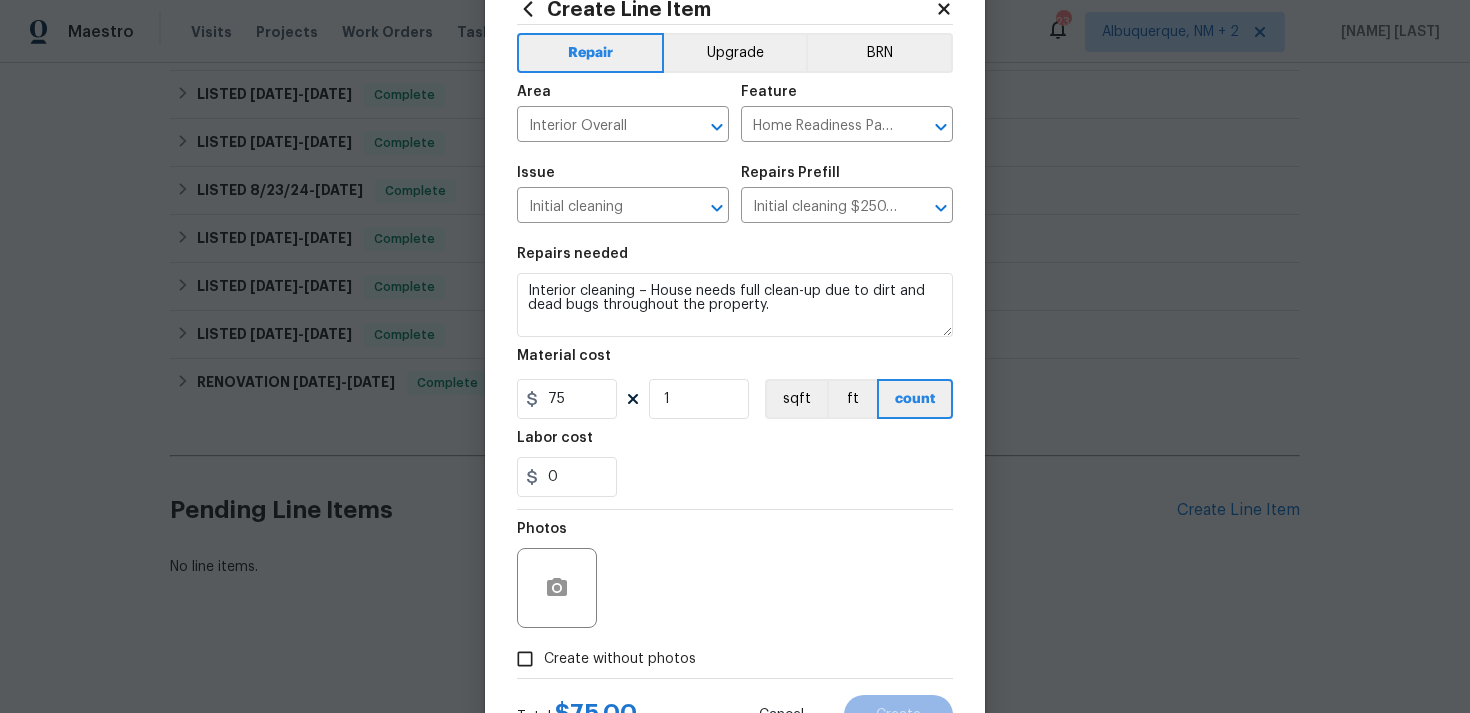 scroll, scrollTop: 149, scrollLeft: 0, axis: vertical 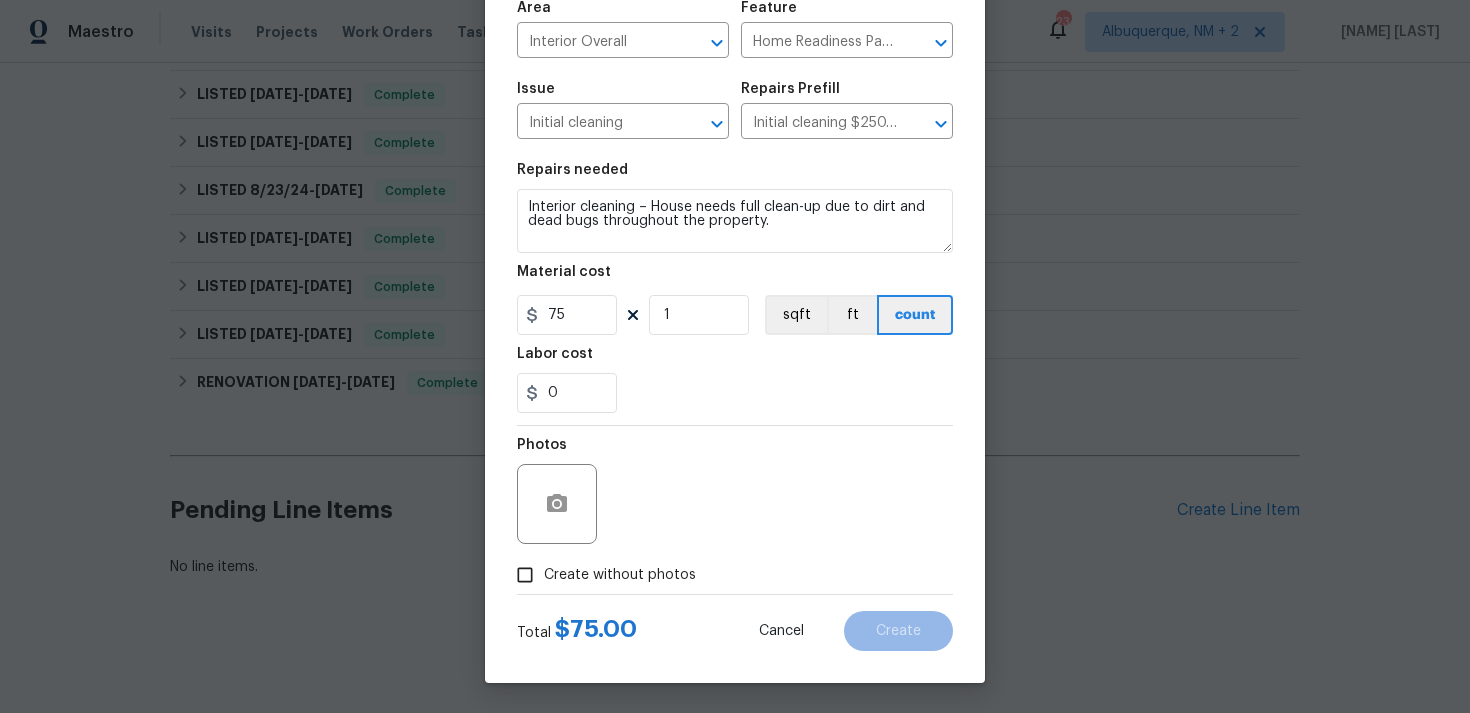 click on "Create without photos" at bounding box center [525, 575] 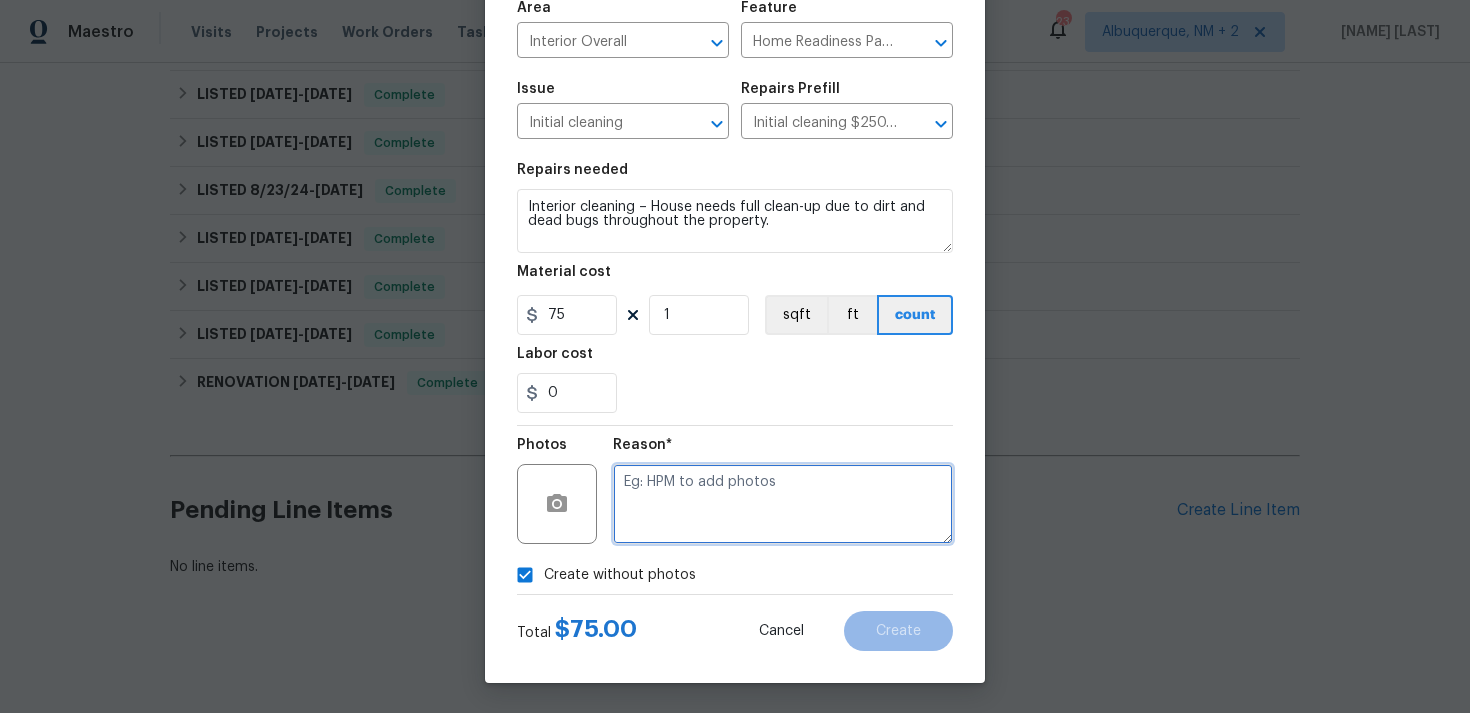 click at bounding box center (783, 504) 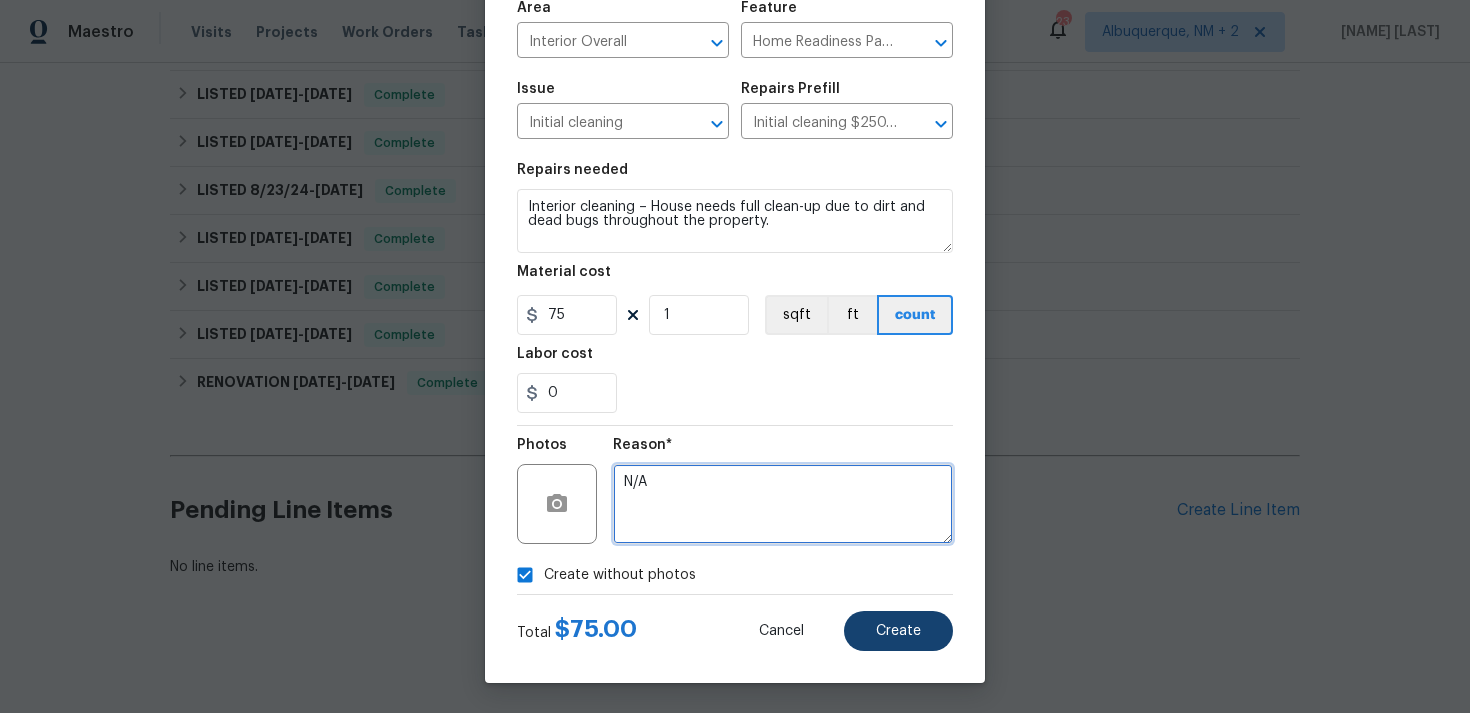 type on "N/A" 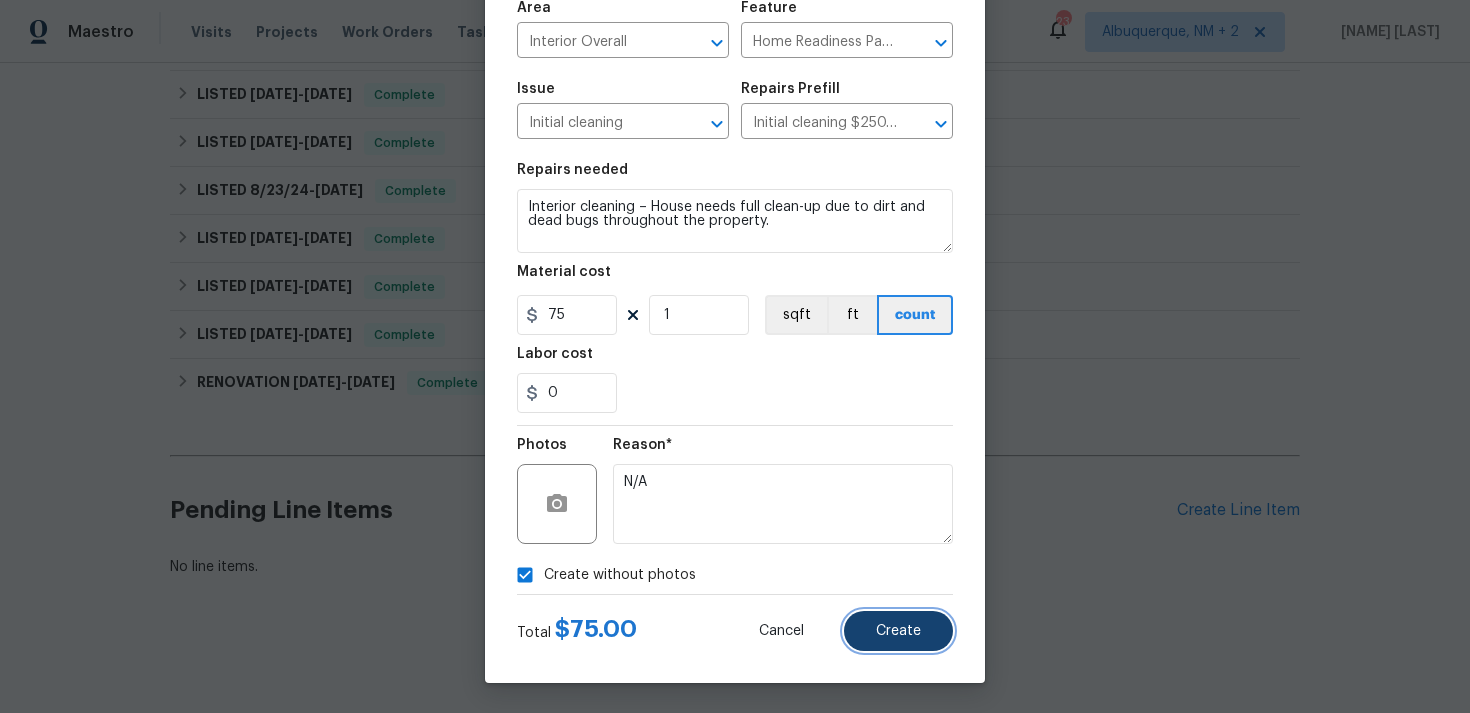click on "Create" at bounding box center (898, 631) 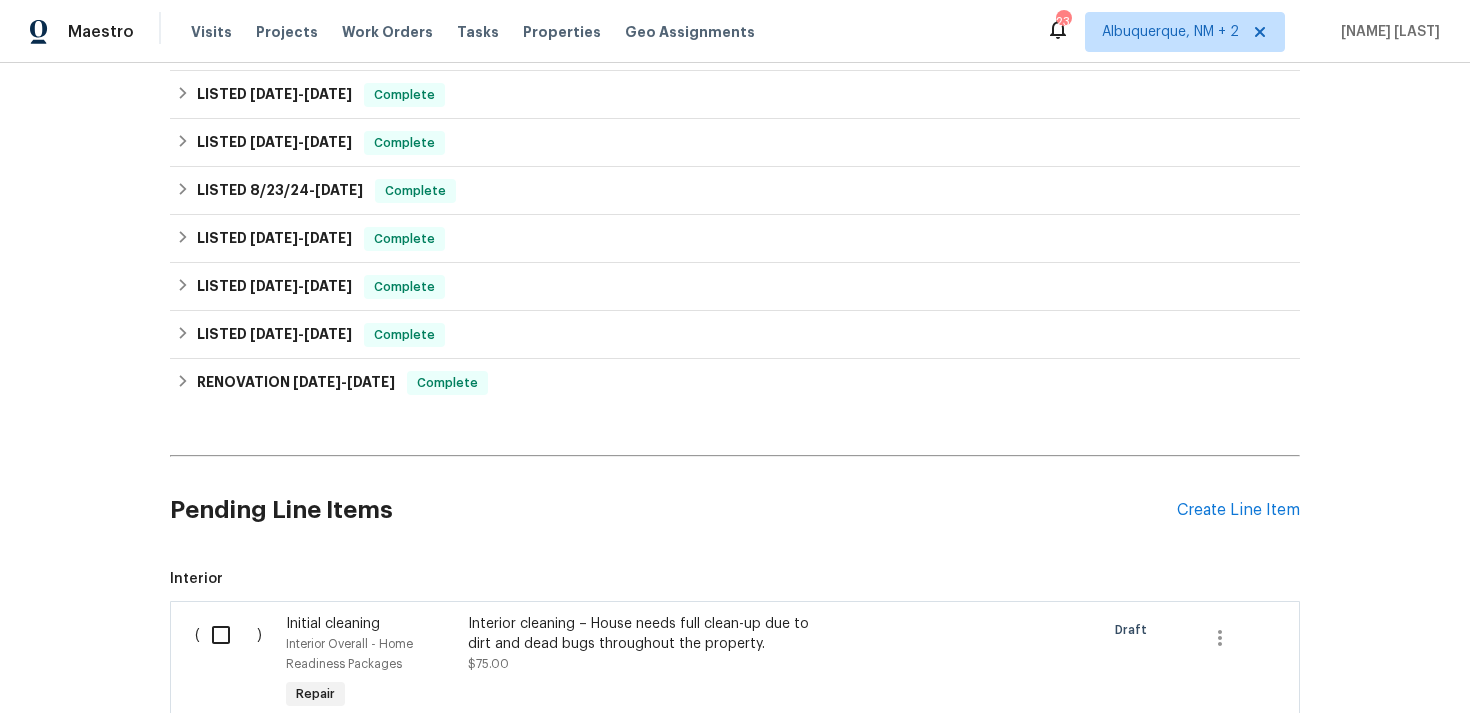 scroll, scrollTop: 811, scrollLeft: 0, axis: vertical 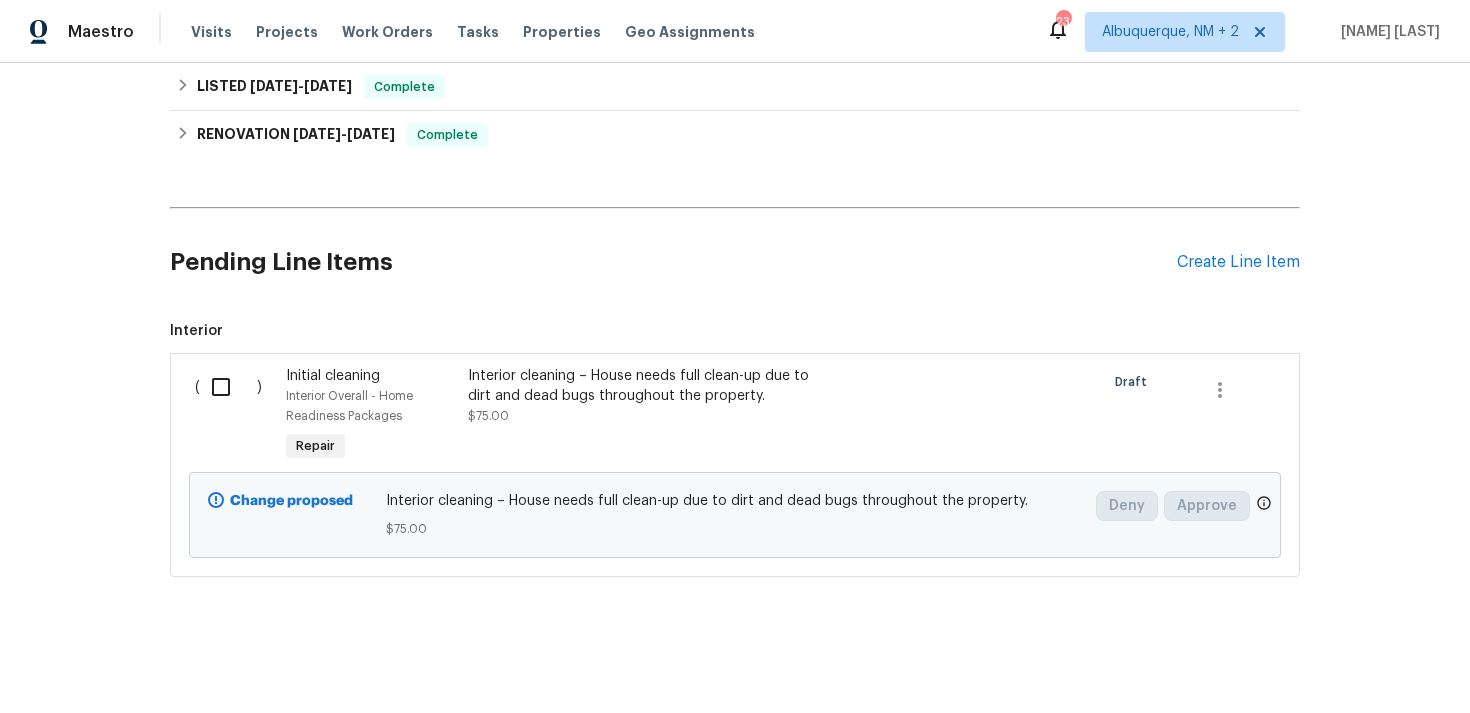 click at bounding box center [228, 387] 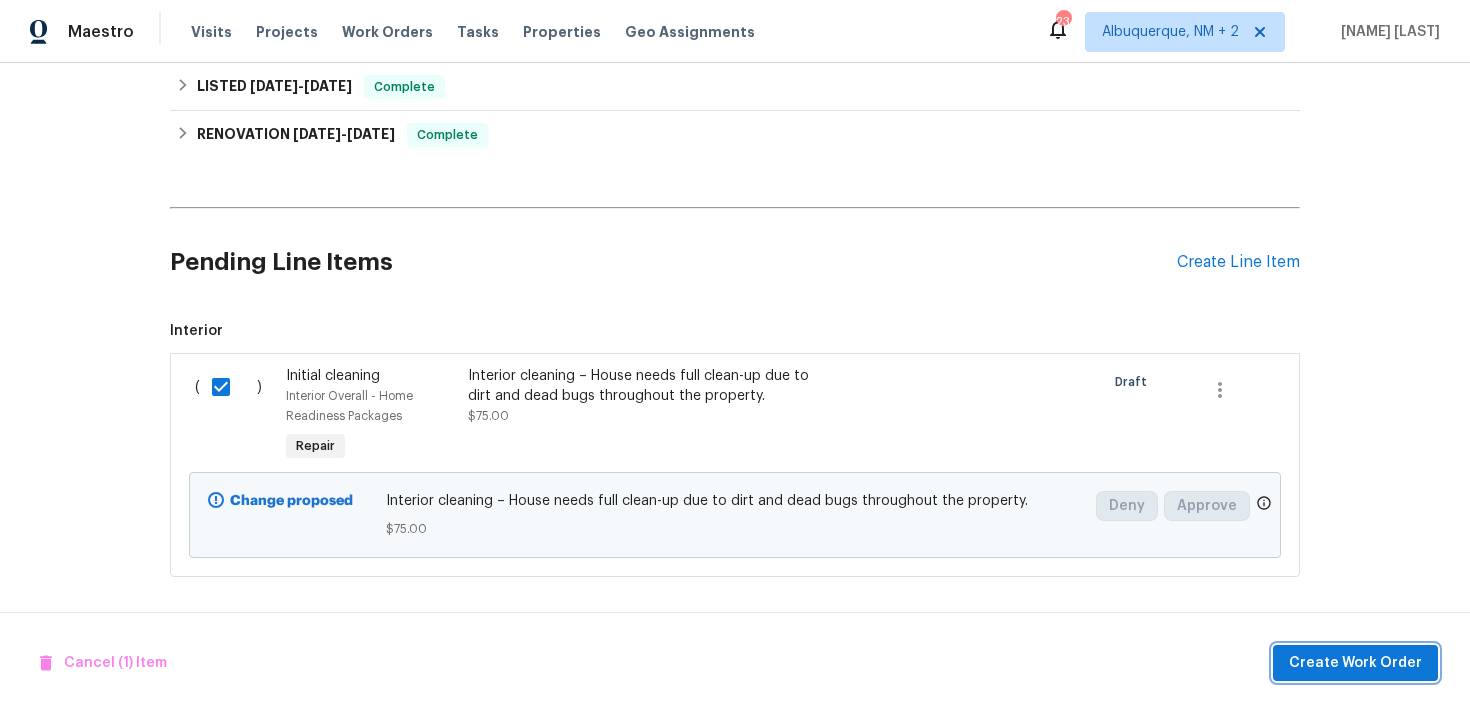 click on "Create Work Order" at bounding box center (1355, 663) 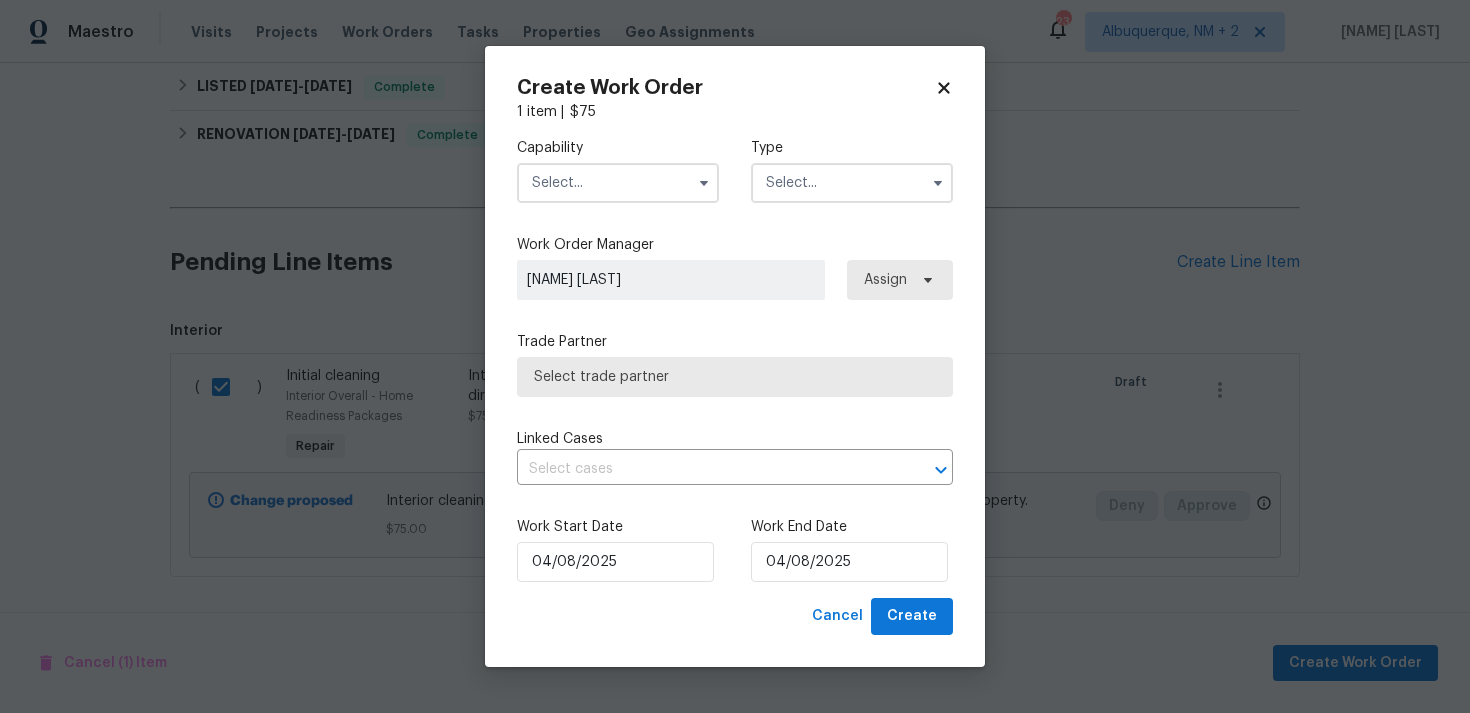 click on "Capability   Type" at bounding box center [735, 170] 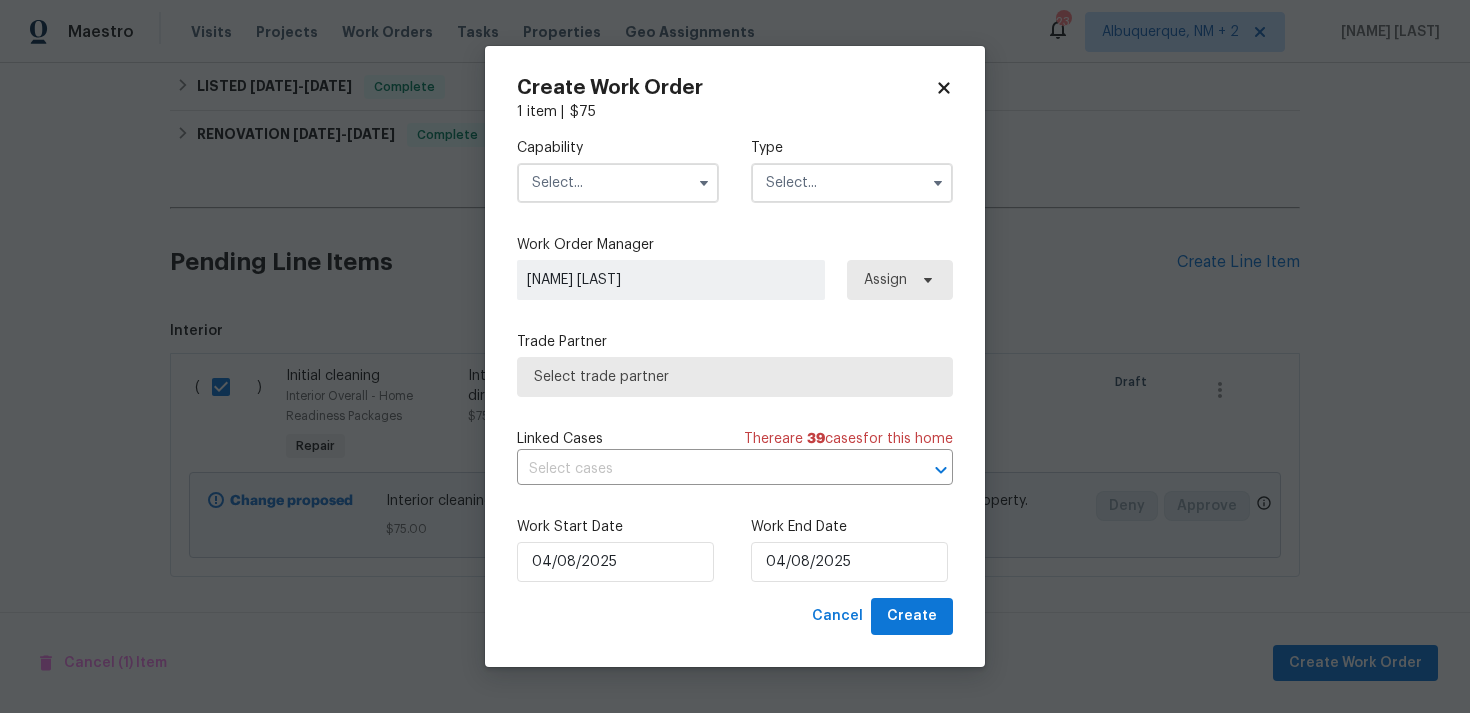 click at bounding box center [852, 183] 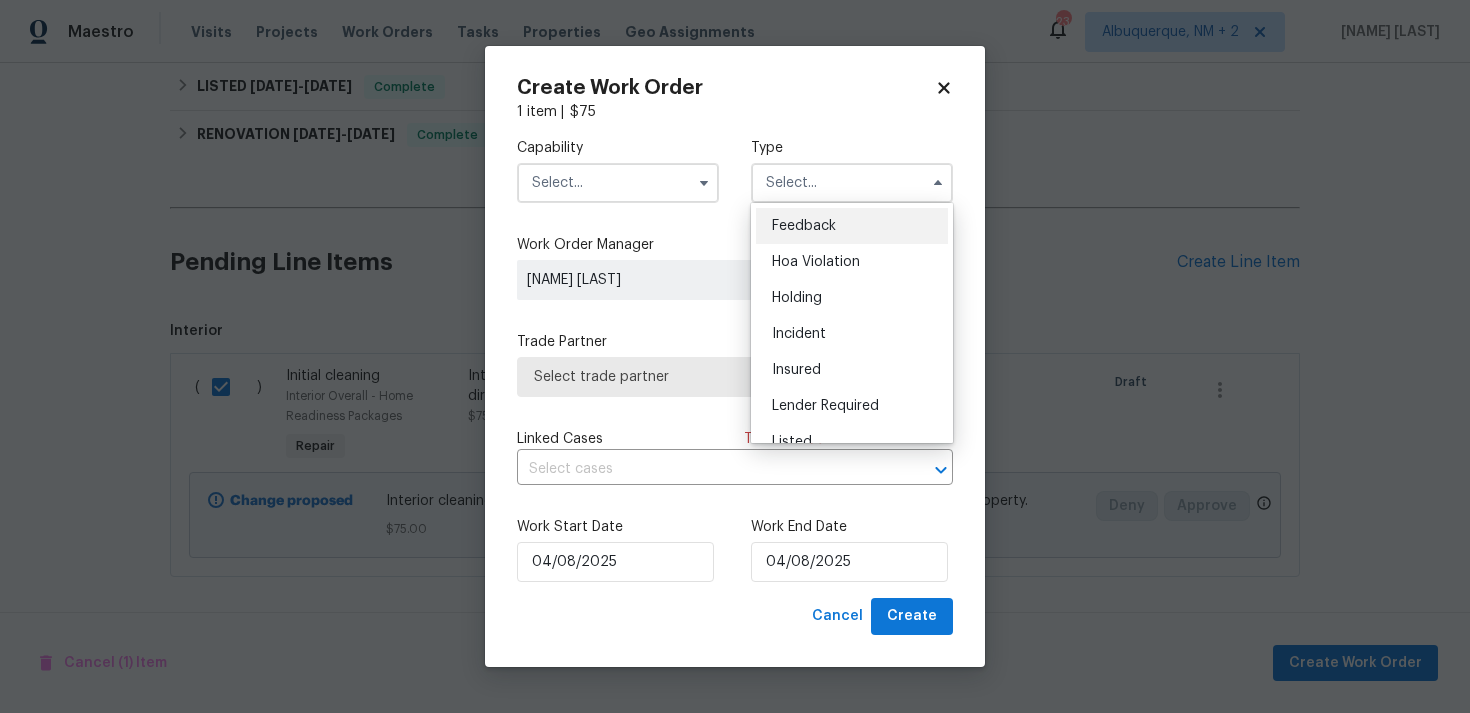 click on "Feedback" at bounding box center (804, 226) 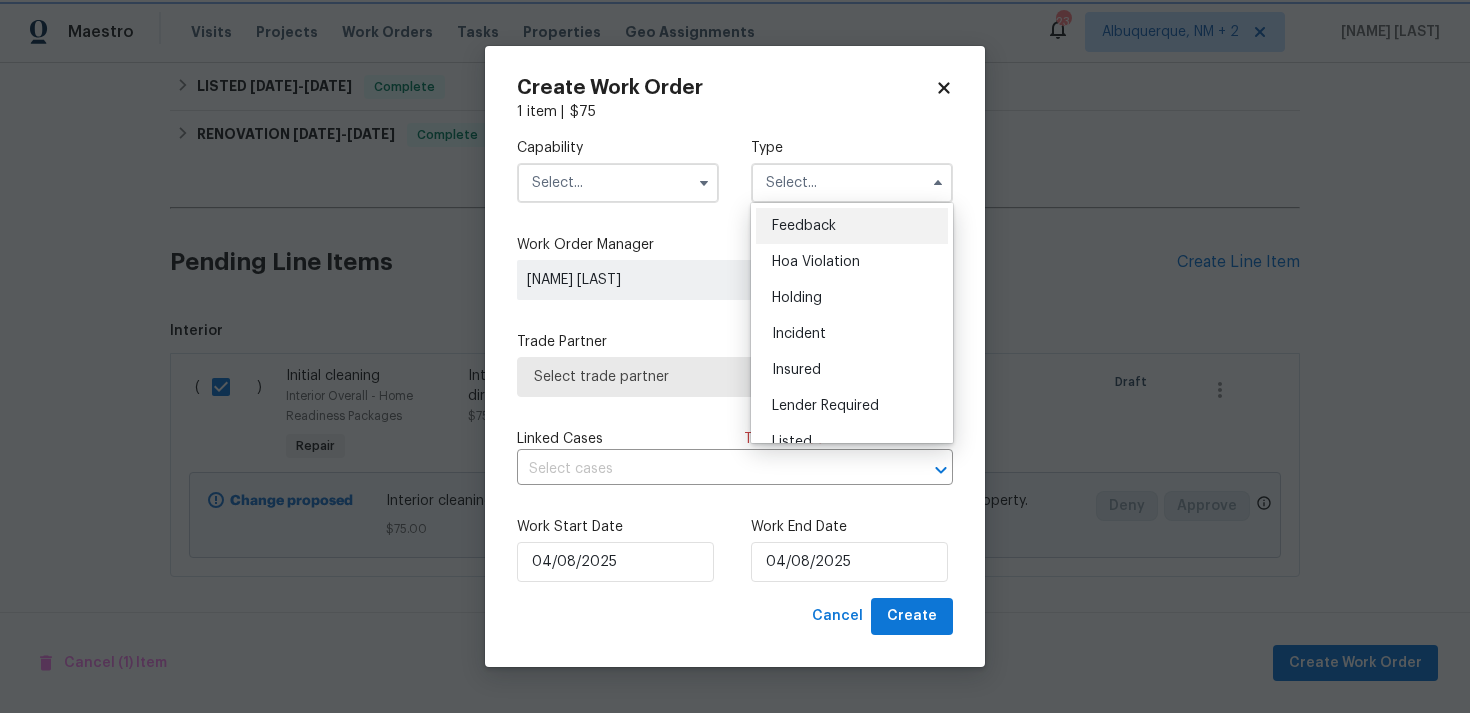 type on "Feedback" 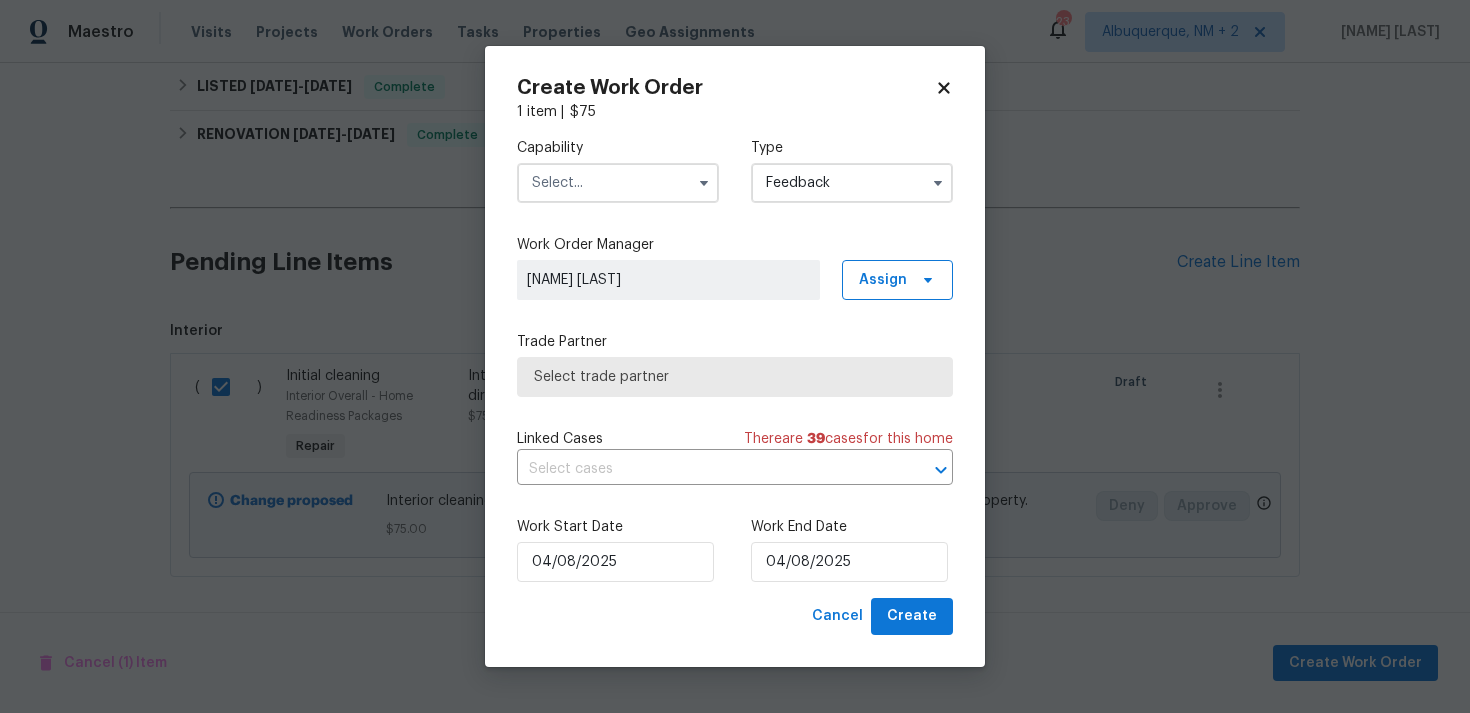 click at bounding box center [618, 183] 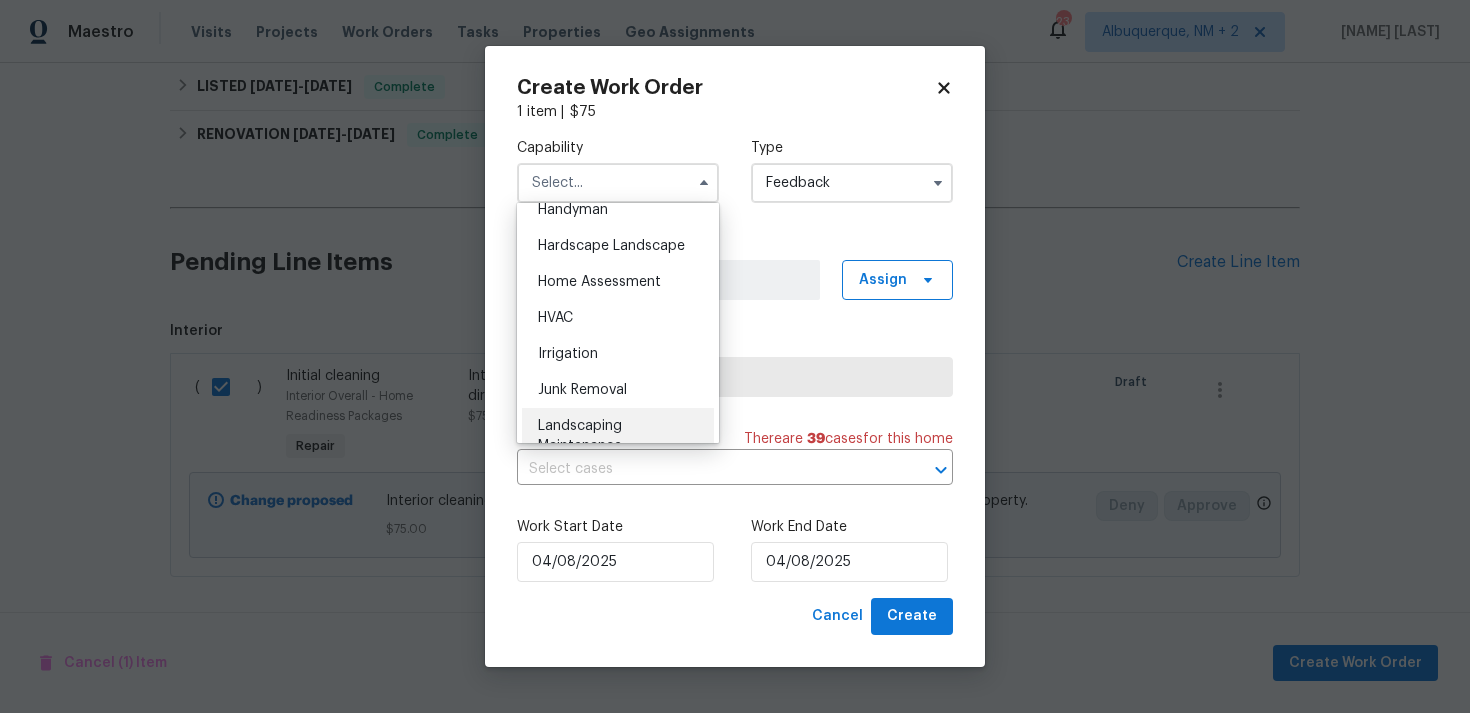 scroll, scrollTop: 1091, scrollLeft: 0, axis: vertical 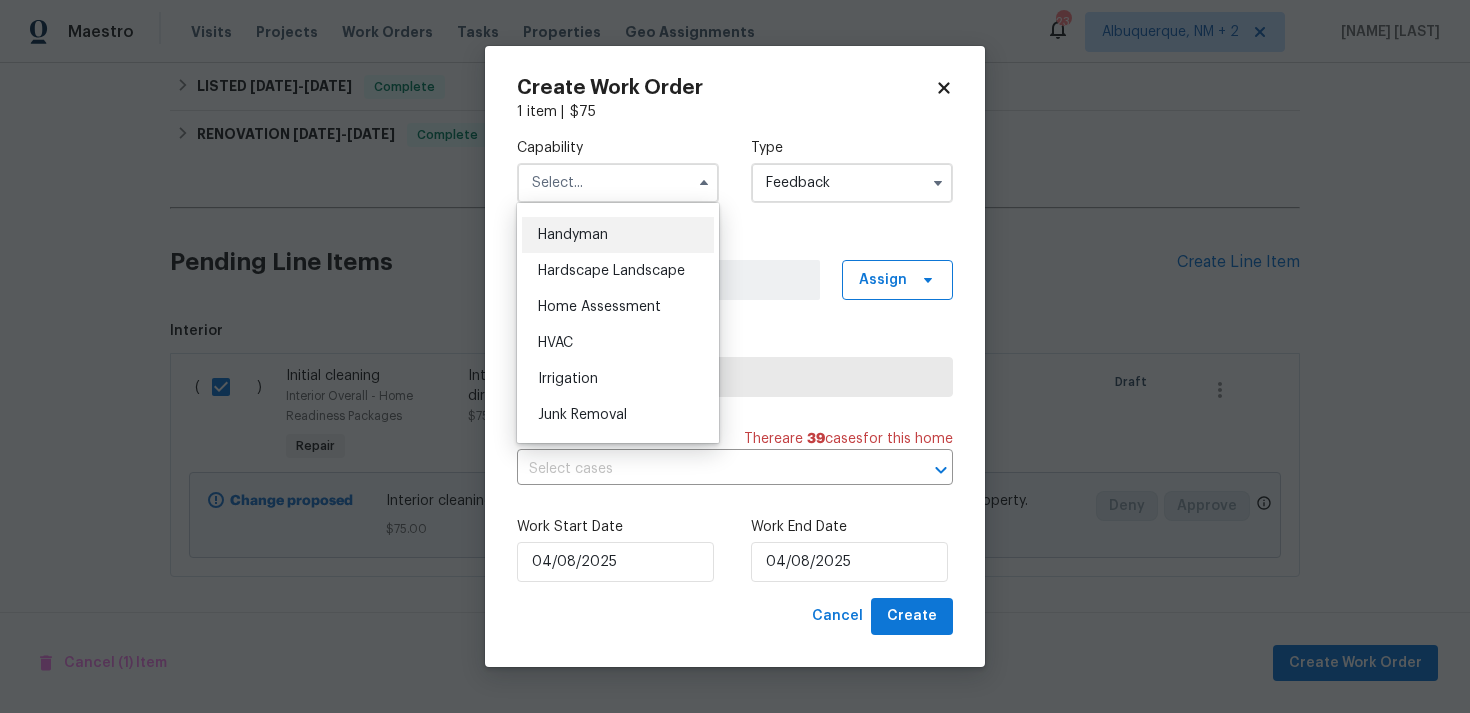 click on "Handyman" at bounding box center [573, 235] 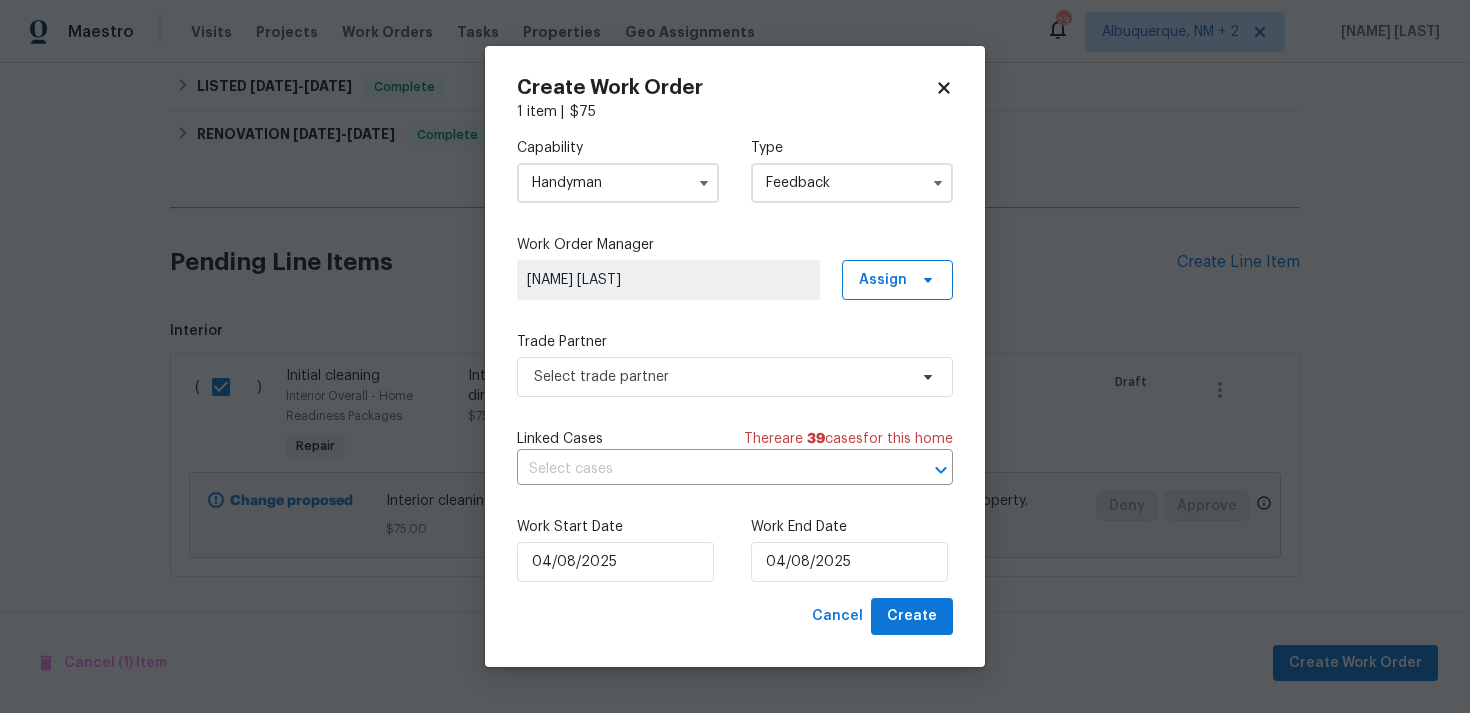 click on "Capability   Handyman" at bounding box center [618, 170] 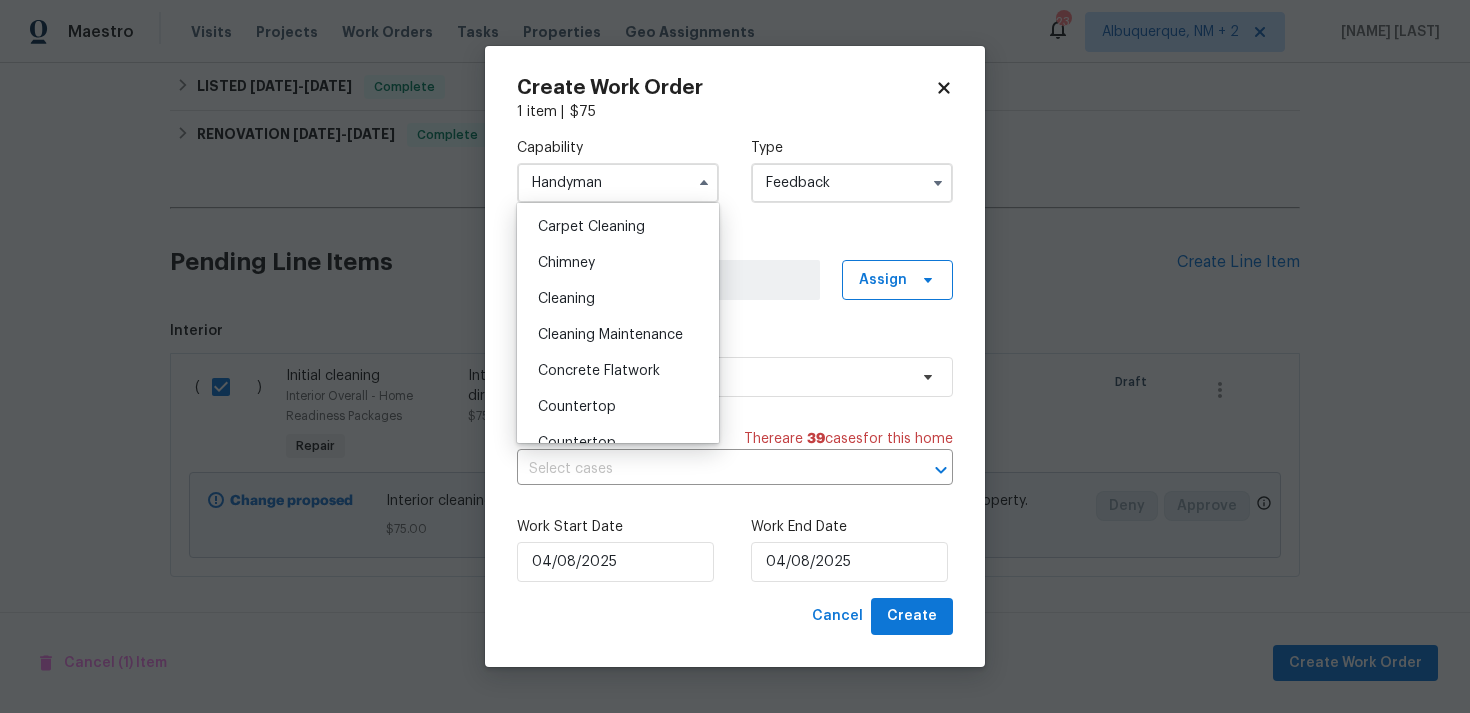 scroll, scrollTop: 280, scrollLeft: 0, axis: vertical 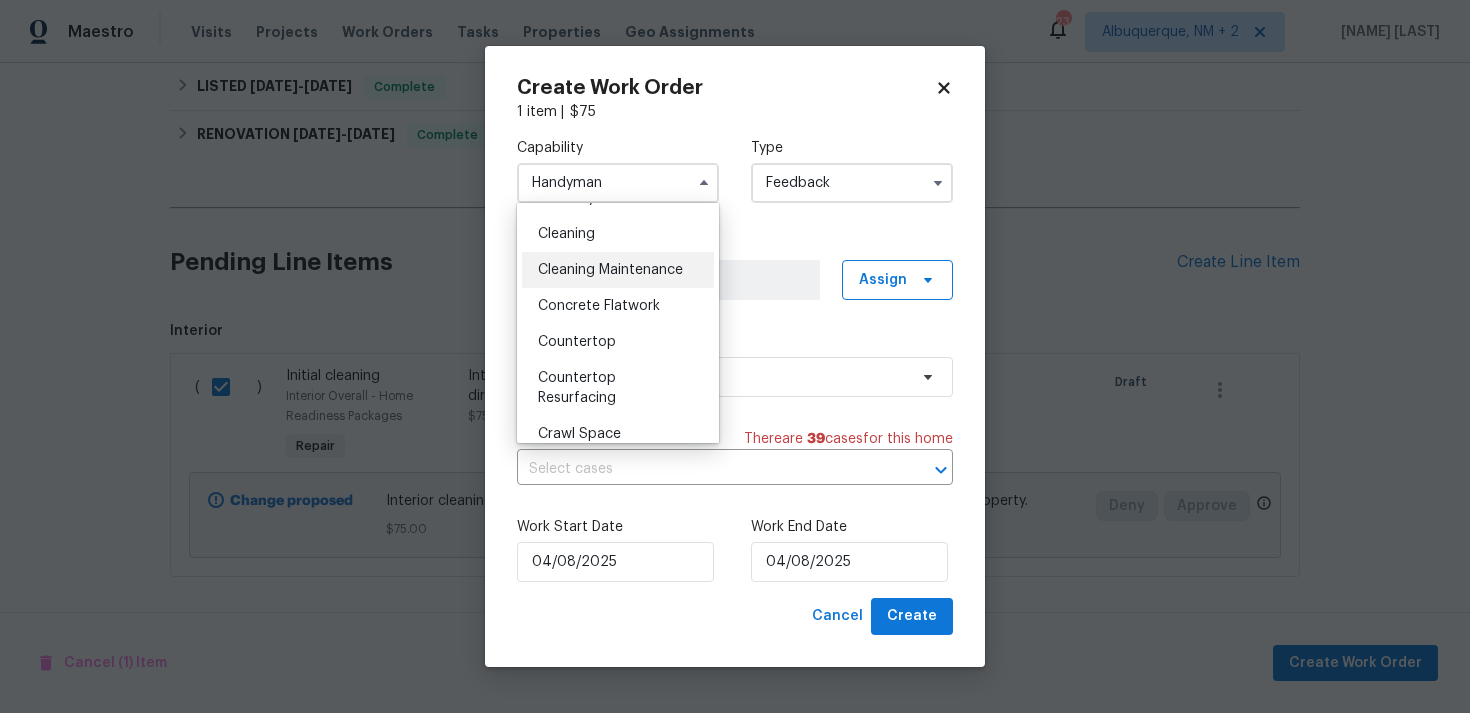 click on "Cleaning Maintenance" at bounding box center [610, 270] 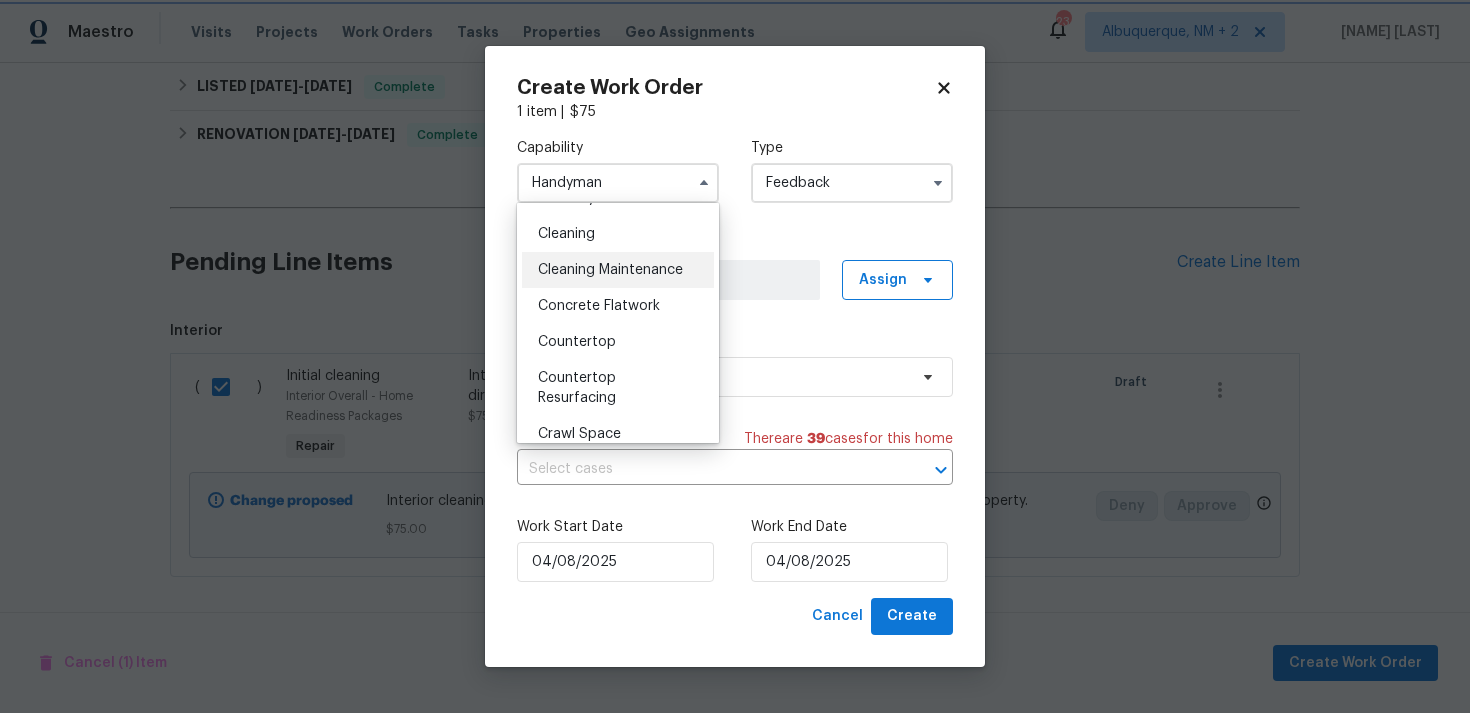 type on "Cleaning Maintenance" 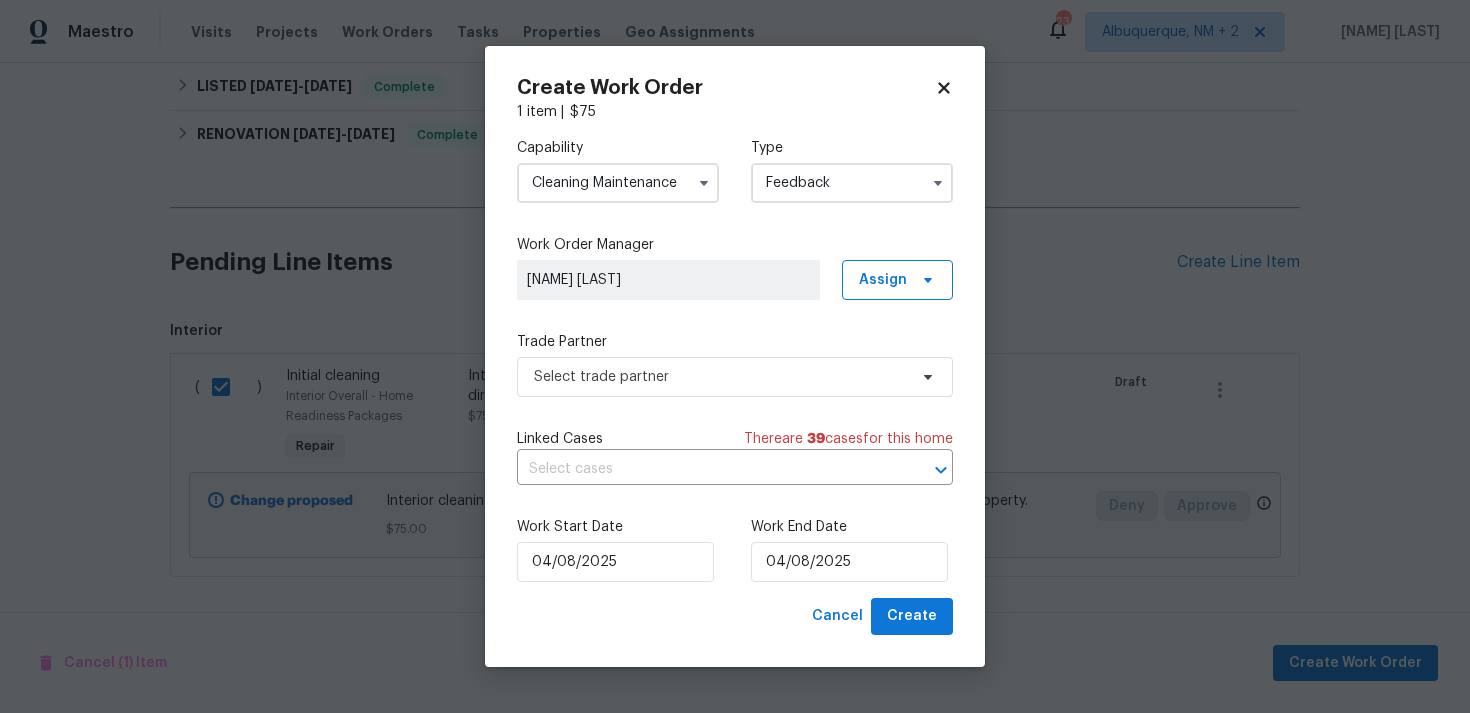 click on "Capability   Handyman   Feedback Work Order Manager   [NAME] [LAST] Assign Trade Partner   Select trade partner Linked Cases There  are   39  case s  for this home   ​ Work Start Date   [DATE] Work End Date   [DATE]" at bounding box center (735, 360) 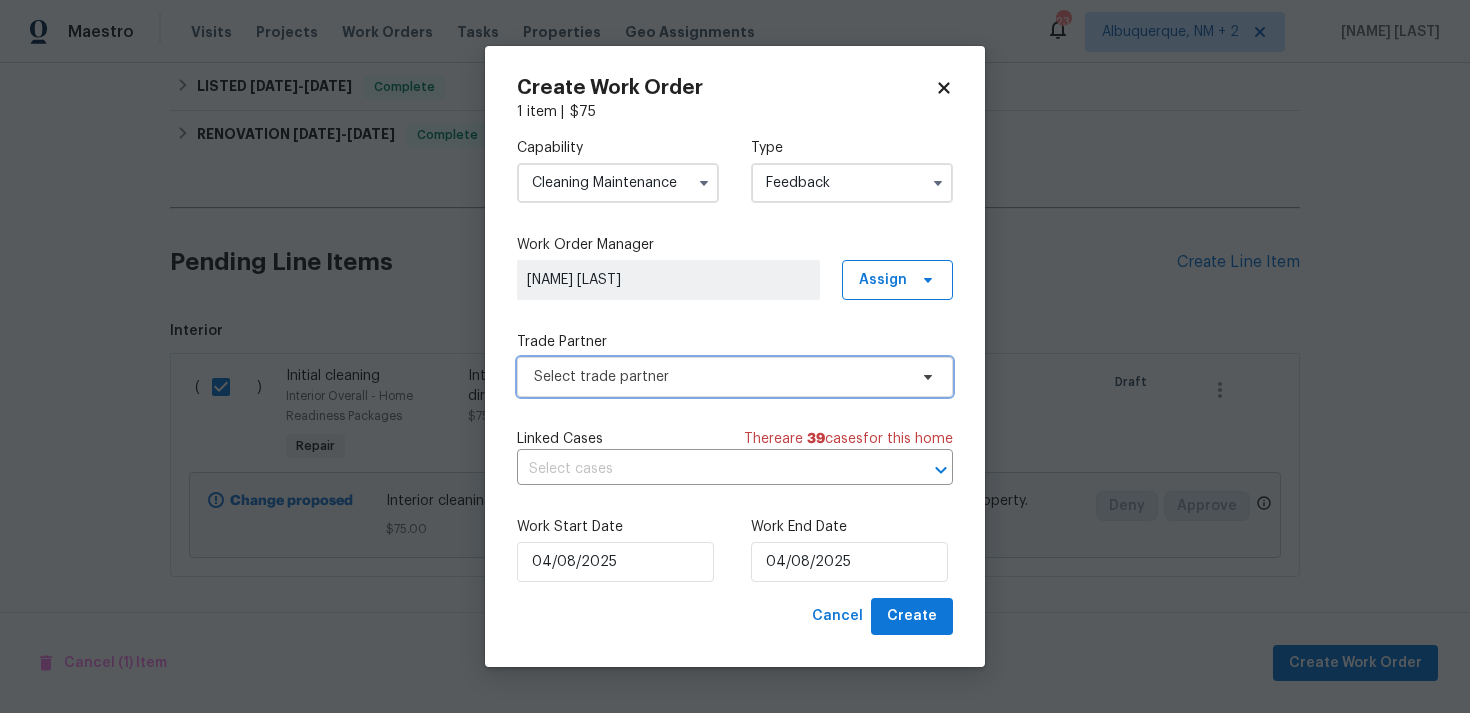 click on "Select trade partner" at bounding box center [720, 377] 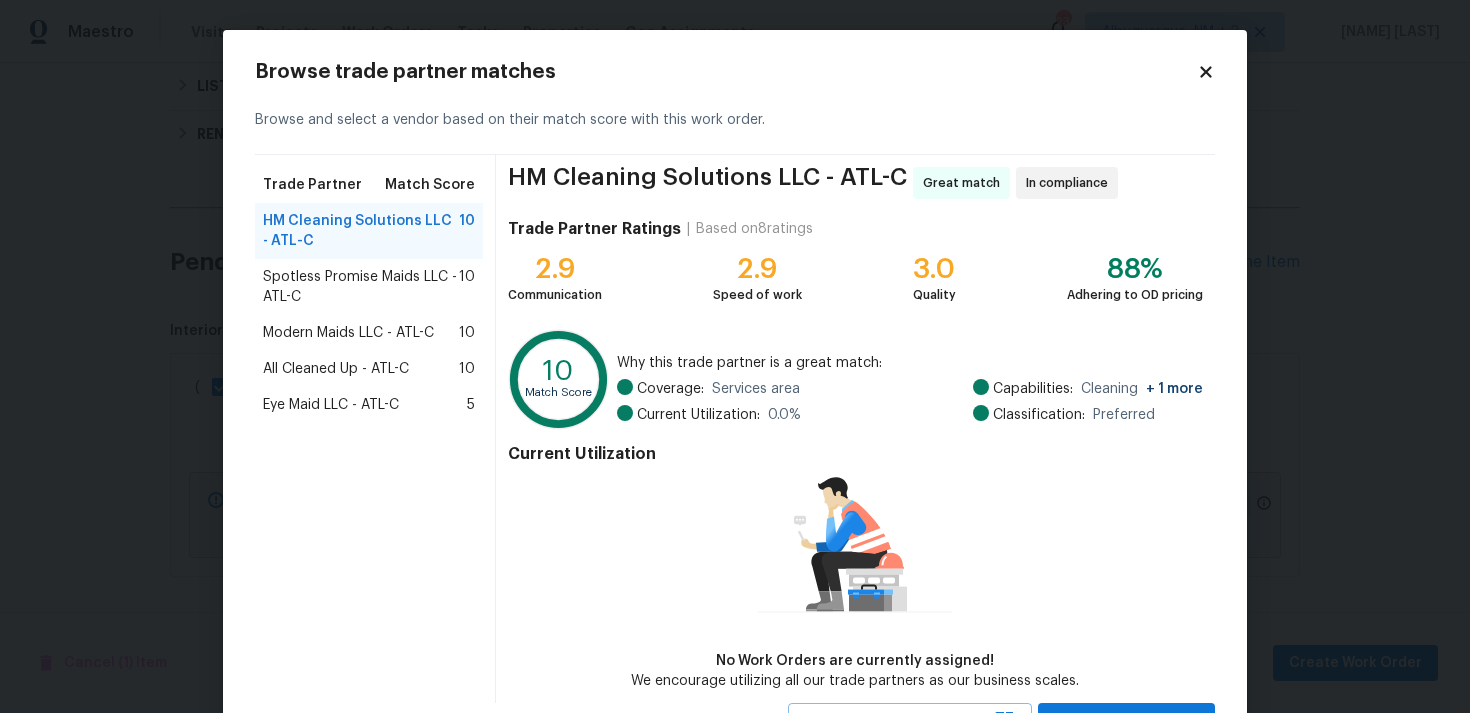 scroll, scrollTop: 66, scrollLeft: 0, axis: vertical 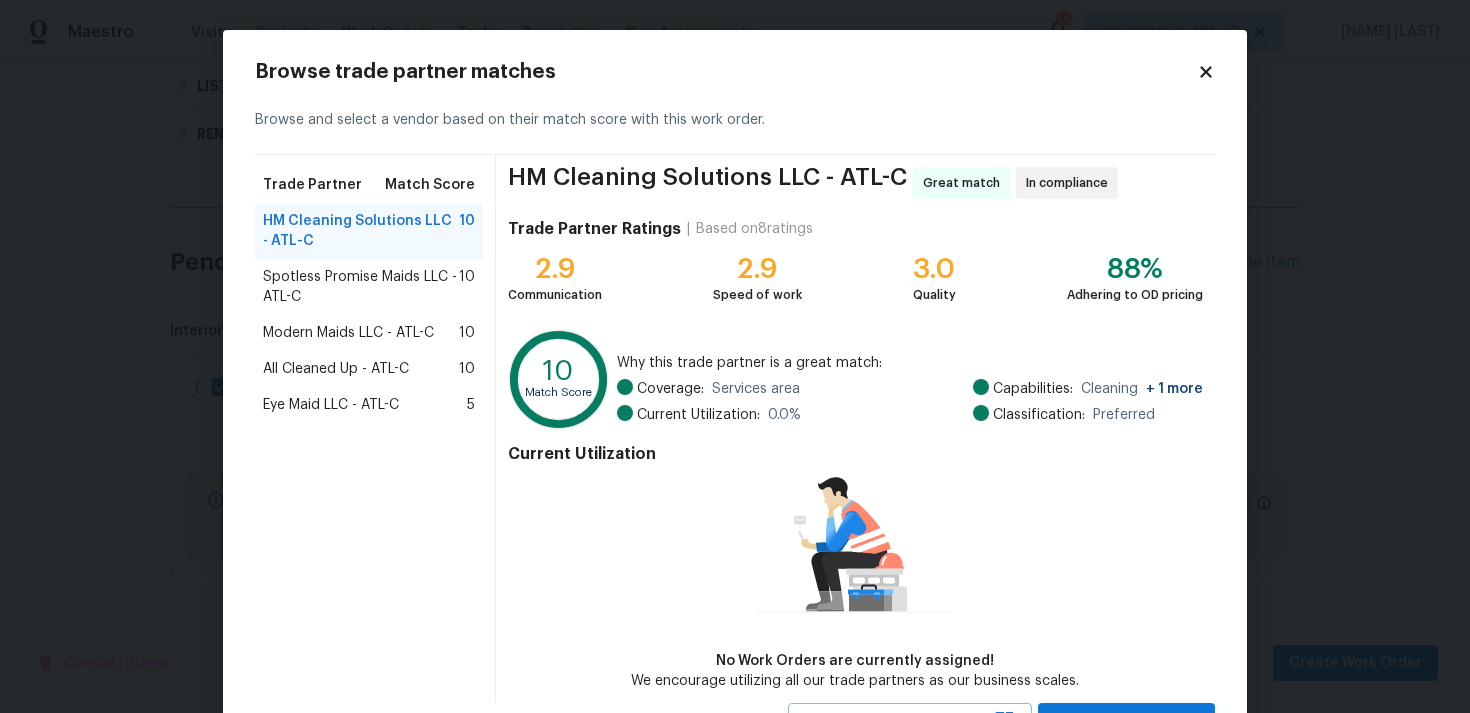 click on "All Cleaned Up - ATL-C" at bounding box center (336, 369) 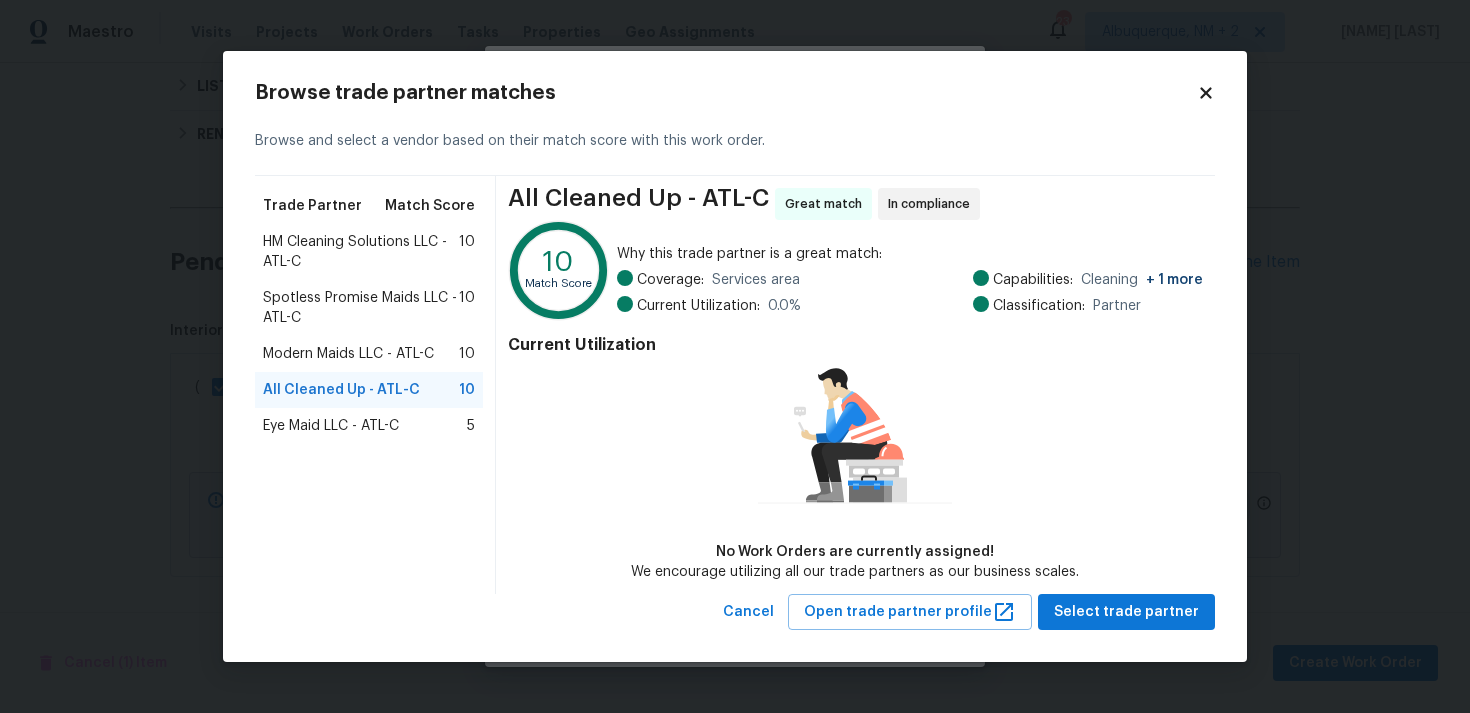 click on "HM Cleaning Solutions LLC - ATL-C" at bounding box center [361, 252] 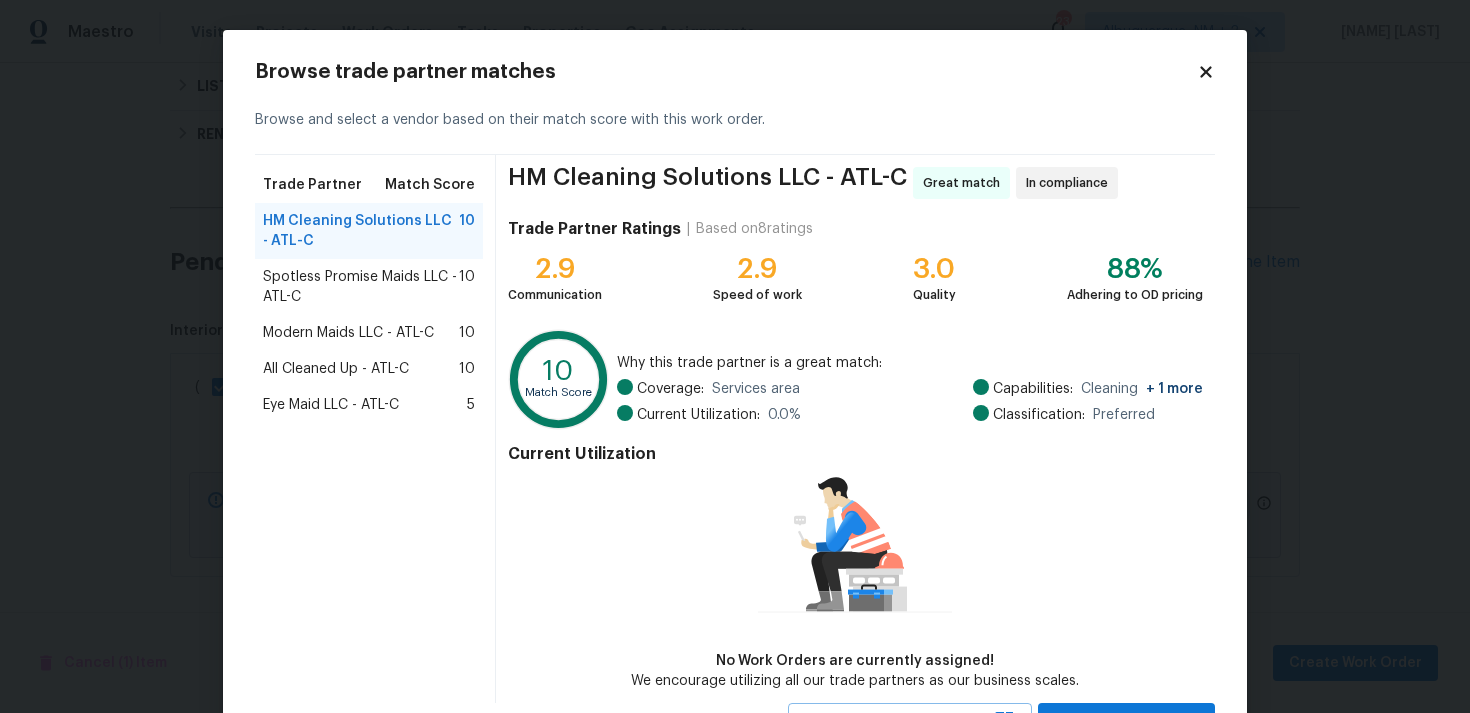 click on "All Cleaned Up - ATL-C" at bounding box center (336, 369) 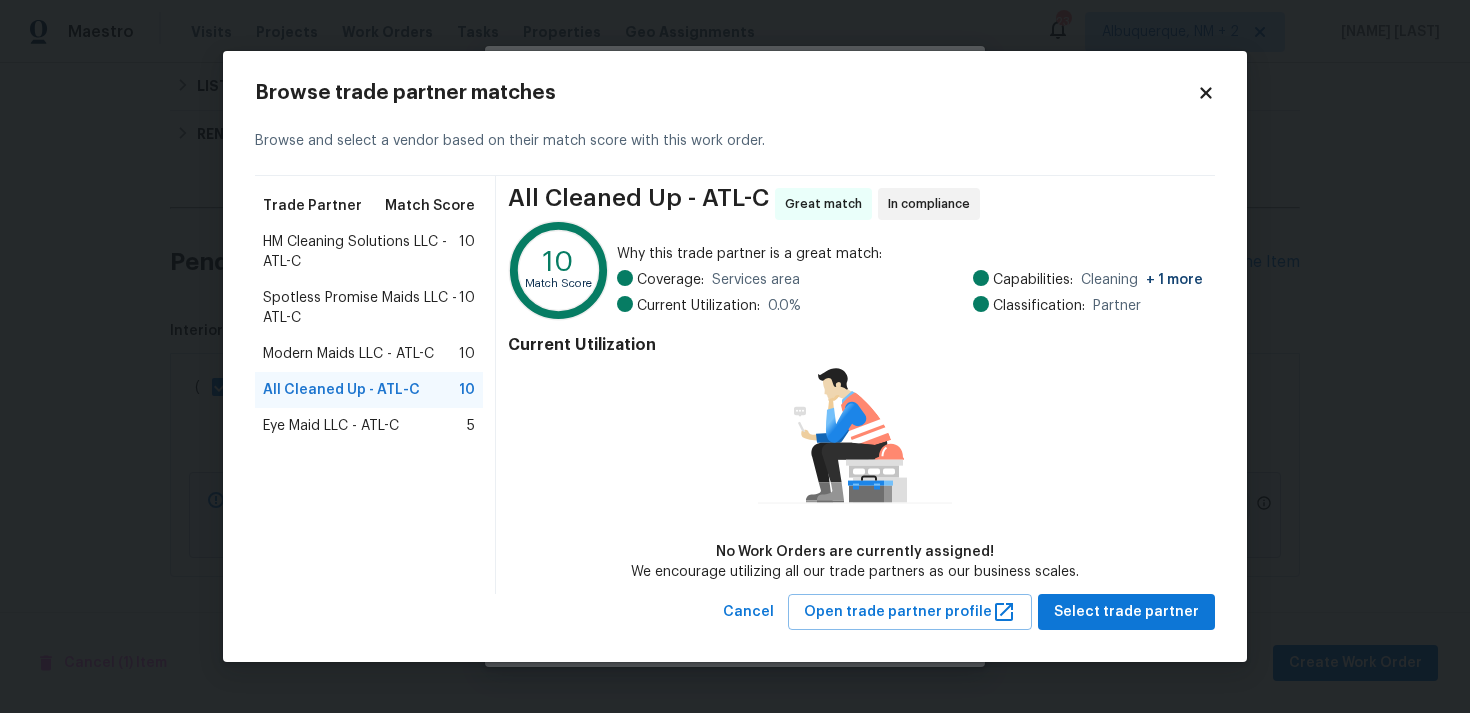 click on "Browse trade partner matches Browse and select a vendor based on their match score with this work order. Trade Partner Match Score HM Cleaning Solutions LLC - ATL-C 10 Spotless Promise Maids LLC - ATL-C 10 Modern Maids LLC - ATL-C 10 All Cleaned Up - ATL-C 10 Eye Maid LLC - ATL-C 5 All Cleaned Up - ATL-C Great match In compliance 10 Match Score Why this trade partner is a great match: Coverage: Services area Current Utilization: 0.0 % Capabilities: Cleaning + 1 more Classification: Partner Current Utilization No Work Orders are currently assigned! We encourage utilizing all our trade partners as our business scales. Cancel Open trade partner profile Select trade partner" at bounding box center [735, 357] 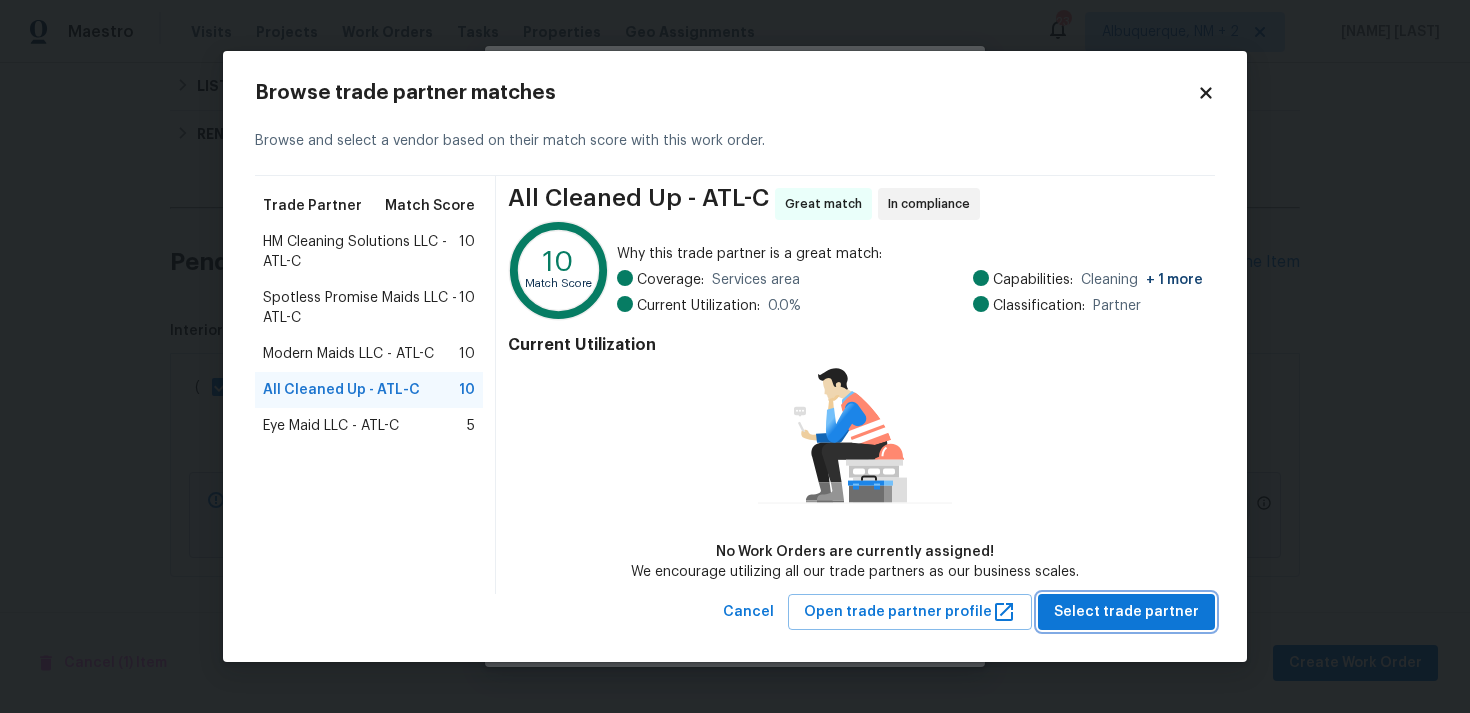 click on "Select trade partner" at bounding box center (1126, 612) 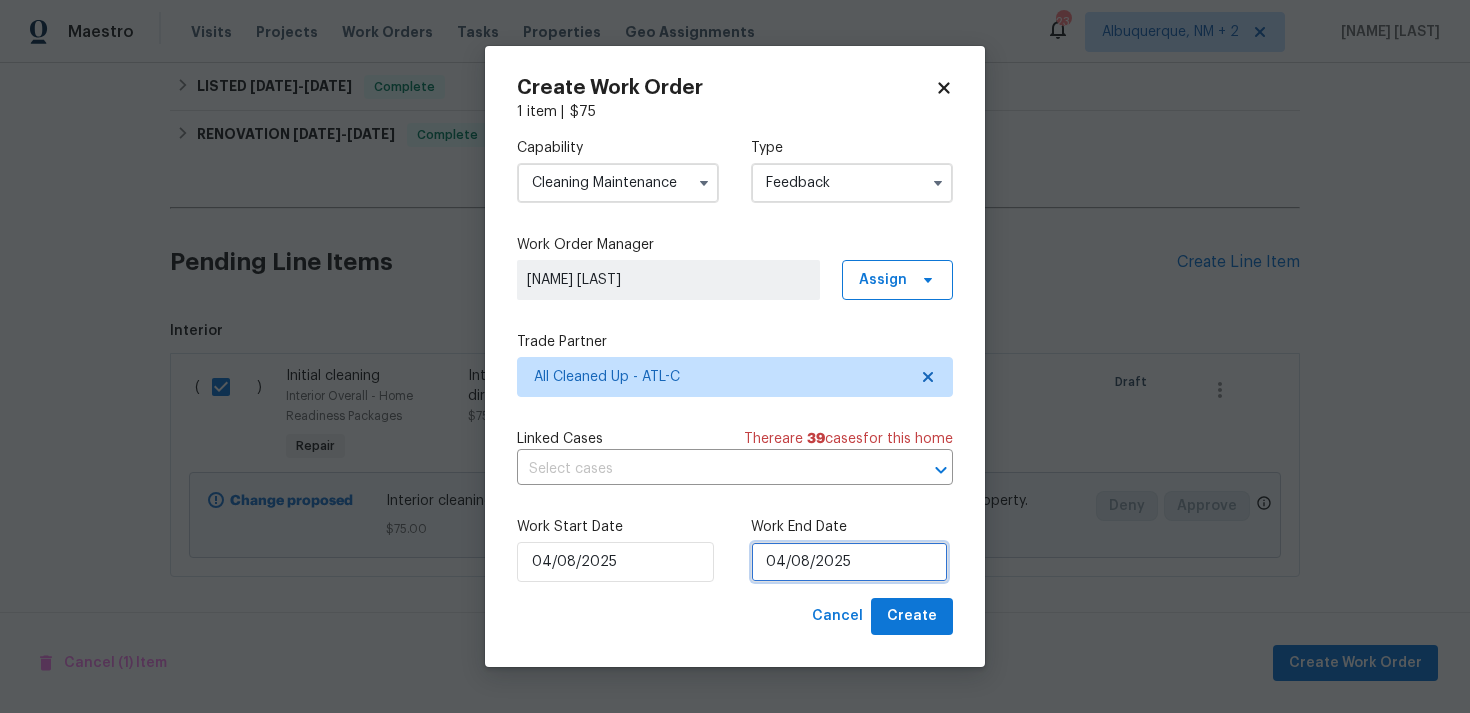 click on "04/08/2025" at bounding box center [849, 562] 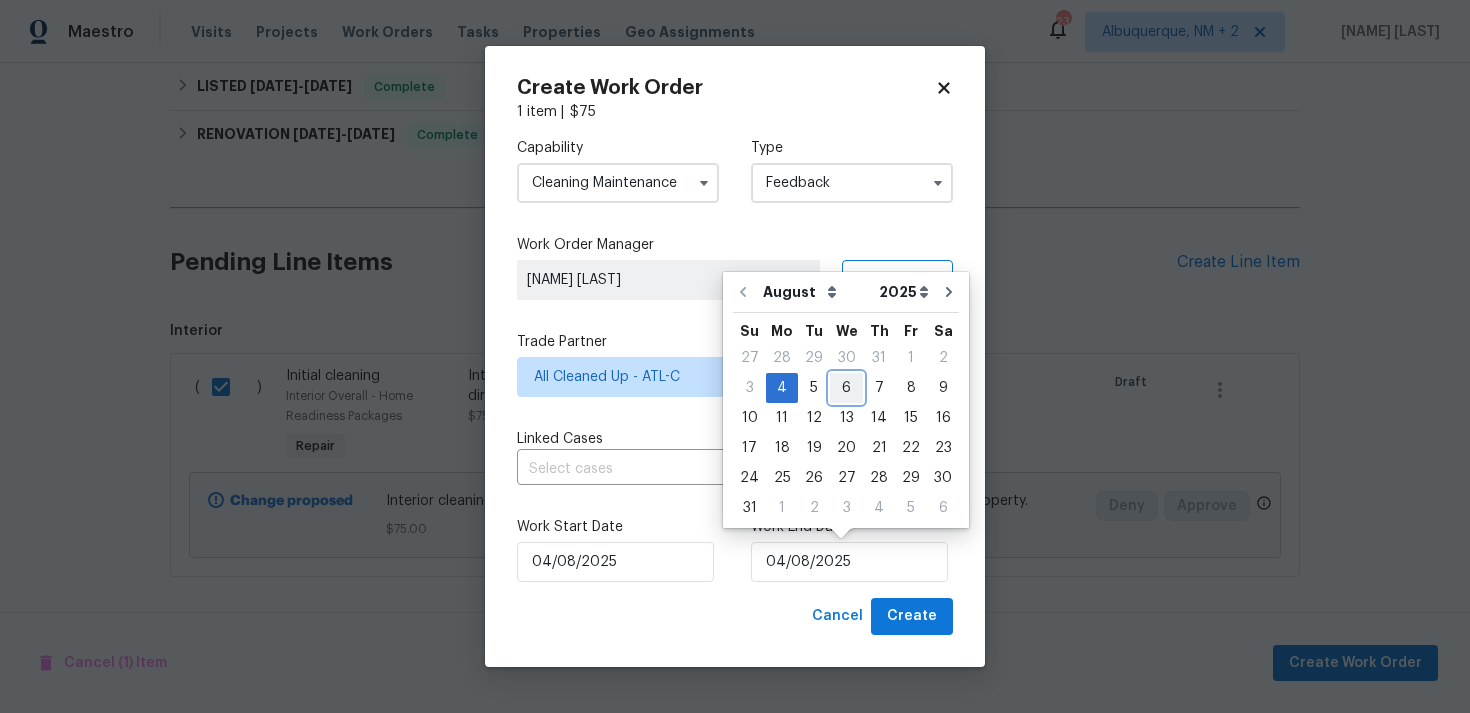 click on "6" at bounding box center [846, 388] 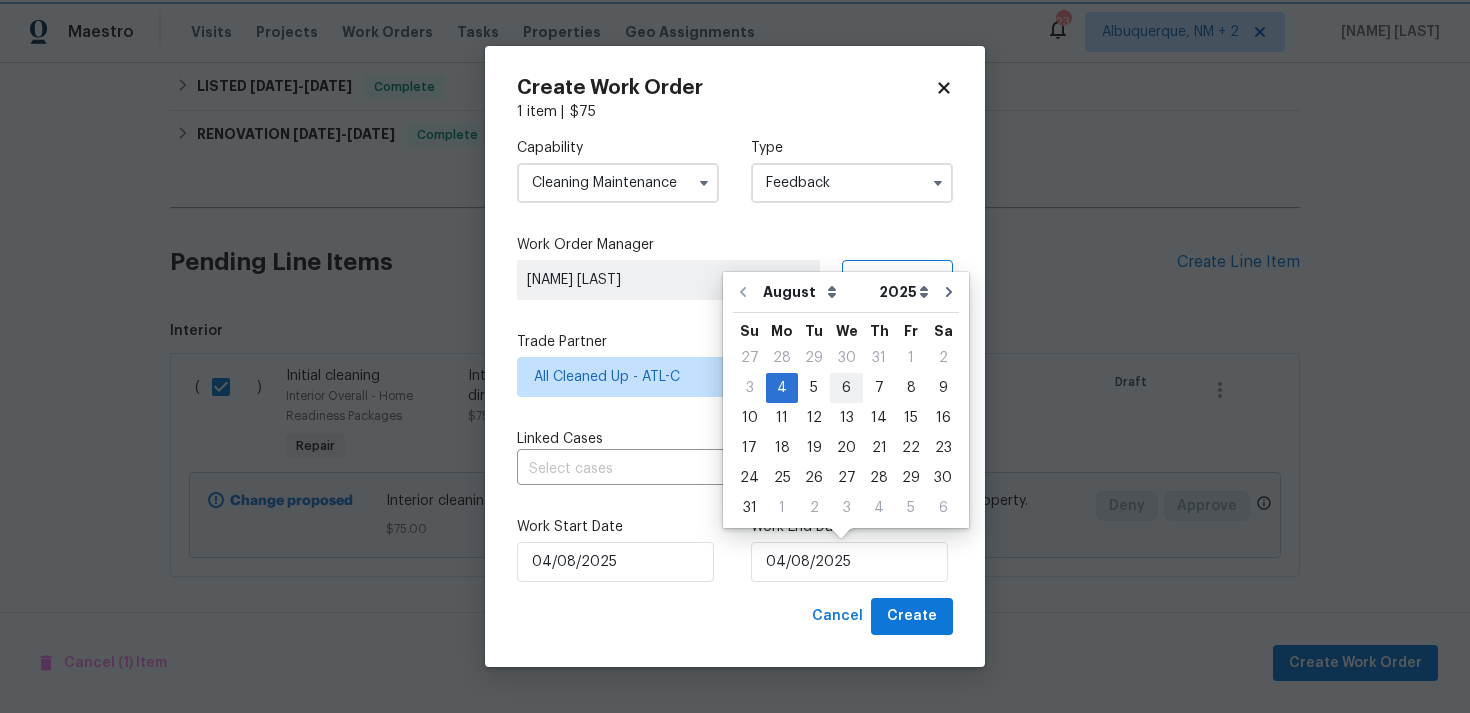type on "06/08/2025" 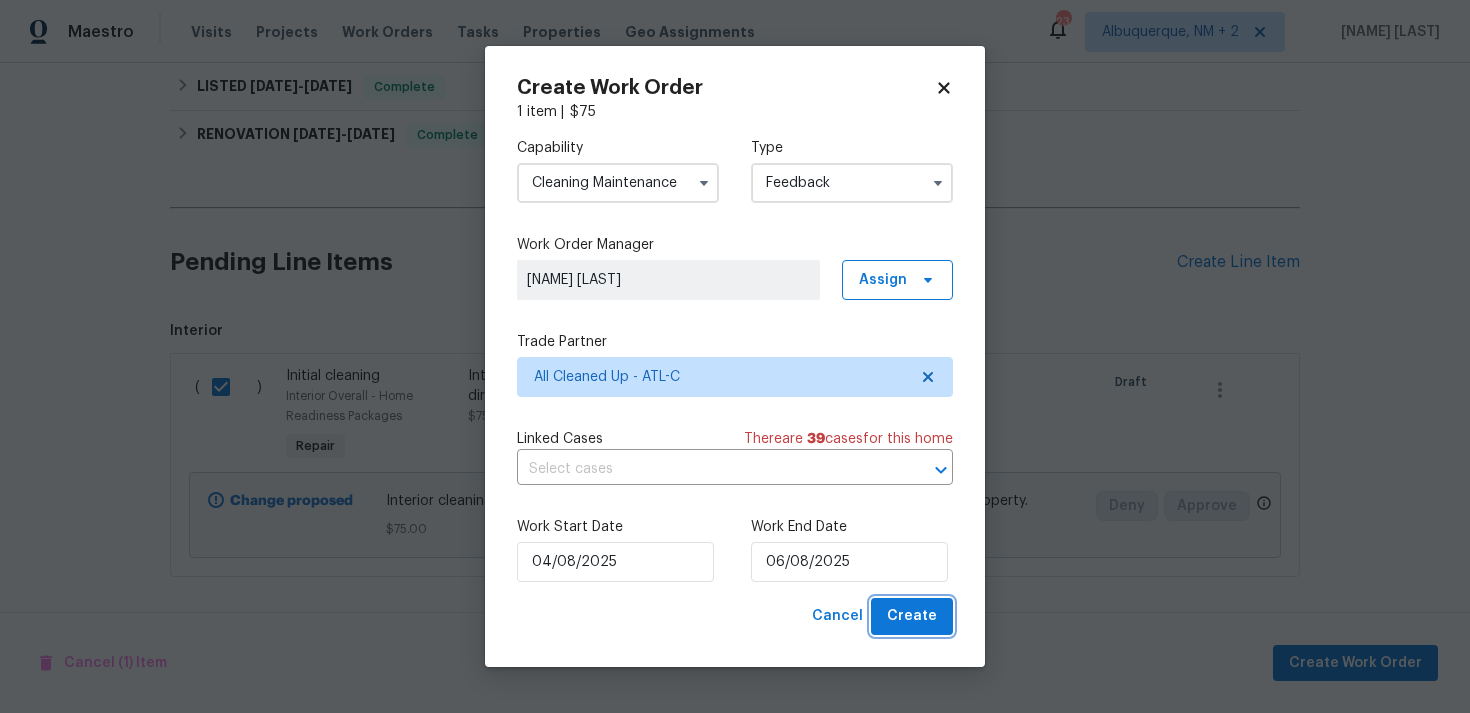 click on "Create" at bounding box center (912, 616) 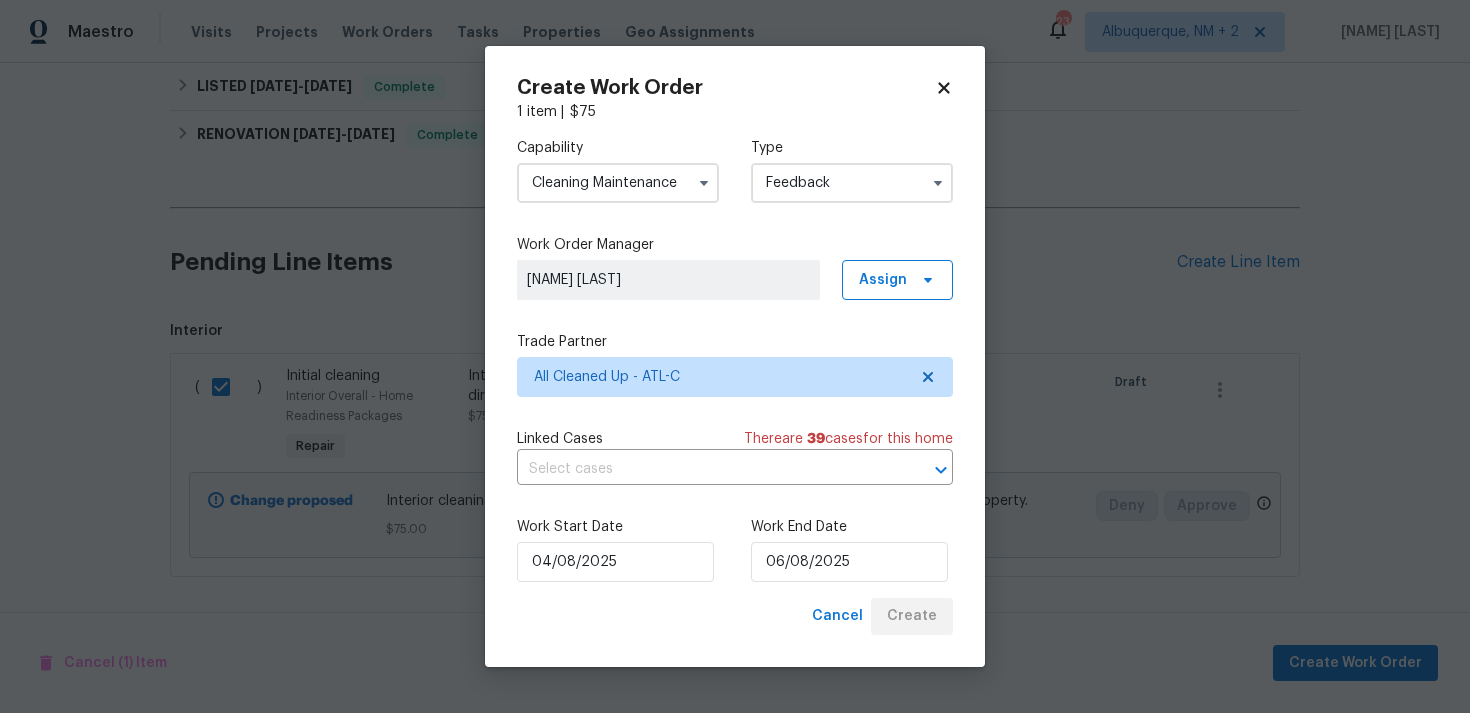 checkbox on "false" 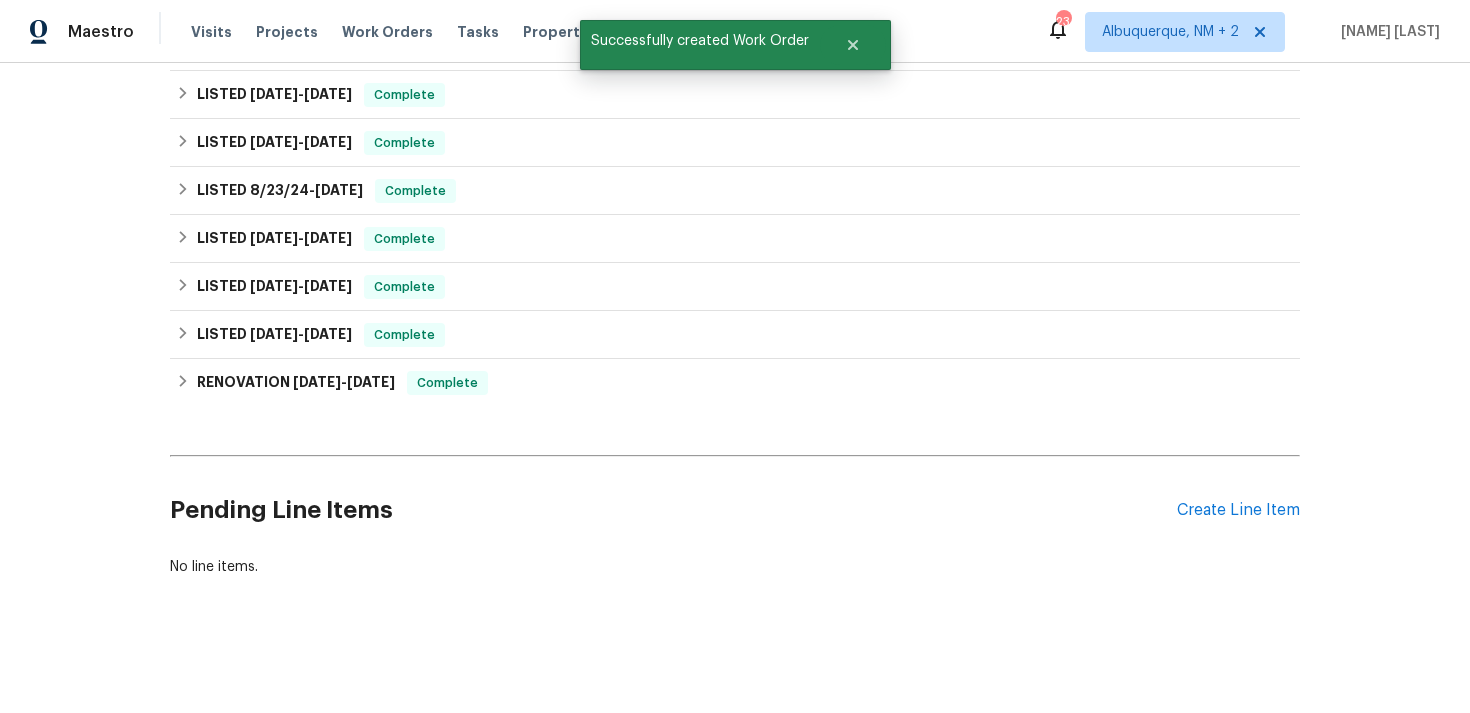 scroll, scrollTop: 0, scrollLeft: 0, axis: both 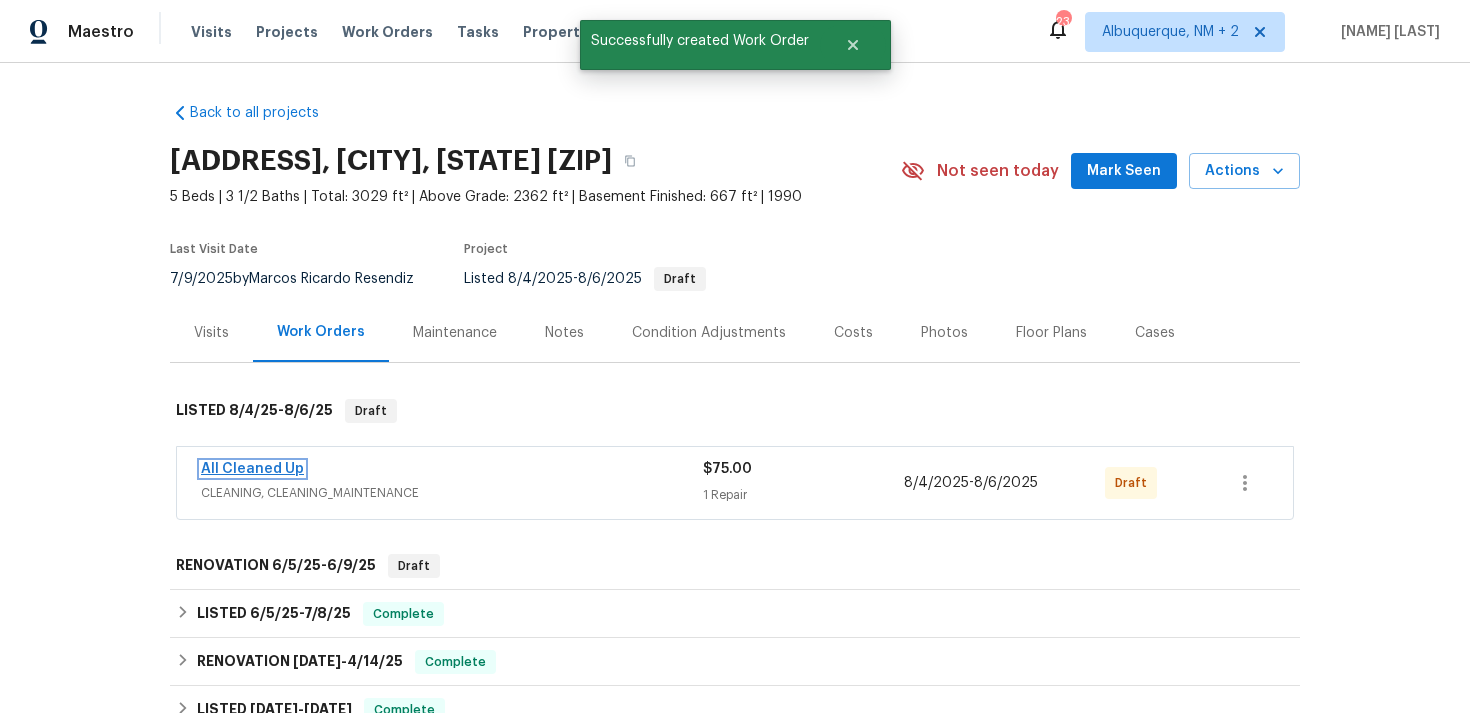 click on "All Cleaned Up" at bounding box center [252, 469] 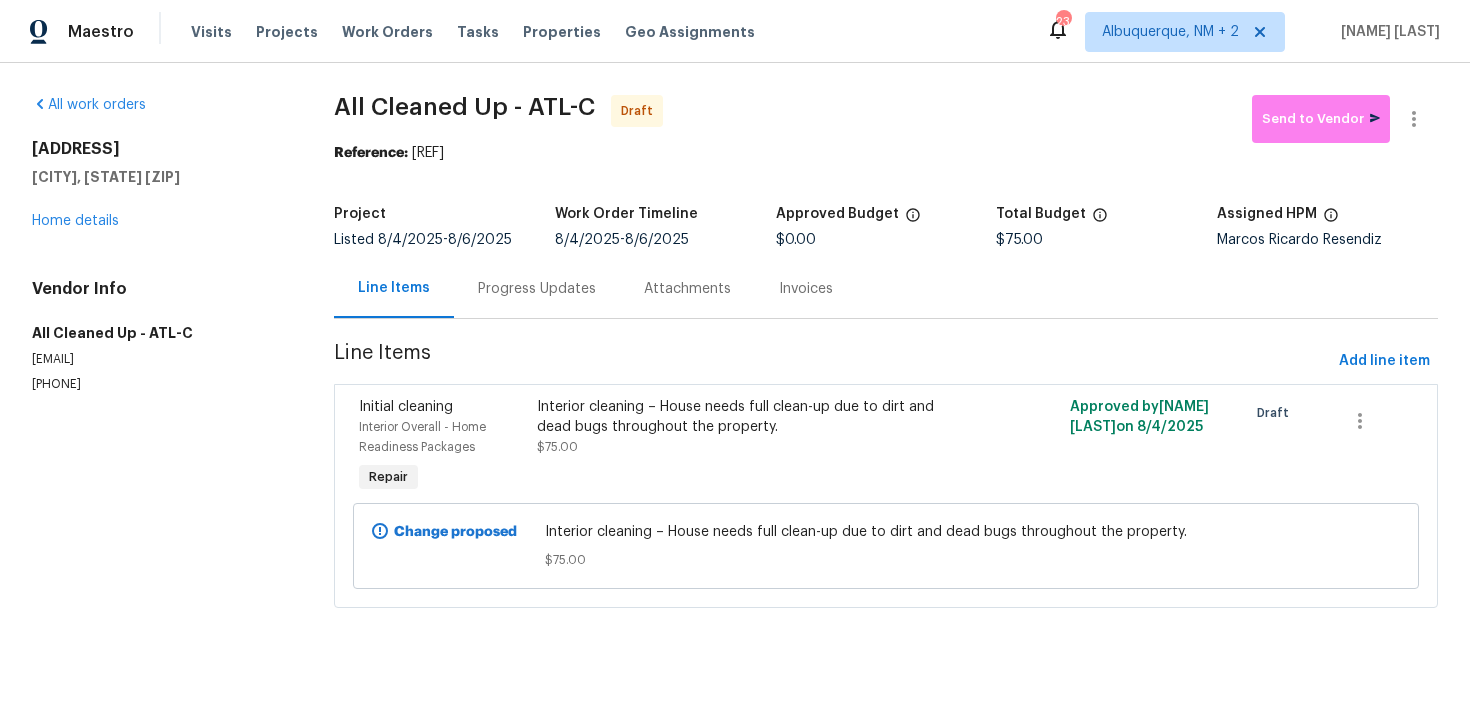click on "Progress Updates" at bounding box center (537, 289) 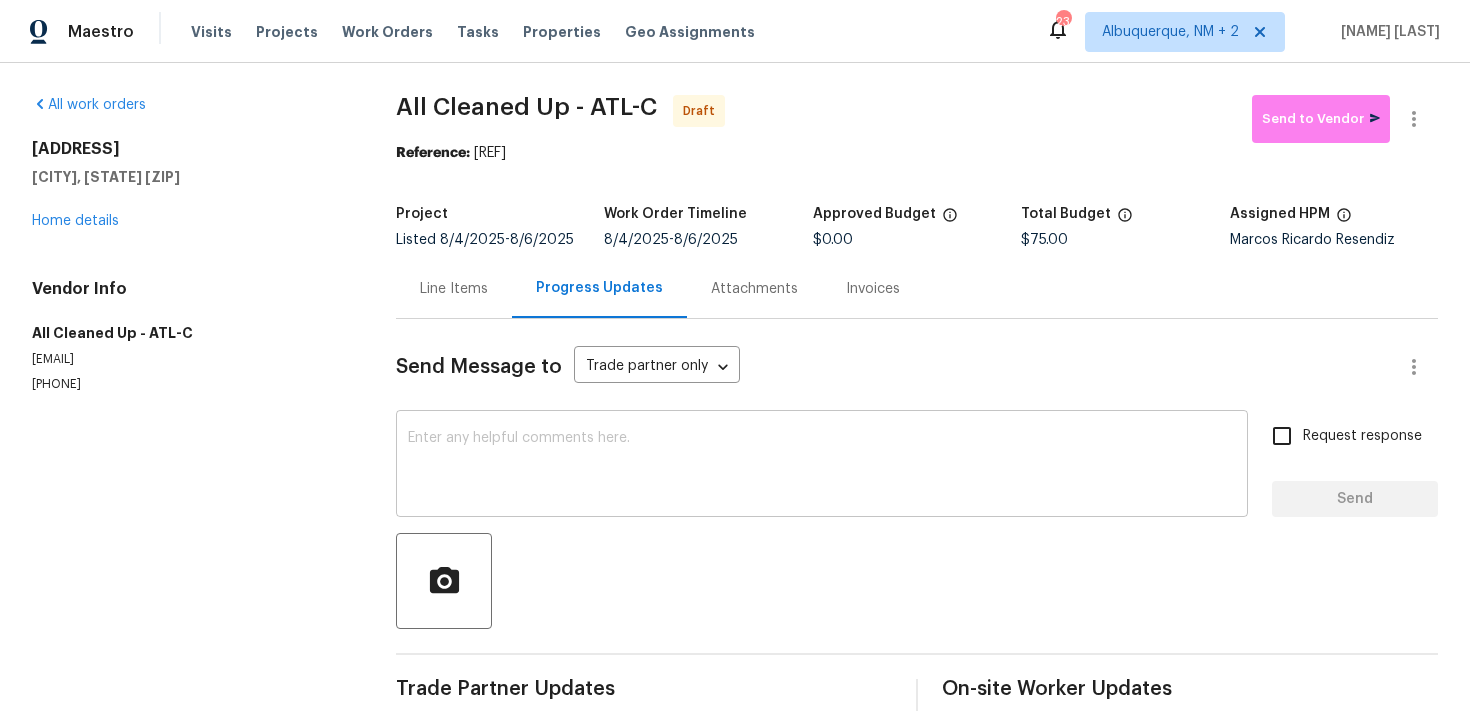 click at bounding box center [822, 466] 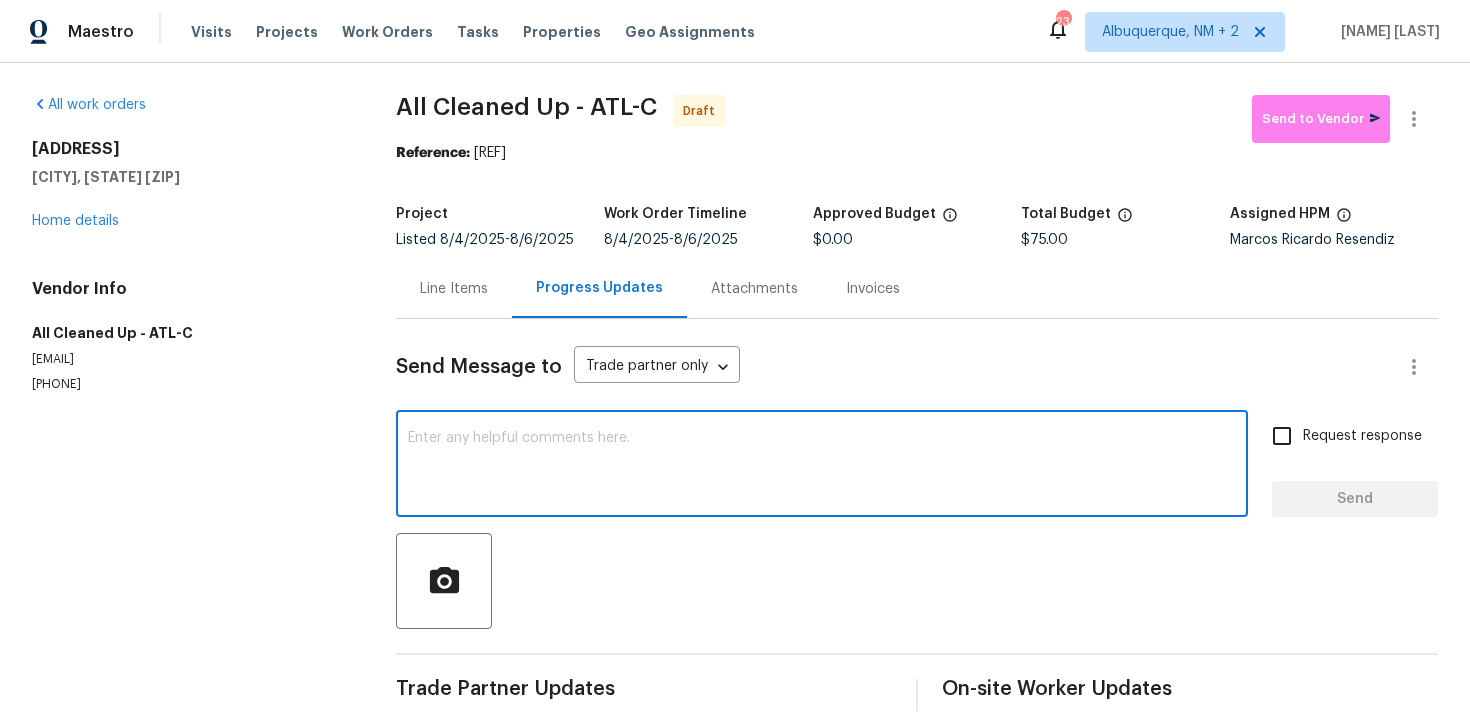 paste on "Hey, this is Tamil from Opendoor. I’m confirming you received the WO for the property at (Address). Please review and accept the WO within 24 hours and provide a scheduled date. Please disregard the contact information for the HPM included in the WO. Our Centralised LWO Team is responsible for Listed WOs." 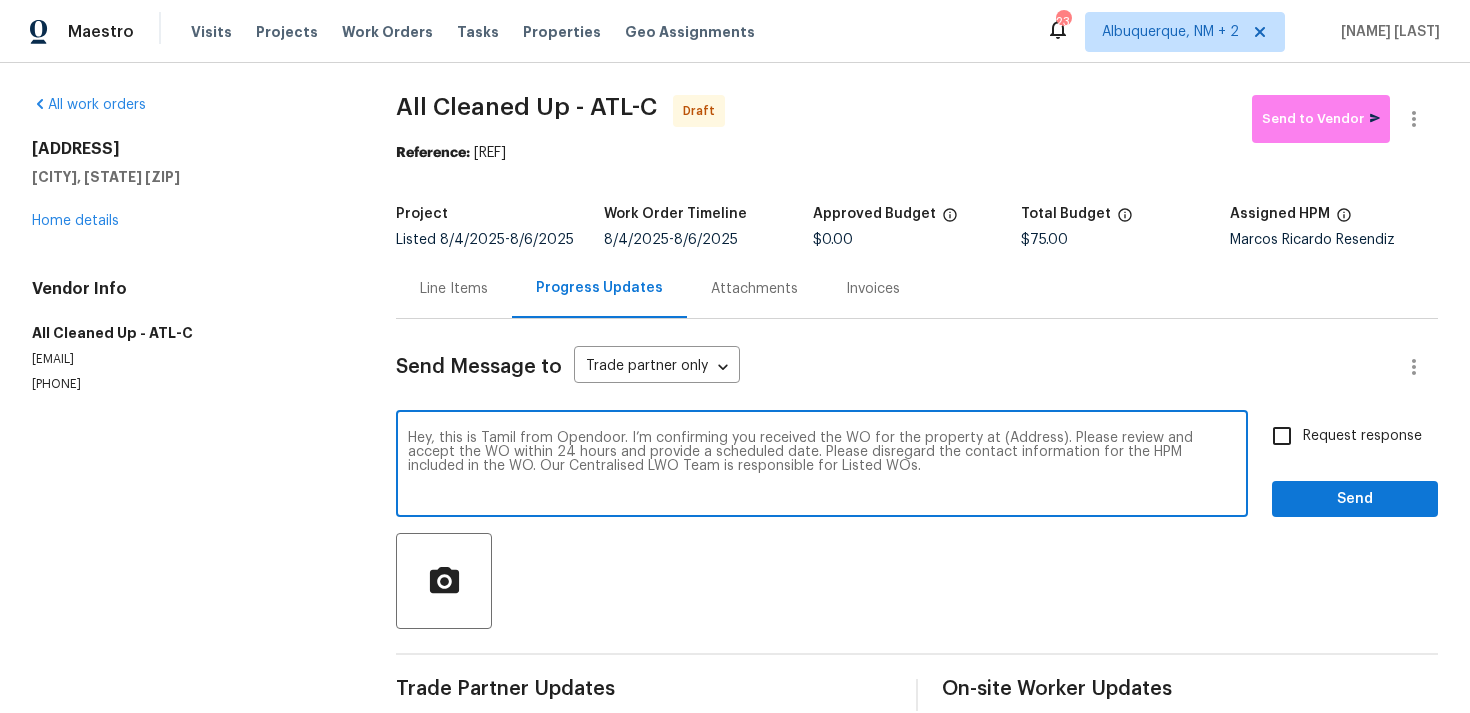 click on "Hey, this is Tamil from Opendoor. I’m confirming you received the WO for the property at (Address). Please review and accept the WO within 24 hours and provide a scheduled date. Please disregard the contact information for the HPM included in the WO. Our Centralised LWO Team is responsible for Listed WOs." at bounding box center (822, 466) 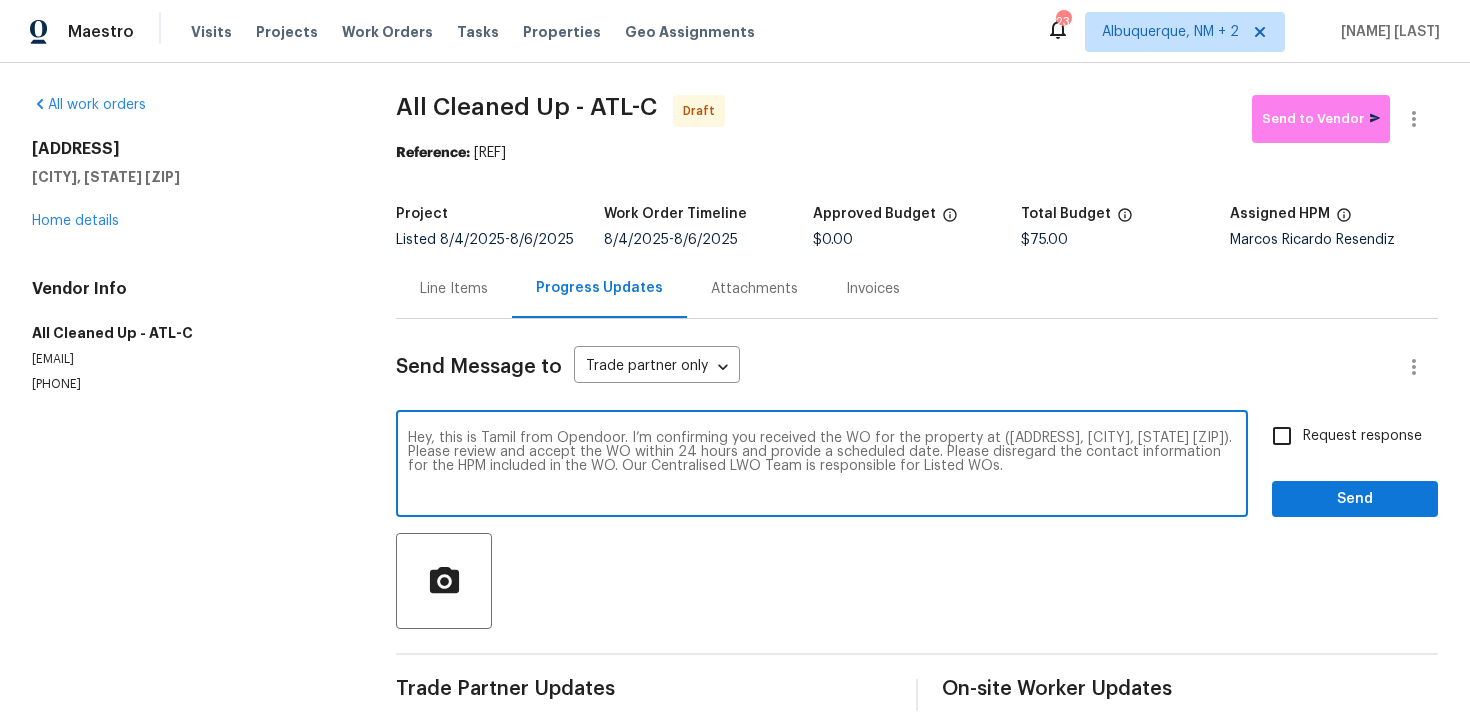 type on "Hey, this is Tamil from Opendoor. I’m confirming you received the WO for the property at ([ADDRESS], [CITY], [STATE] [ZIP]). Please review and accept the WO within 24 hours and provide a scheduled date. Please disregard the contact information for the HPM included in the WO. Our Centralised LWO Team is responsible for Listed WOs." 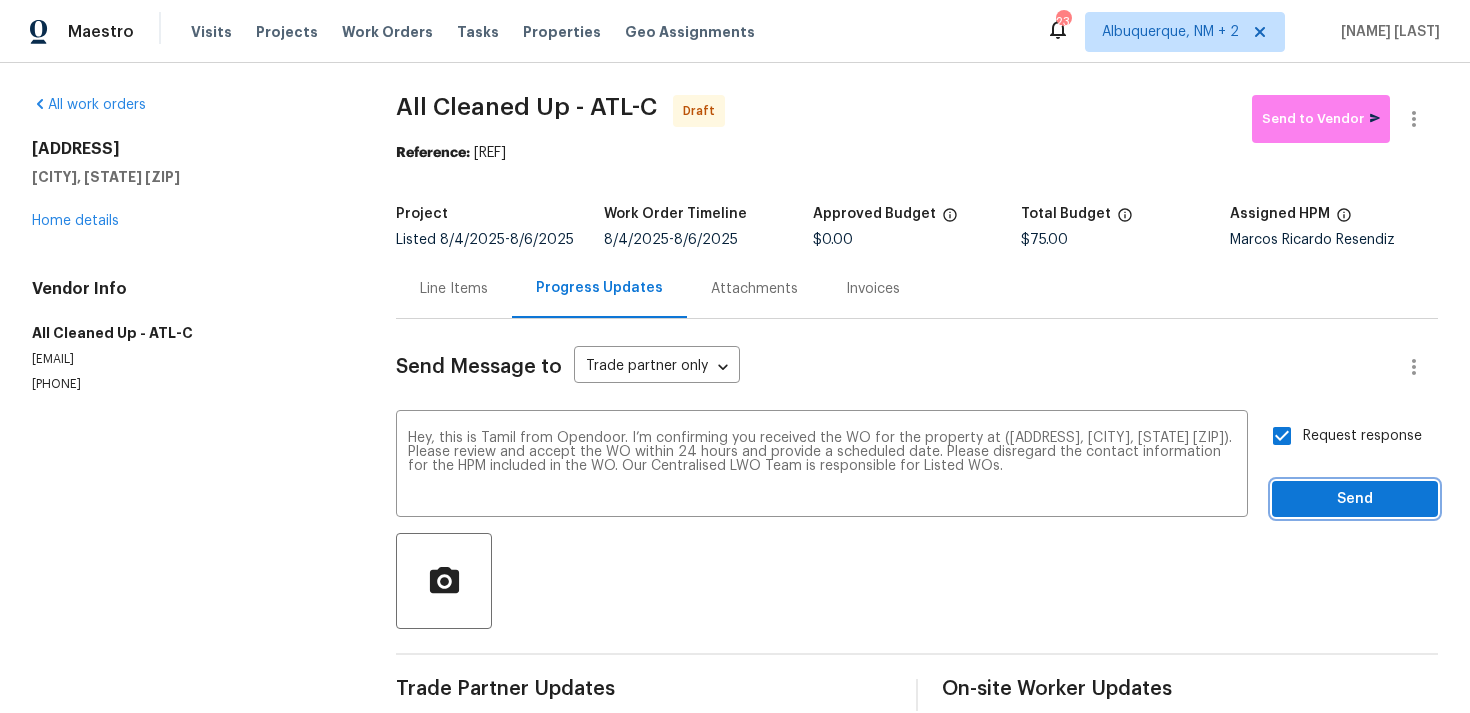 click on "Send" at bounding box center (1355, 499) 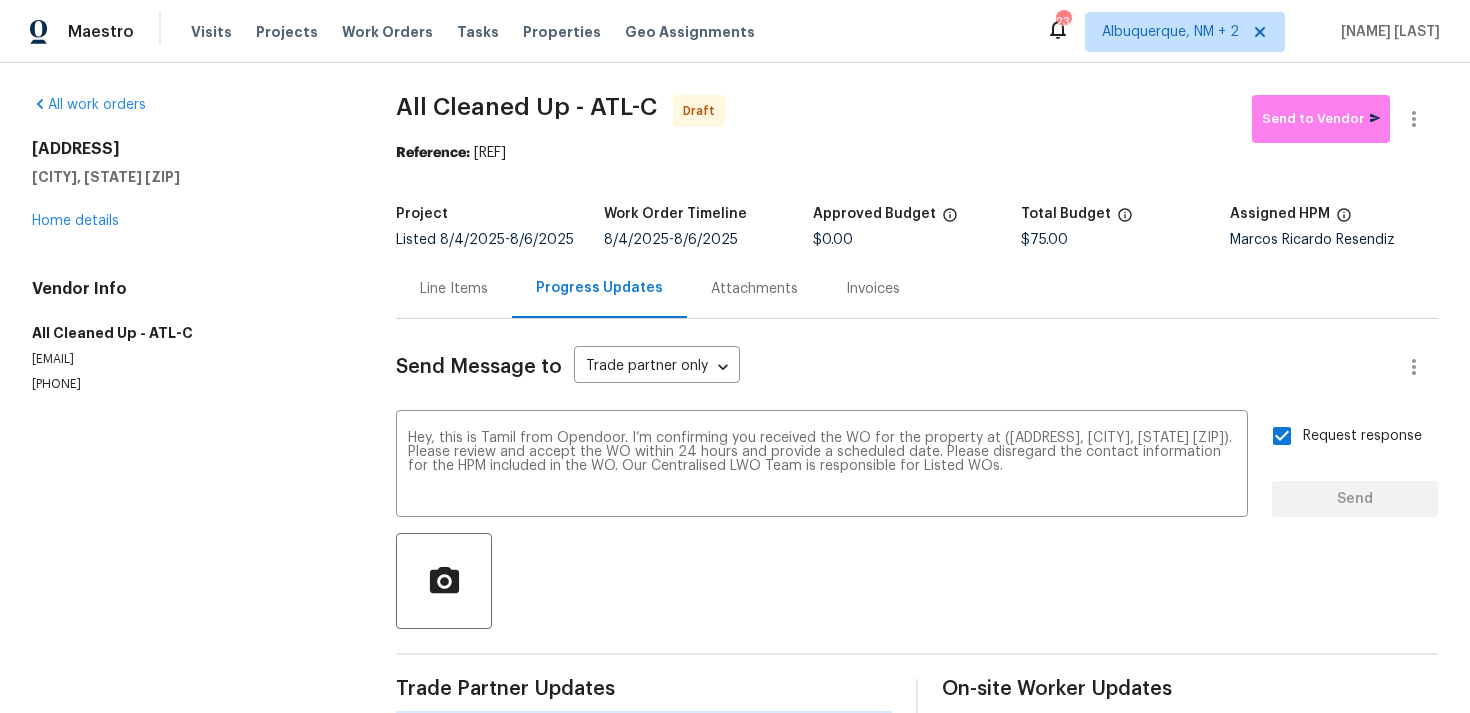type 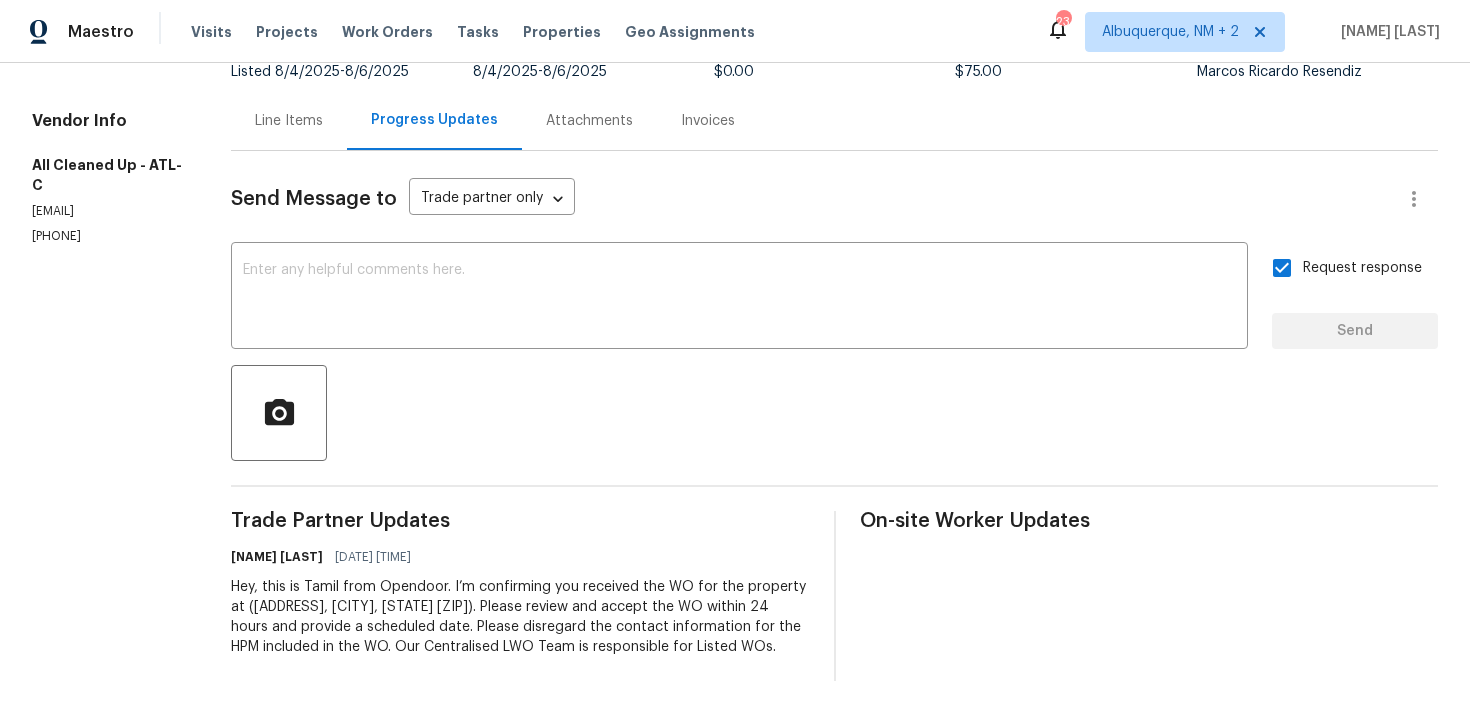 scroll, scrollTop: 0, scrollLeft: 0, axis: both 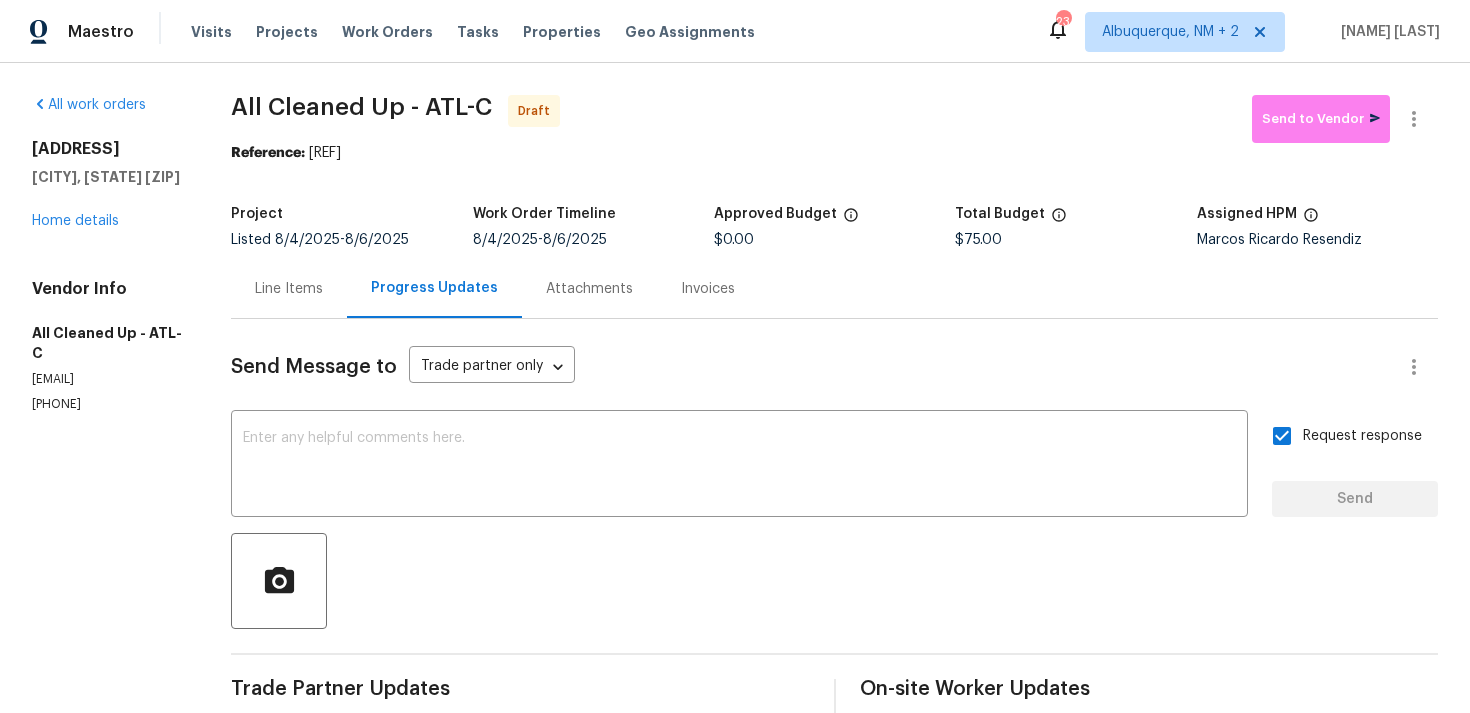 click on "Line Items" at bounding box center (289, 289) 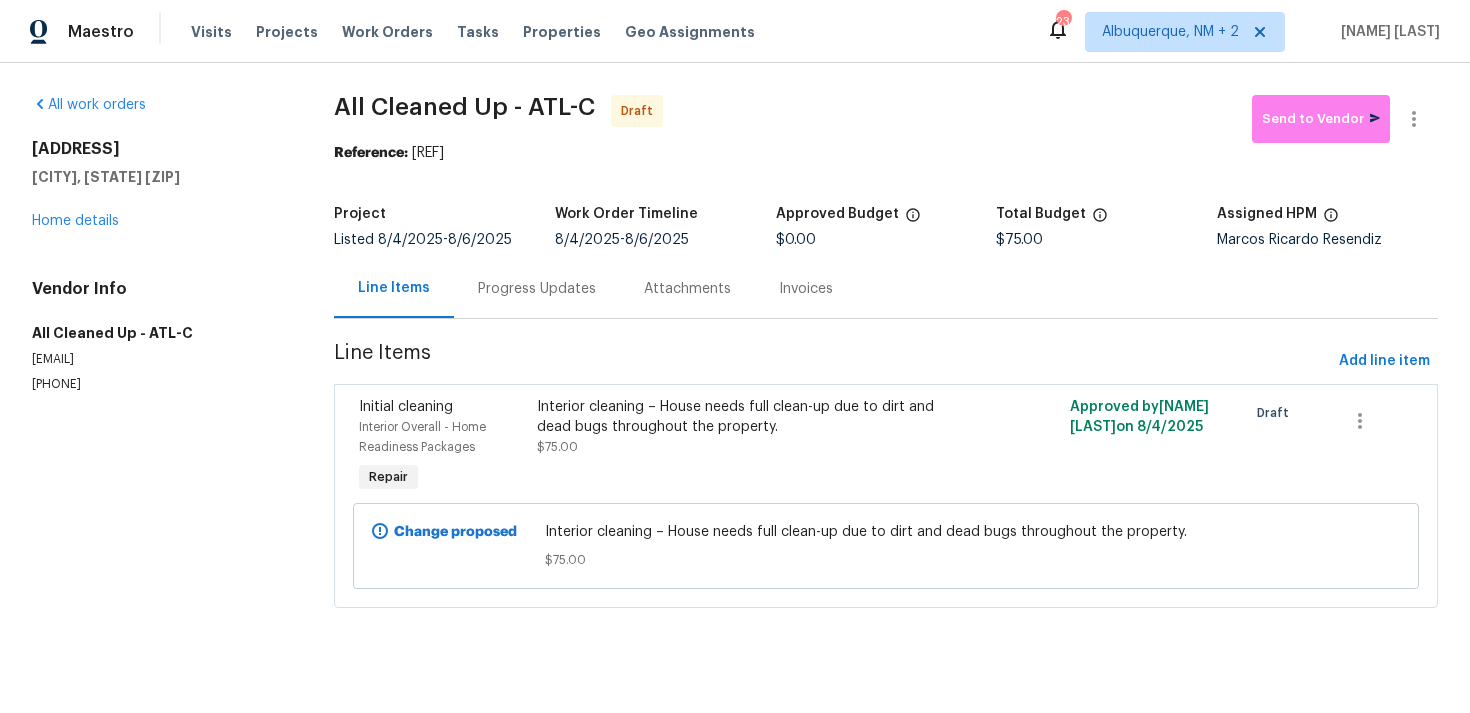 click on "All Cleaned Up - ATL-C Draft Send to Vendor   Reference:   [REF] Project Listed   [DATE]  -  [DATE] Work Order Timeline [DATE]  -  [DATE] Approved Budget $0.00 Total Budget $75.00 Assigned HPM [NAME] [LAST] Resendiz Line Items Progress Updates Attachments Invoices Line Items Add line item Initial cleaning Interior Overall - Home Readiness Packages Repair Interior cleaning – House needs full clean-up due to dirt and dead bugs throughout the property. $75.00 Approved by  [NAME] [LAST]  on   [DATE] Draft Change proposed Interior cleaning – House needs full clean-up due to dirt and dead bugs throughout the property. $75.00" at bounding box center (886, 363) 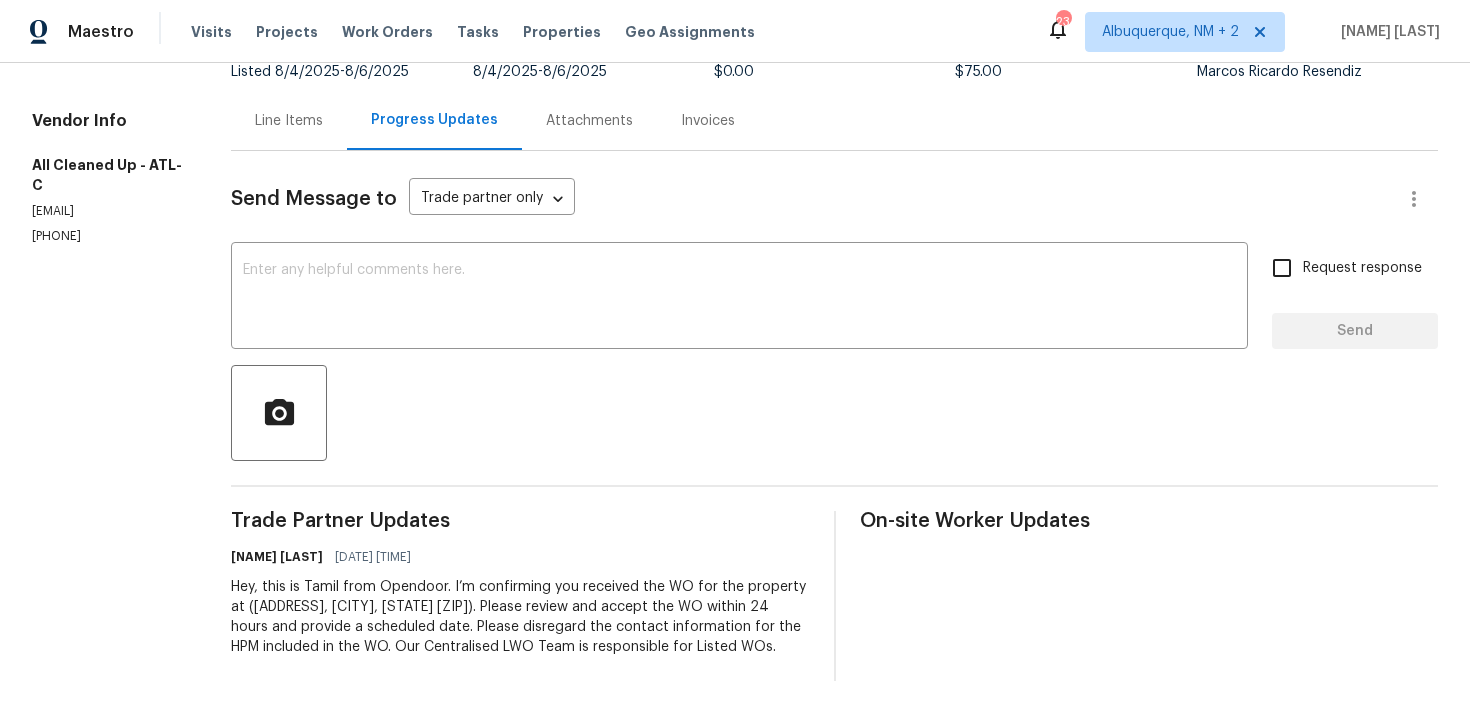 scroll, scrollTop: 0, scrollLeft: 0, axis: both 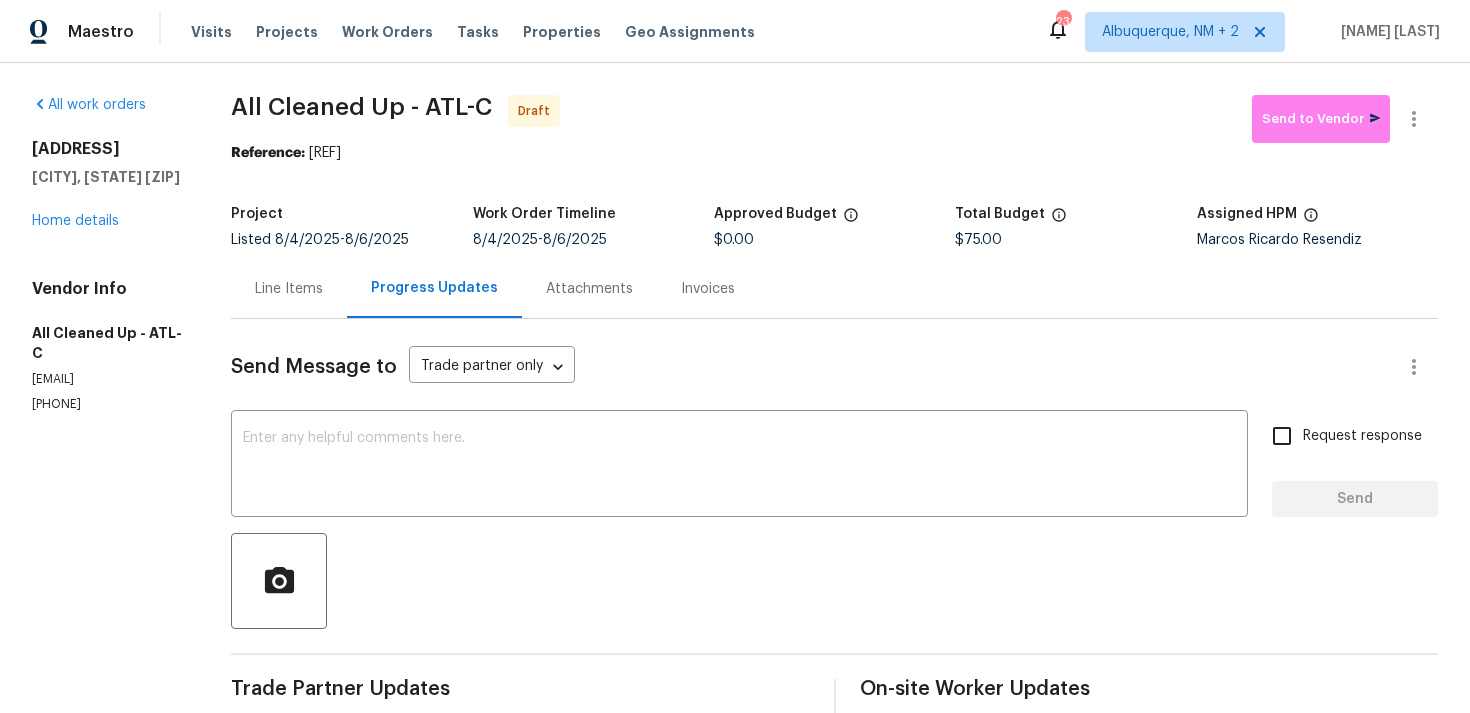 click on "Line Items" at bounding box center (289, 288) 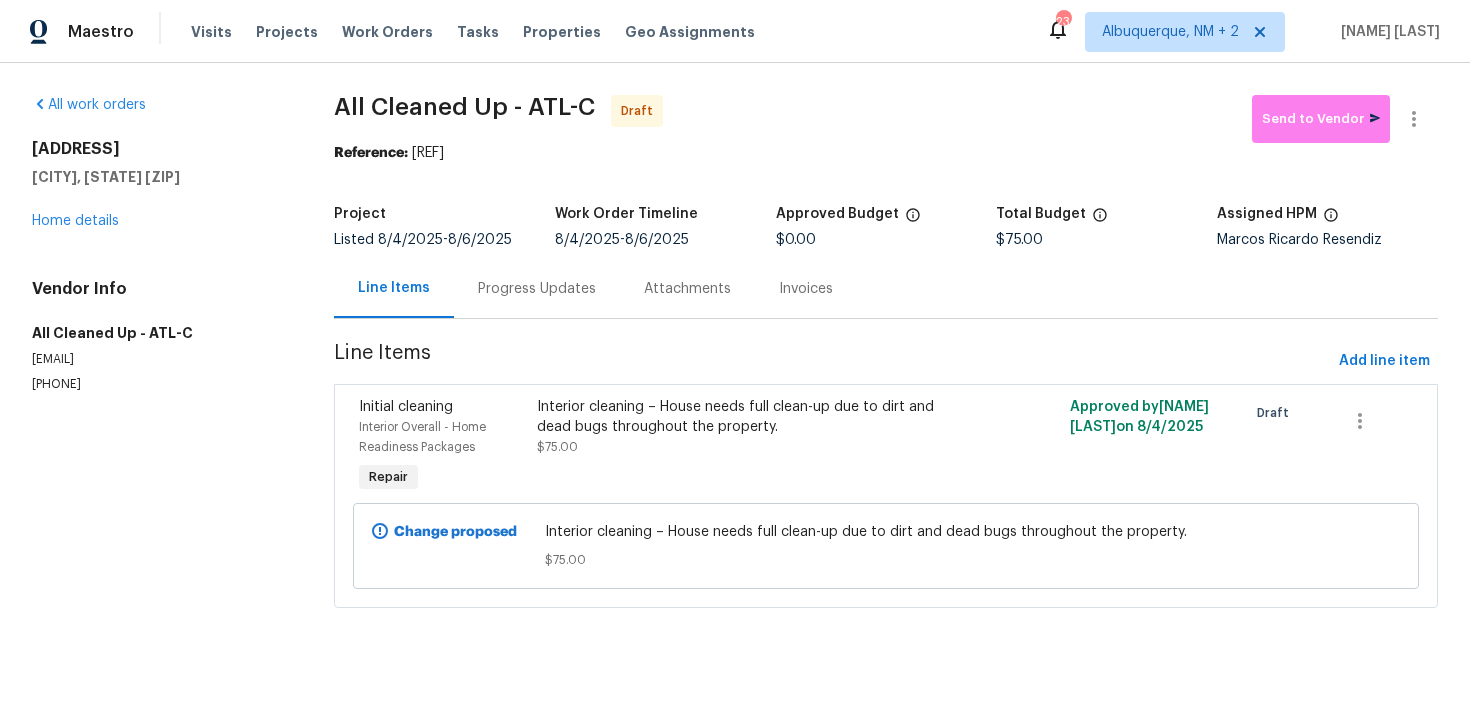 click on "Progress Updates" at bounding box center (537, 289) 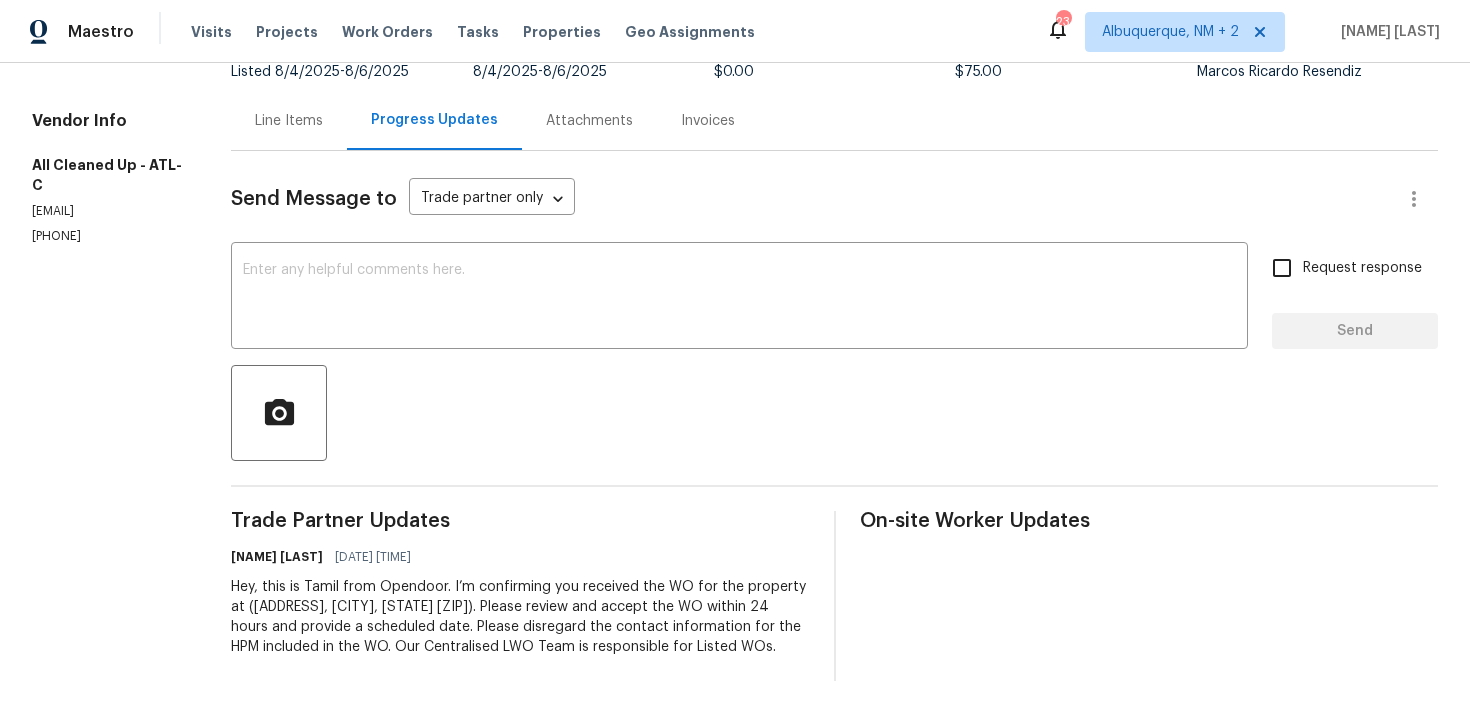scroll, scrollTop: 0, scrollLeft: 0, axis: both 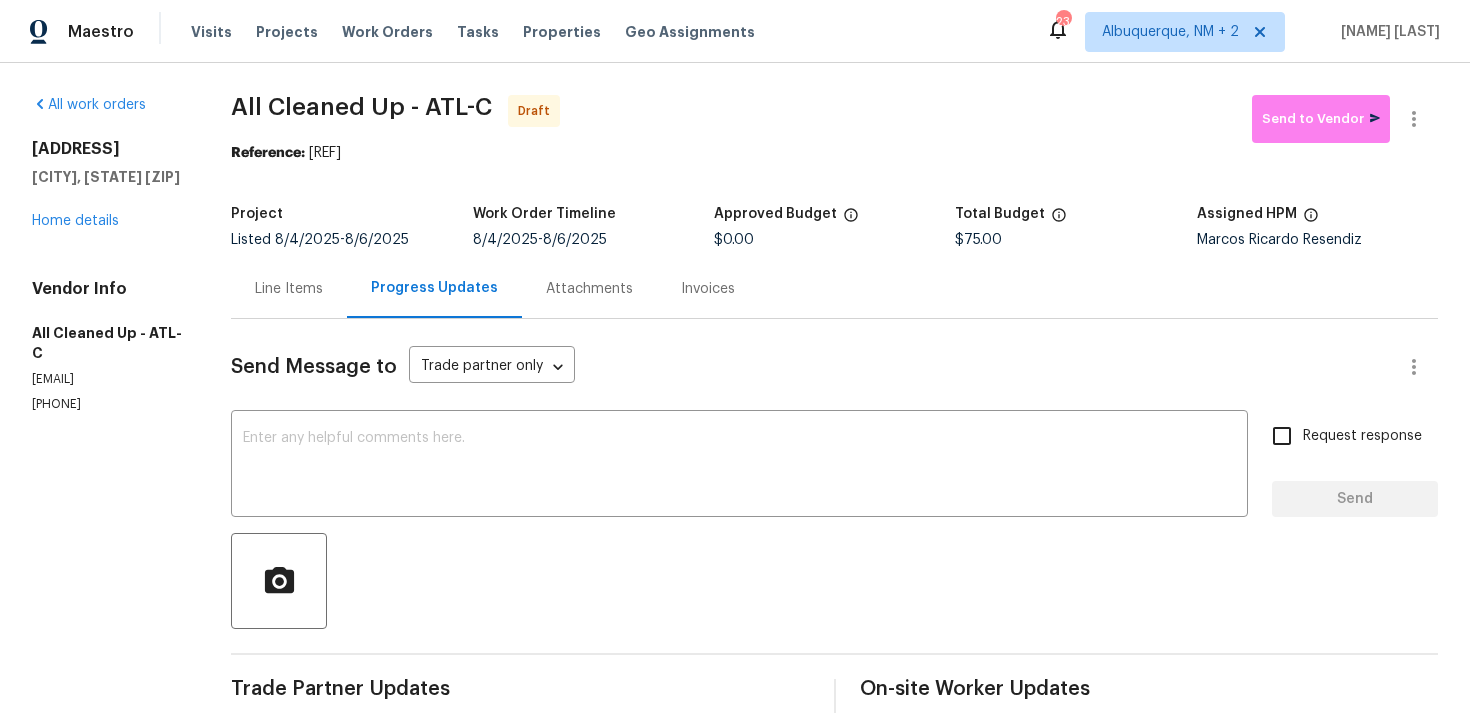 click on "Line Items" at bounding box center (289, 288) 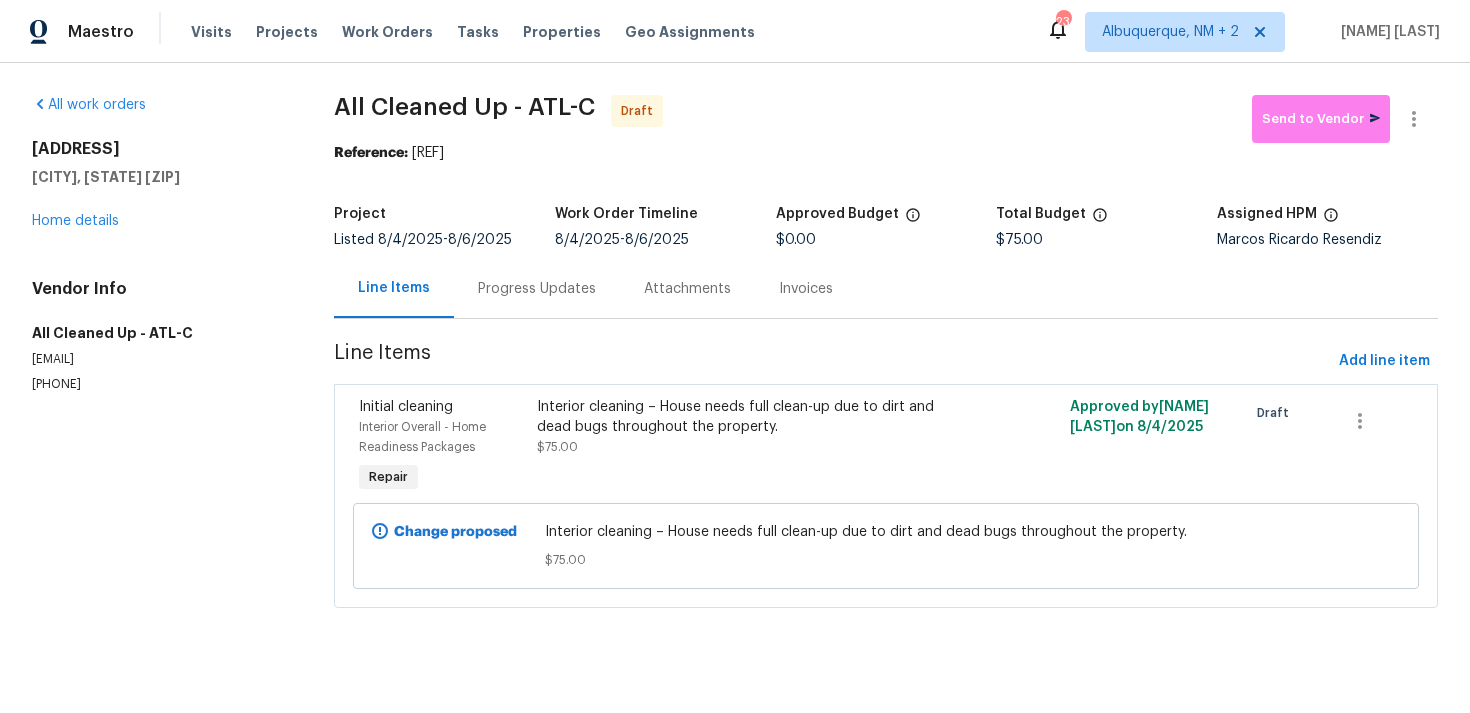 click on "Progress Updates" at bounding box center (537, 289) 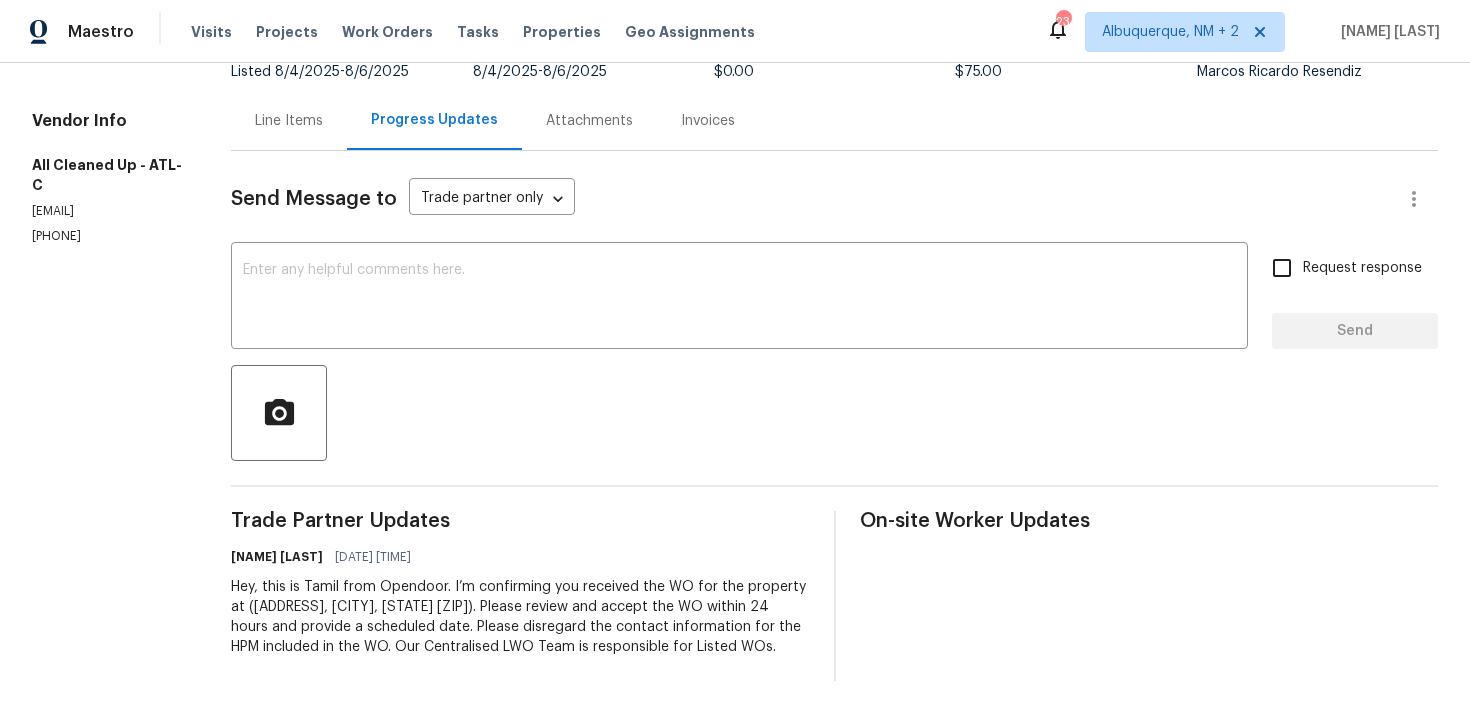 scroll, scrollTop: 0, scrollLeft: 0, axis: both 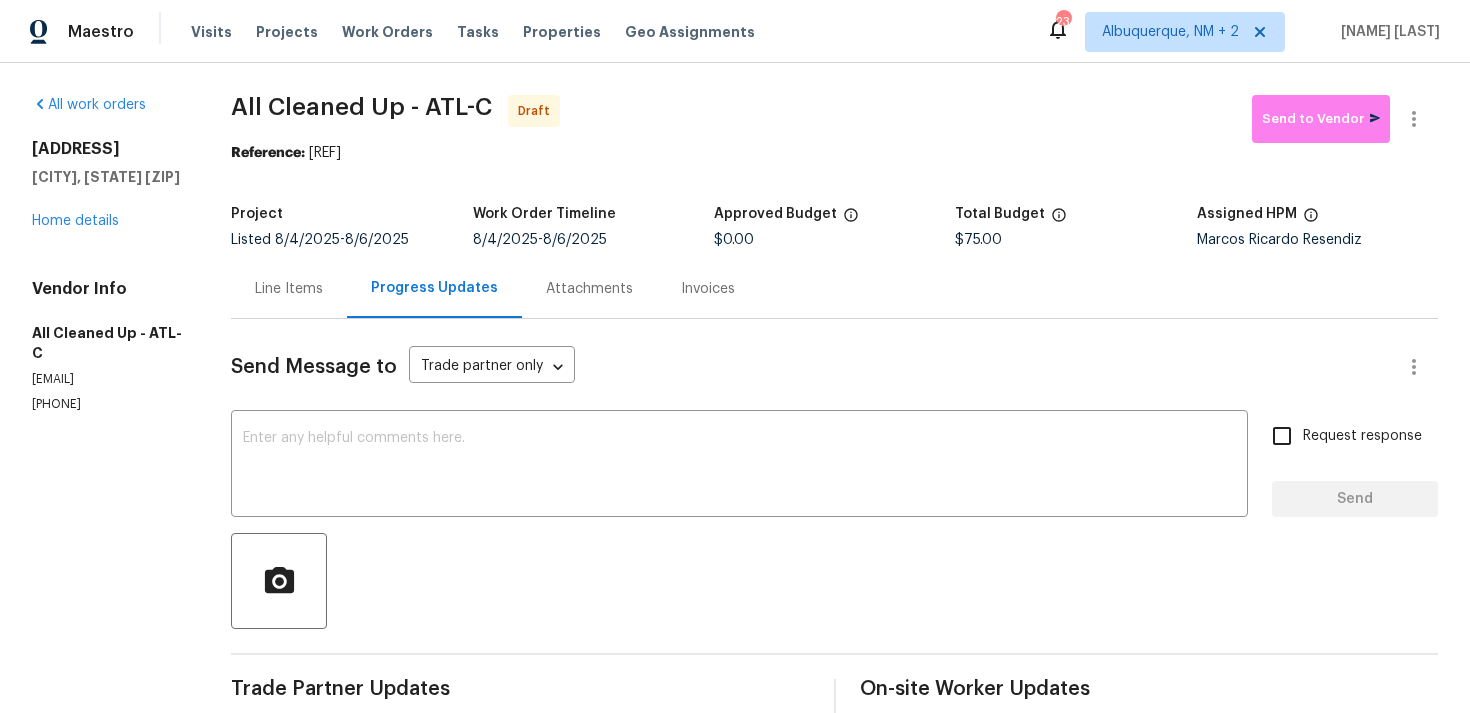 click on "Send Message to Trade partner only Trade partner only ​ x ​ Request response Send Trade Partner Updates [NAME] [LAST] [DATE] [TIME] Hey, this is Tamil from Opendoor. I’m confirming you received the WO for the property at ([ADDRESS], [CITY], [STATE] [ZIP]). Please review and accept the WO within 24 hours and provide a scheduled date. Please disregard the contact information for the HPM included in the WO. Our Centralised LWO Team is responsible for Listed WOs. On-site Worker Updates" at bounding box center [834, 584] 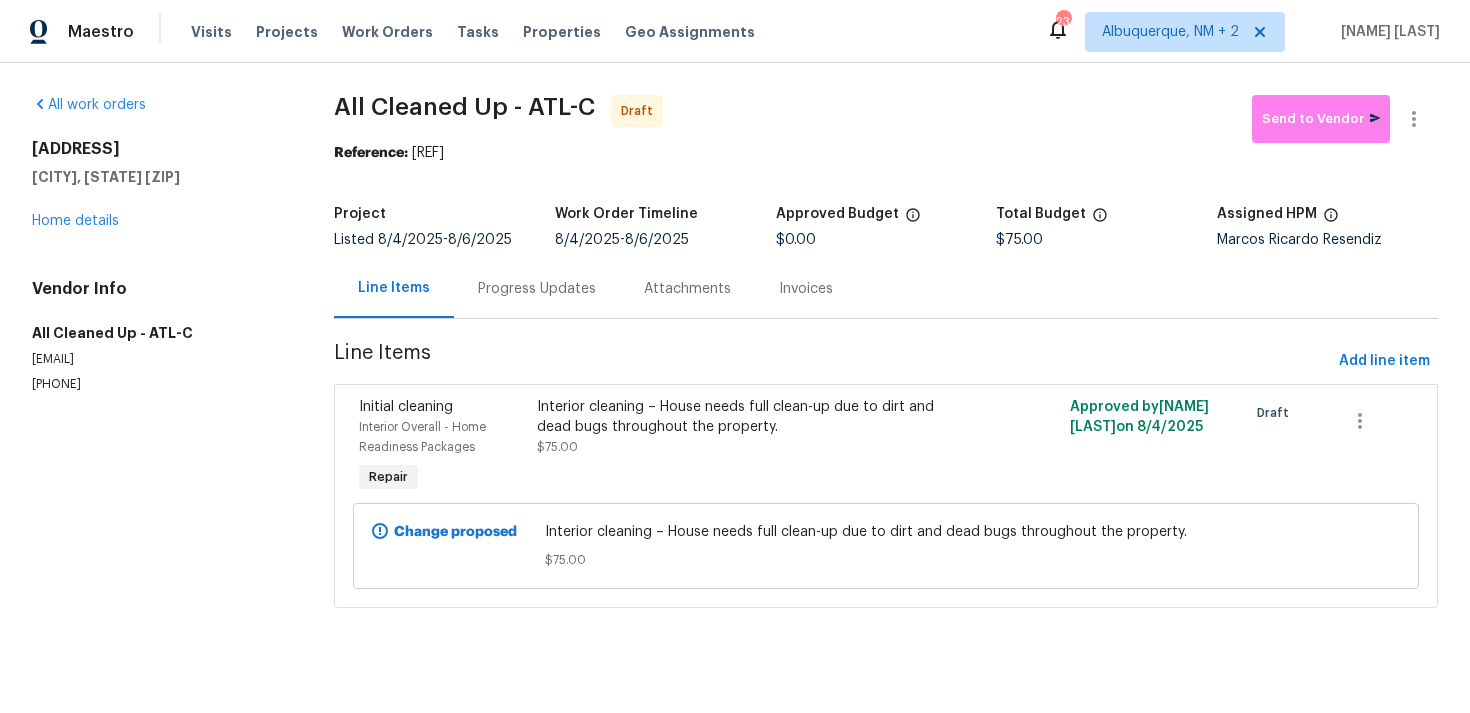 click on "Progress Updates" at bounding box center [537, 289] 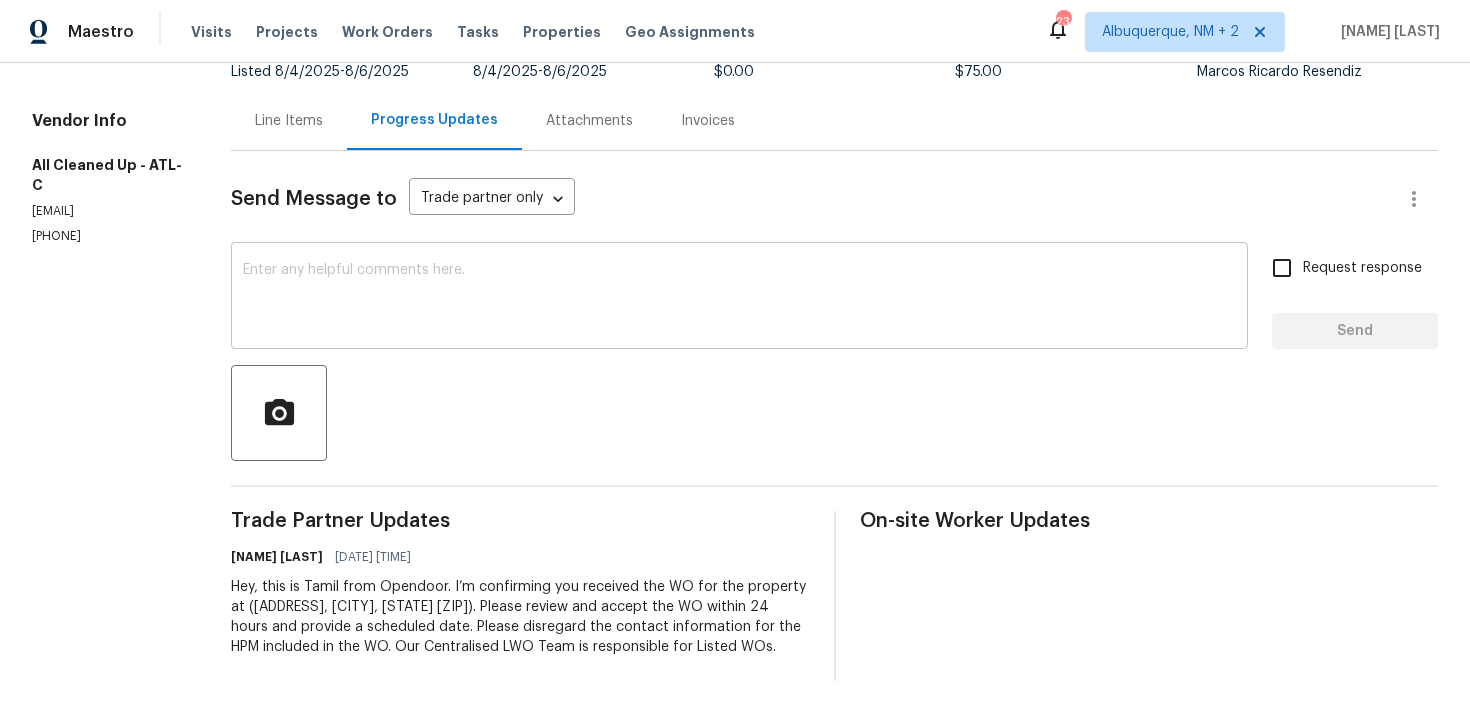 scroll, scrollTop: 0, scrollLeft: 0, axis: both 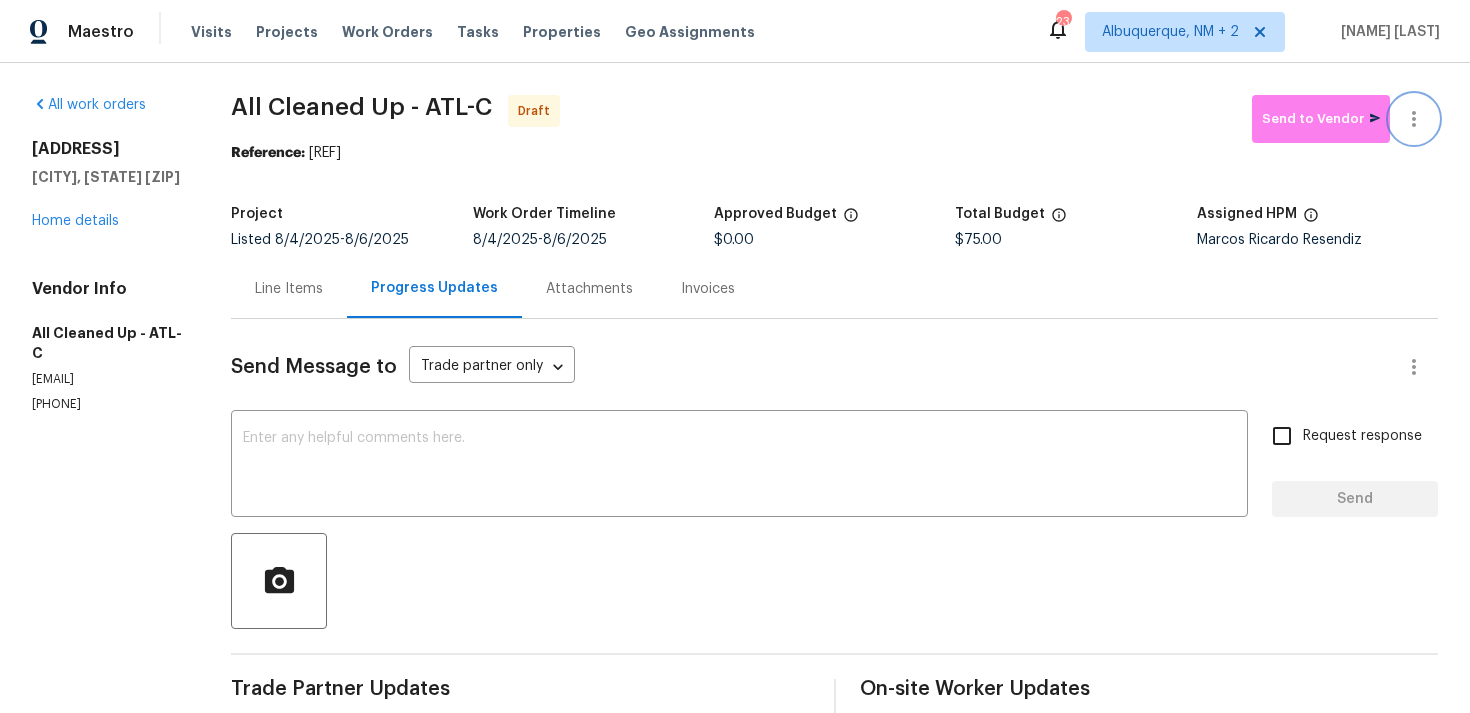 click at bounding box center [1414, 119] 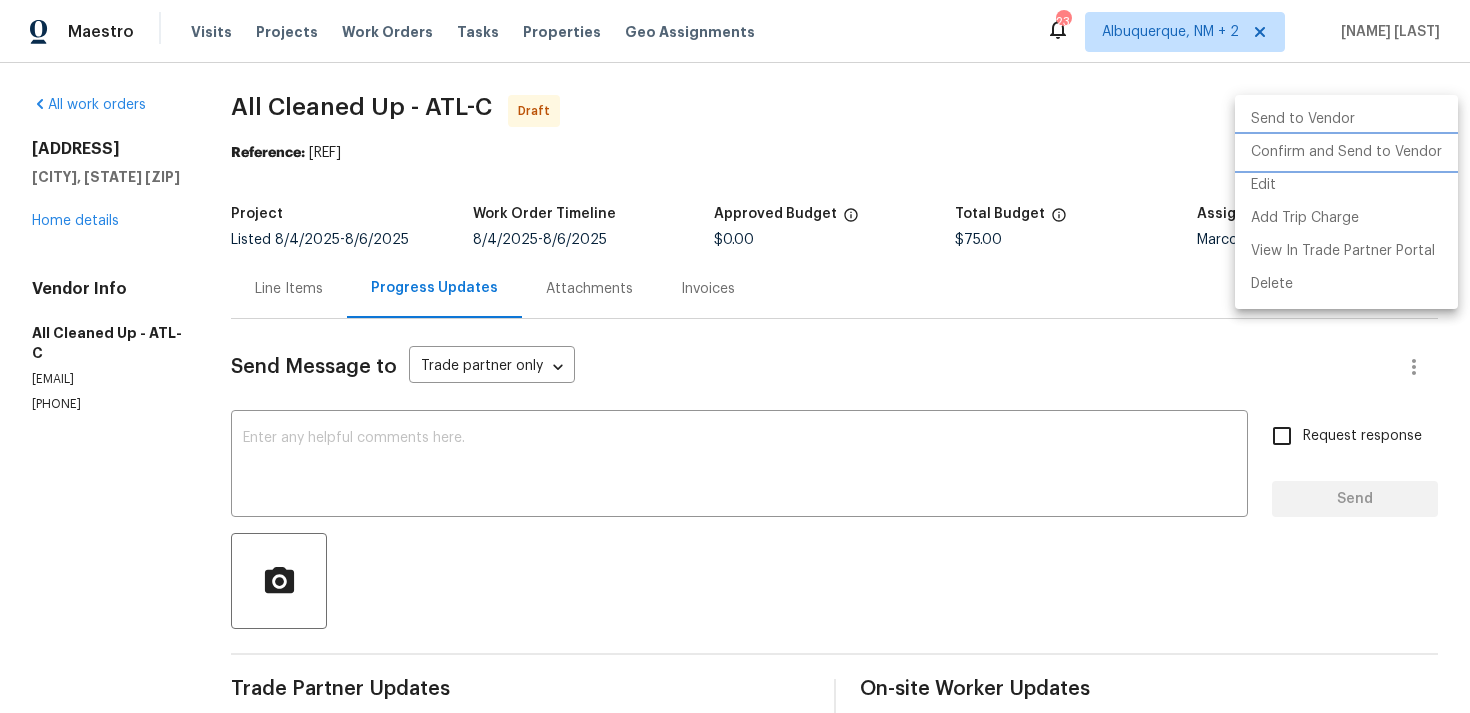 click on "Confirm and Send to Vendor" at bounding box center [1346, 152] 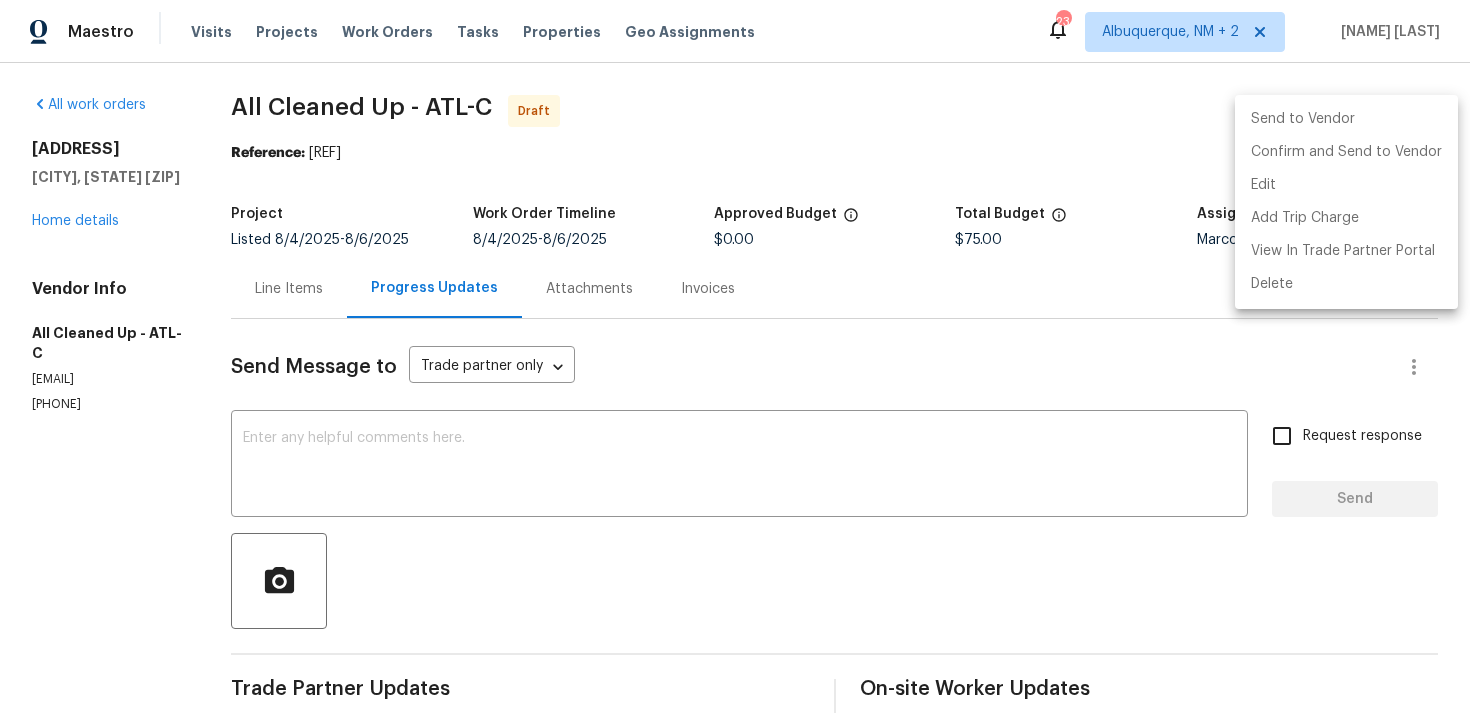 click at bounding box center [735, 356] 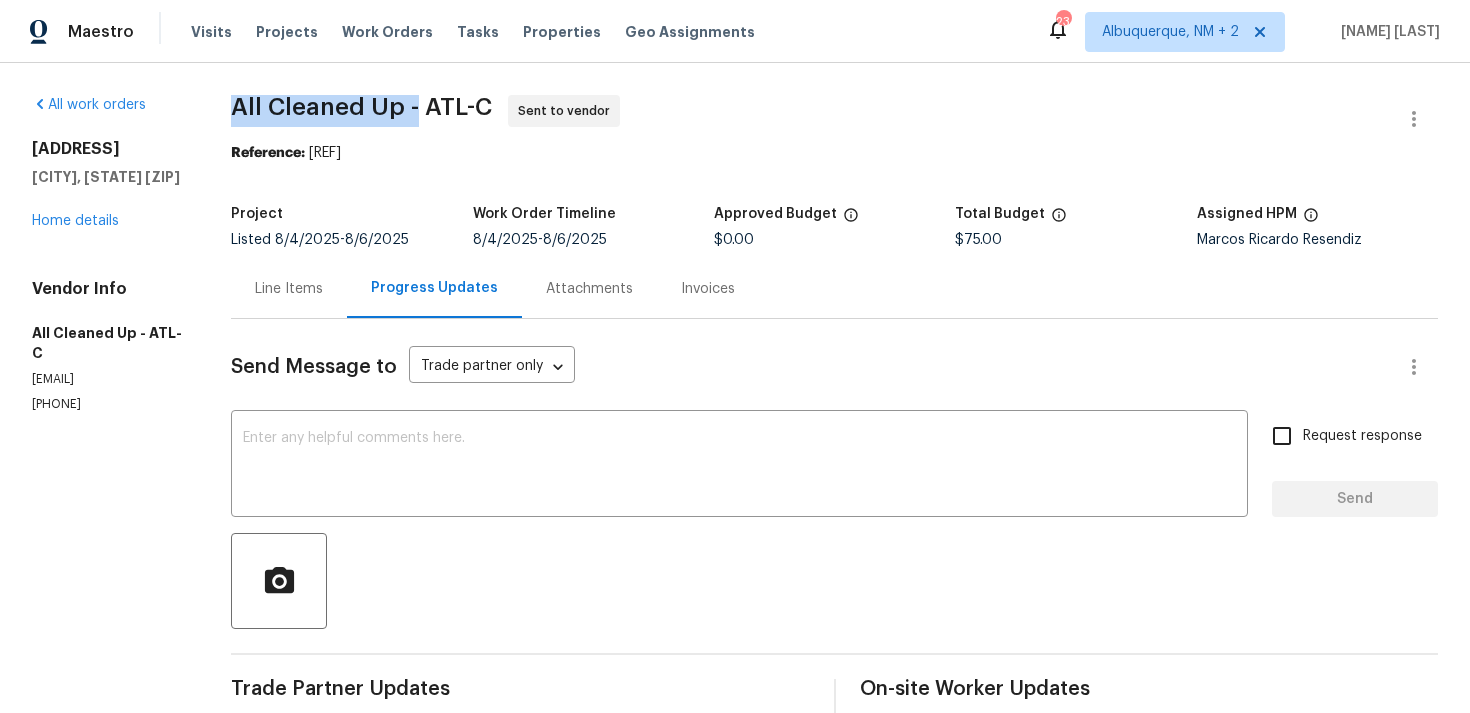 drag, startPoint x: 227, startPoint y: 107, endPoint x: 412, endPoint y: 107, distance: 185 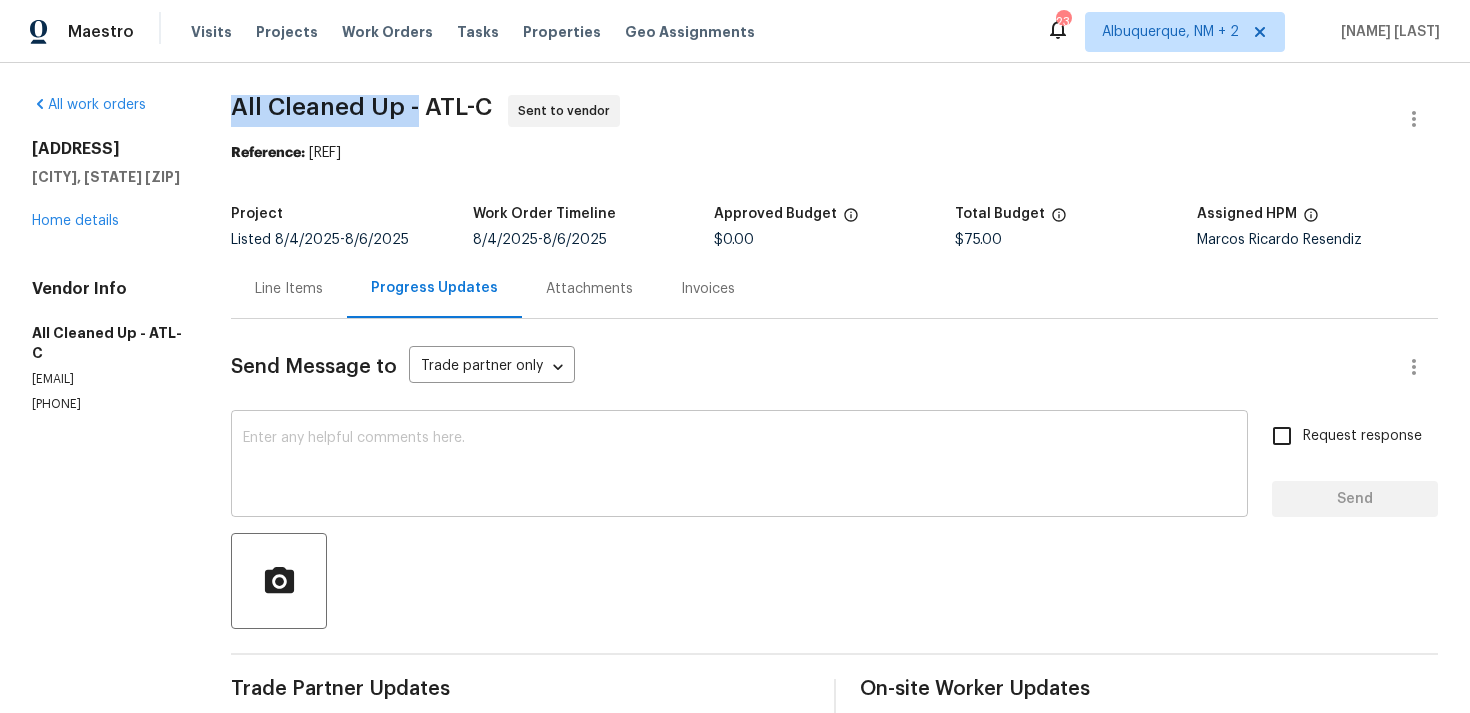 scroll, scrollTop: 168, scrollLeft: 0, axis: vertical 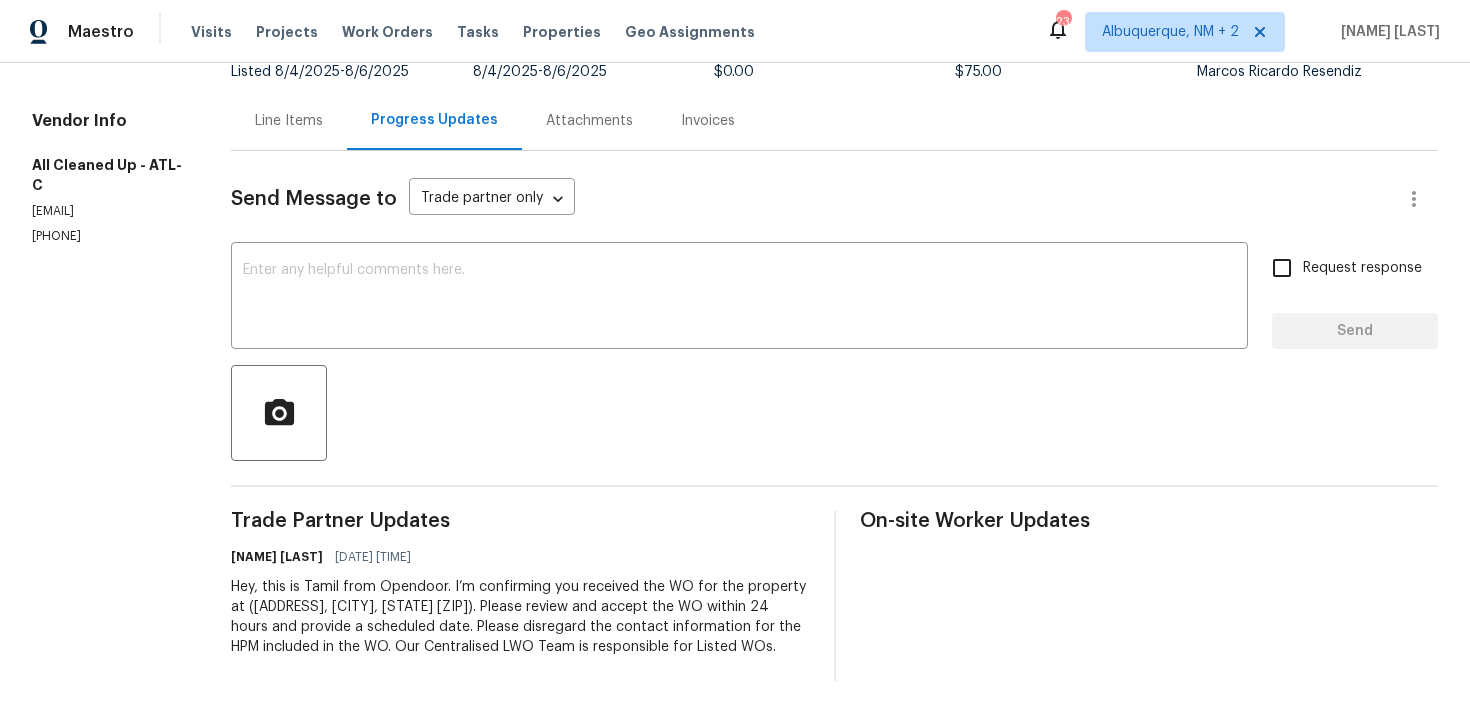 click on "Send Message to Trade partner only Trade partner only ​ x ​ Request response Send Trade Partner Updates [NAME] [LAST] [DATE] [TIME] Hey, this is Tamil from Opendoor. I’m confirming you received the WO for the property at ([ADDRESS], [CITY], [STATE] [ZIP]). Please review and accept the WO within 24 hours and provide a scheduled date. Please disregard the contact information for the HPM included in the WO. Our Centralised LWO Team is responsible for Listed WOs. On-site Worker Updates" at bounding box center [834, 416] 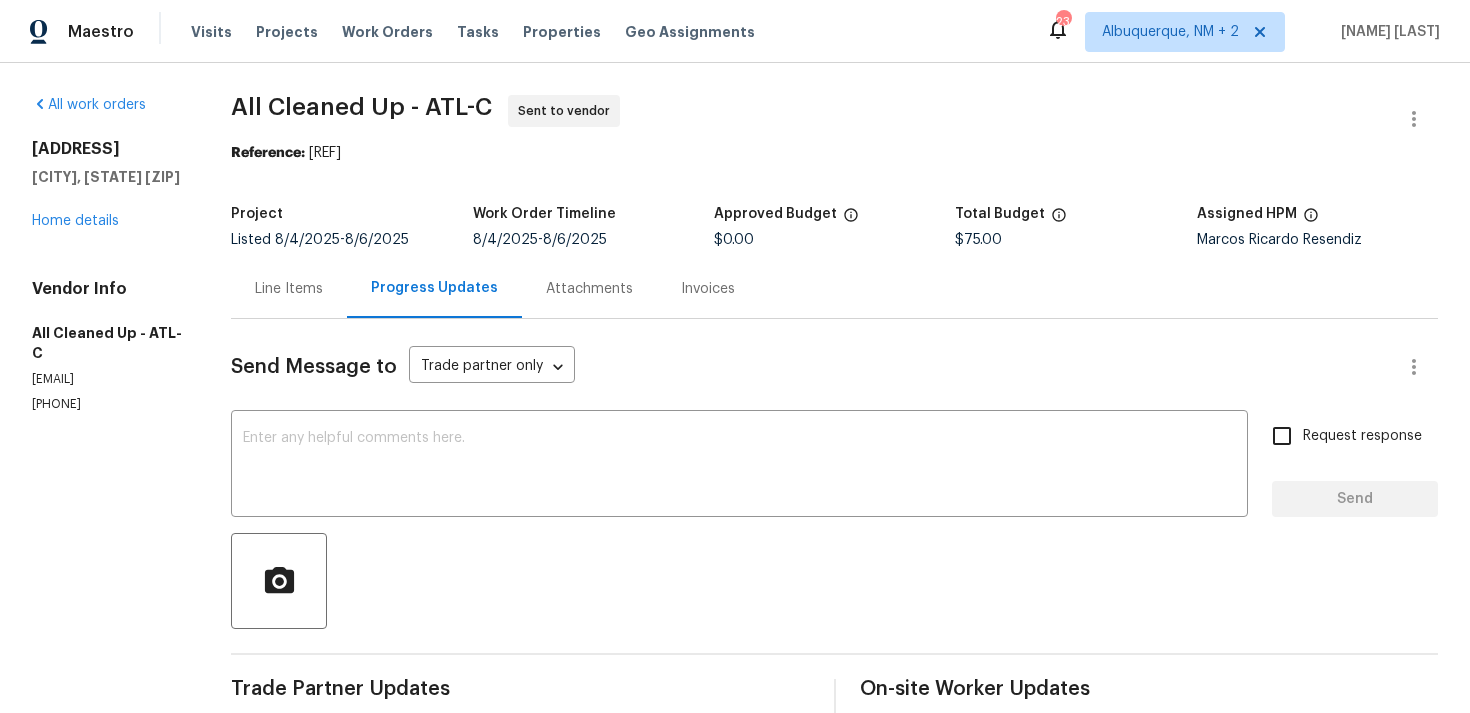 click on "Send Message to Trade partner only Trade partner only ​" at bounding box center (810, 367) 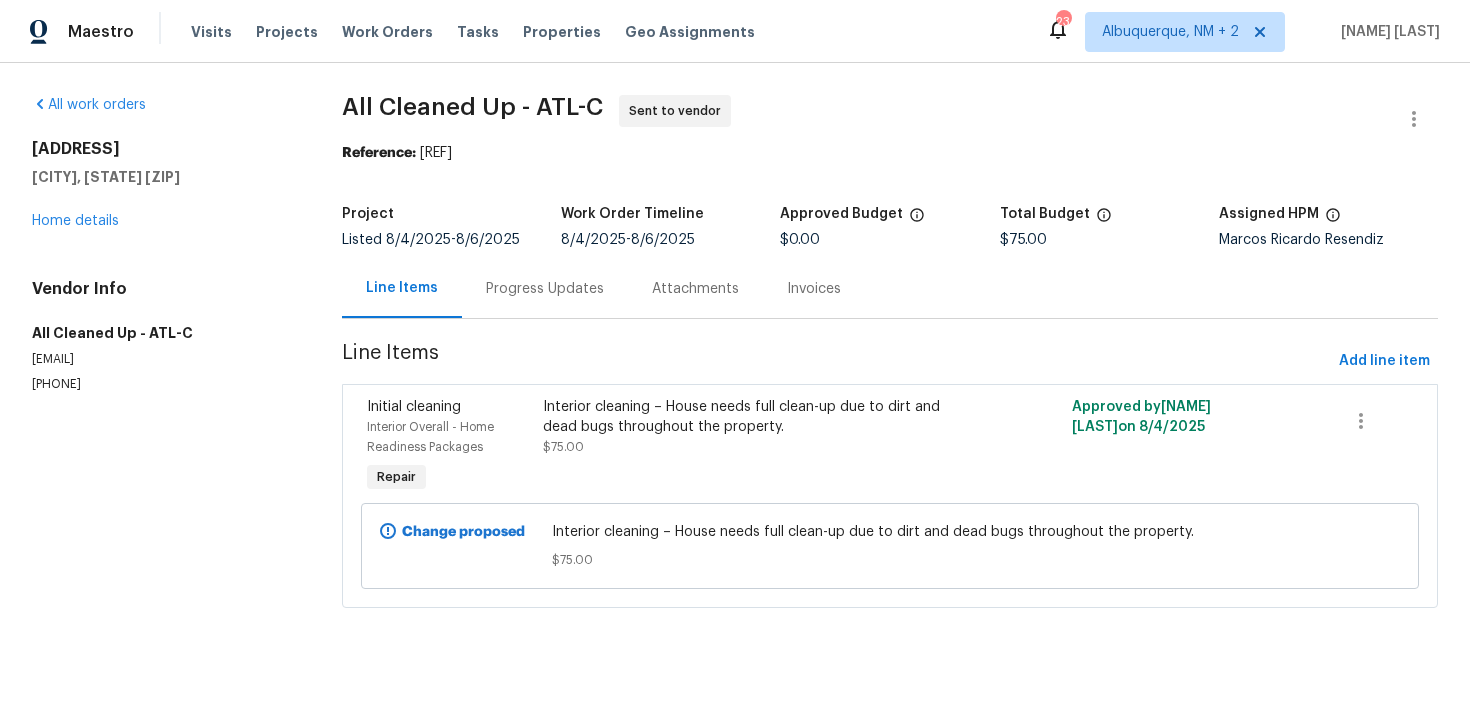 click on "Progress Updates" at bounding box center [545, 289] 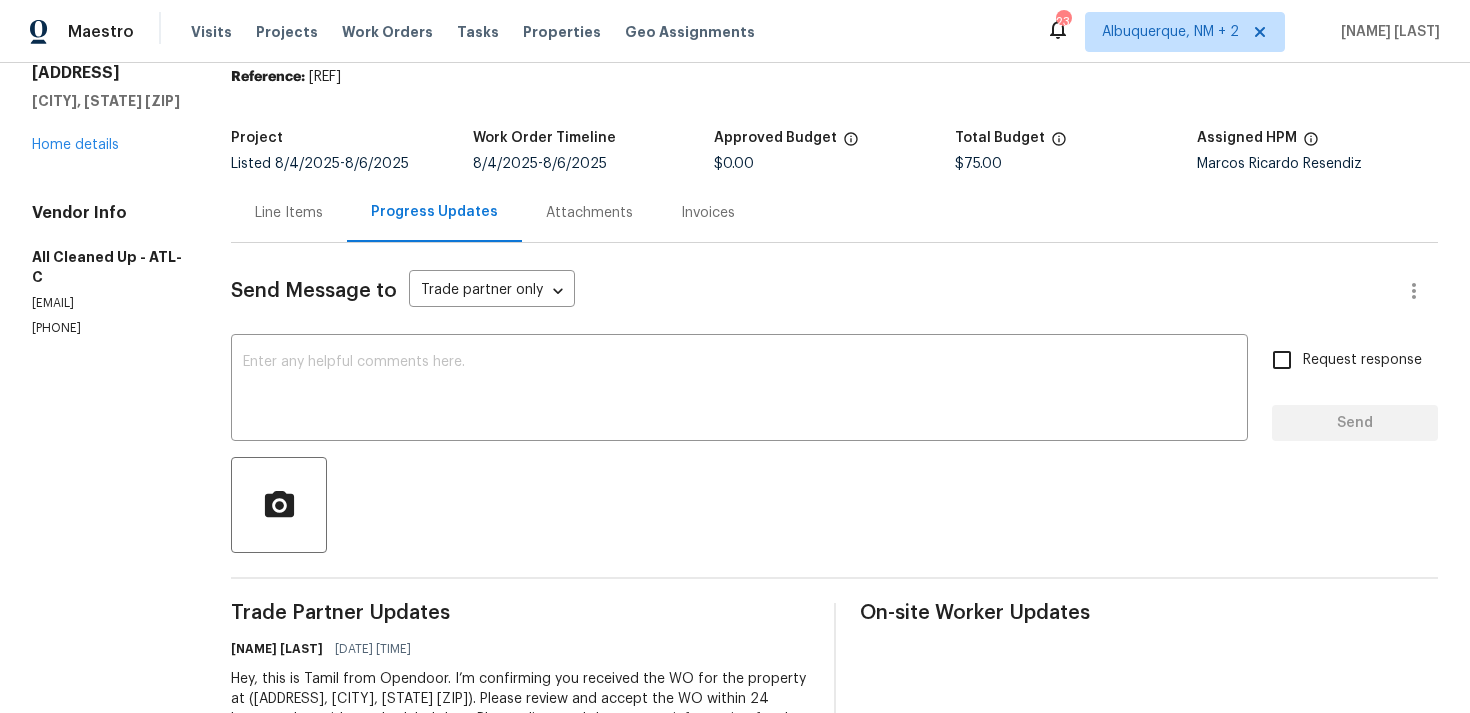 scroll, scrollTop: 0, scrollLeft: 0, axis: both 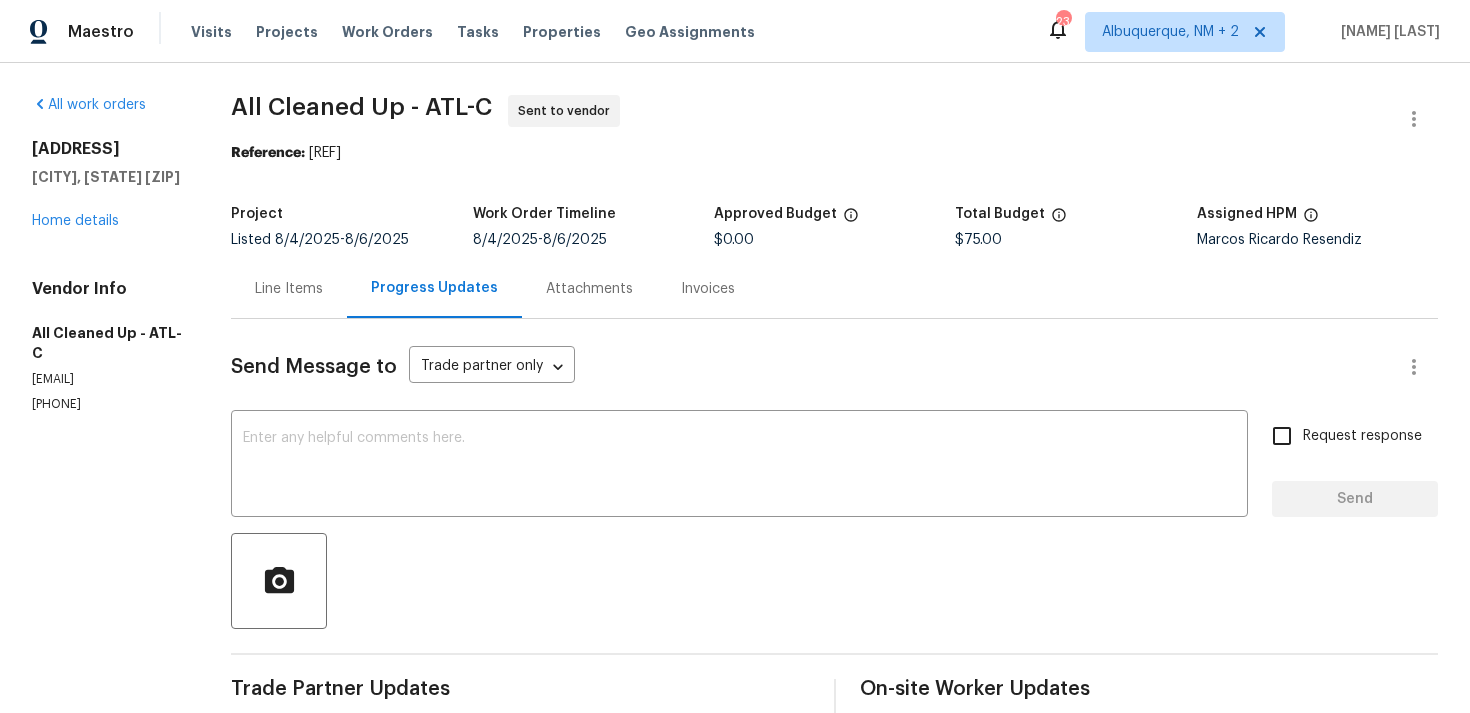 click on "Line Items" at bounding box center (289, 288) 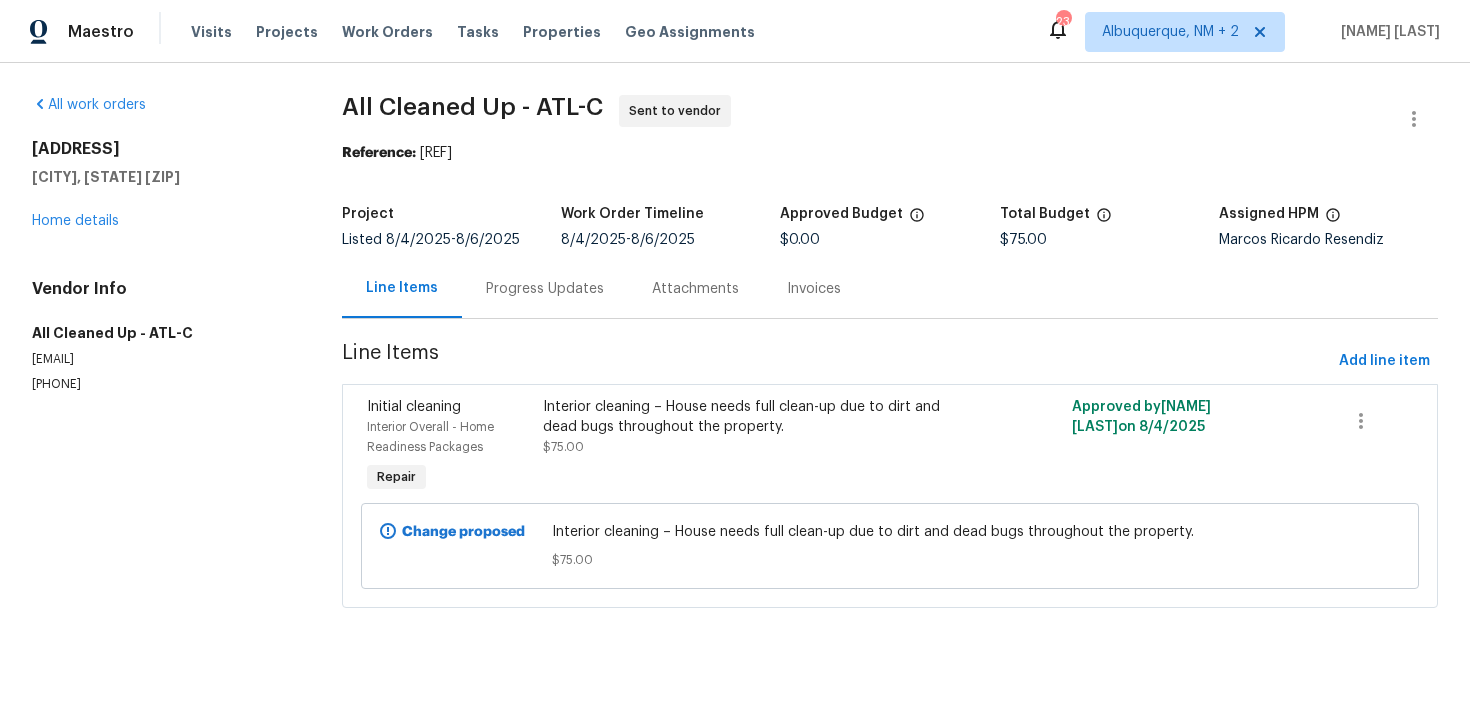 click on "Progress Updates" at bounding box center (545, 288) 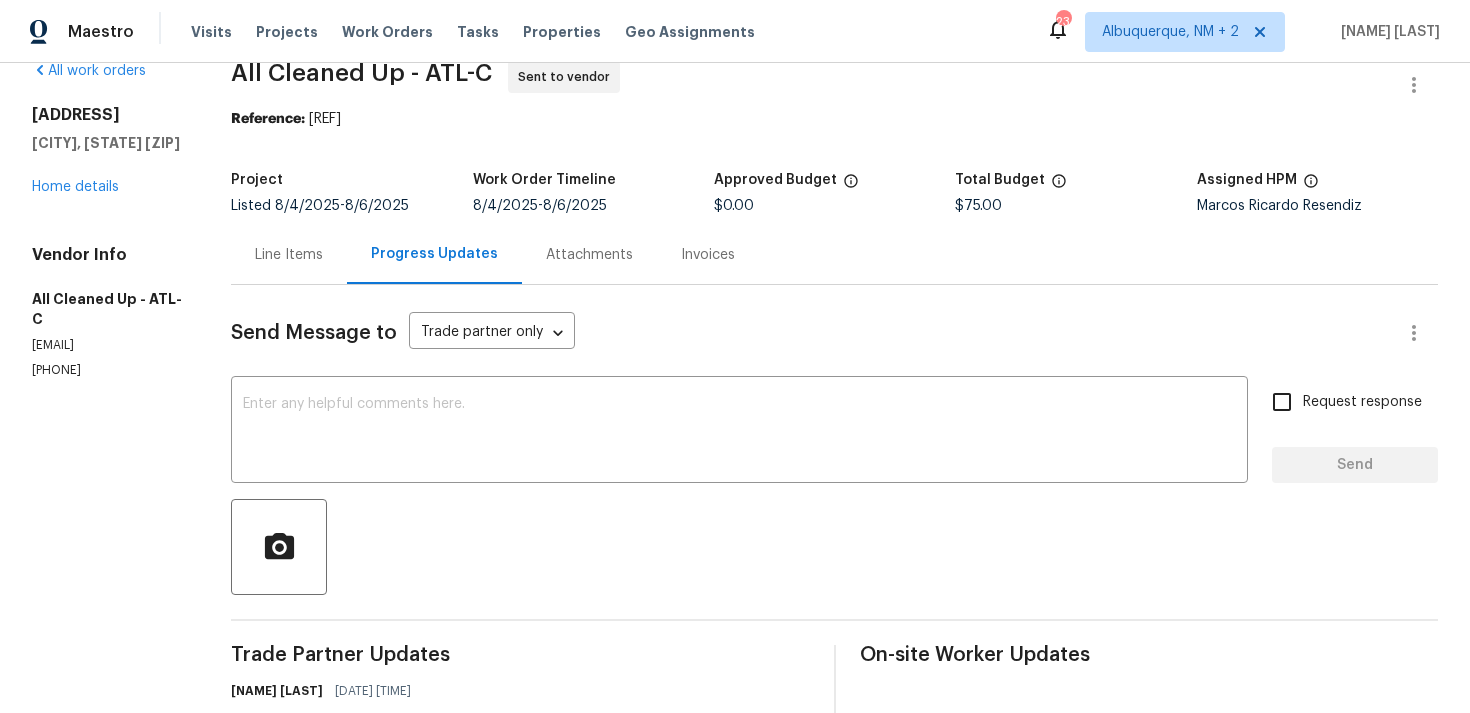 scroll, scrollTop: 168, scrollLeft: 0, axis: vertical 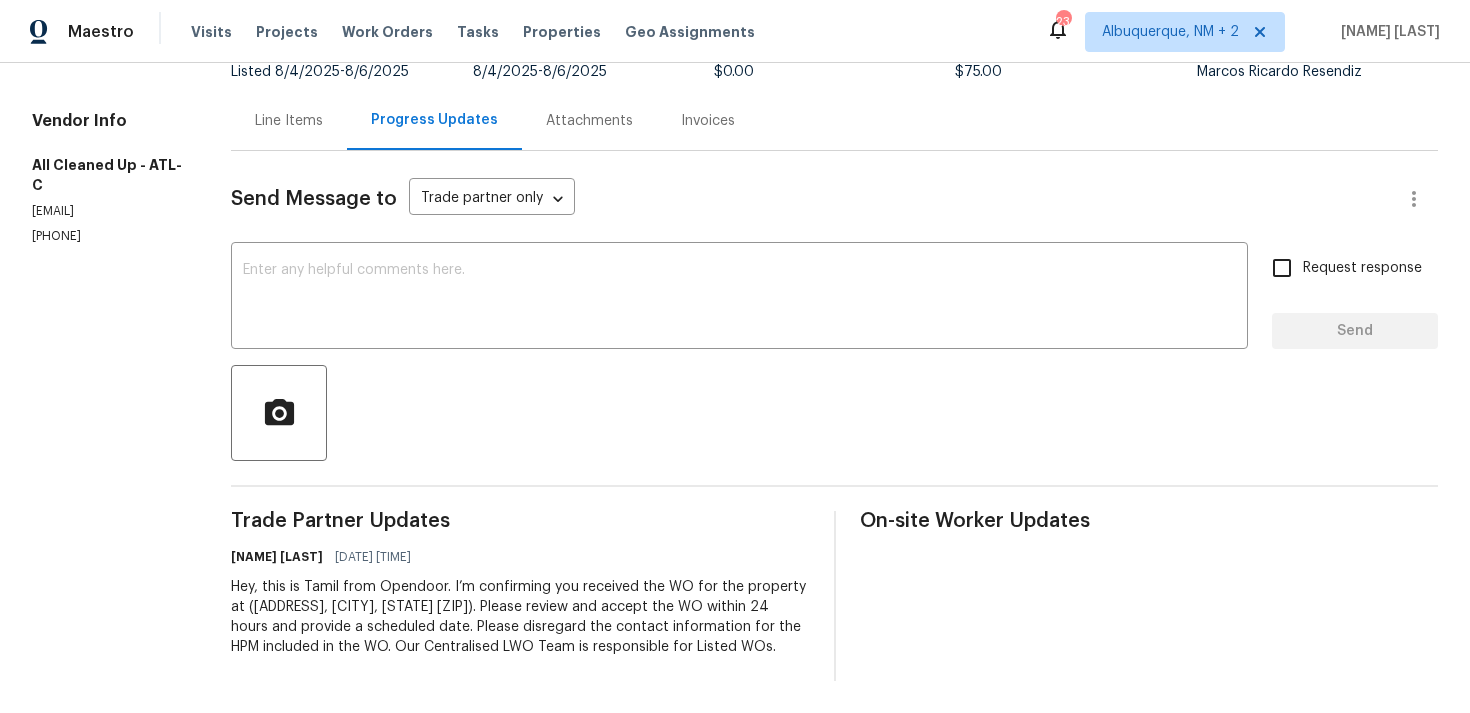 click on "[NAME] [LAST] [DATE] [TIME]" at bounding box center [520, 557] 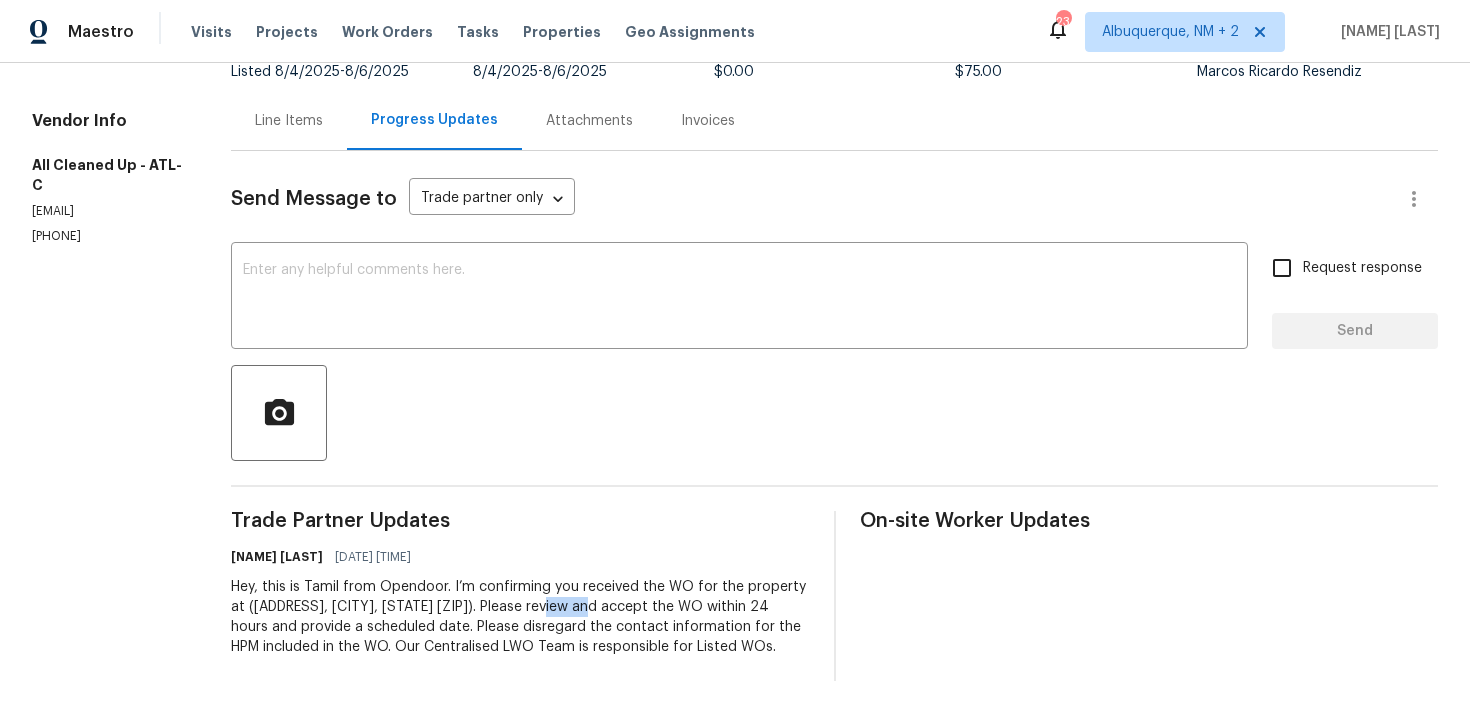 click on "Hey, this is Tamil from Opendoor. I’m confirming you received the WO for the property at ([ADDRESS], [CITY], [STATE] [ZIP]). Please review and accept the WO within 24 hours and provide a scheduled date. Please disregard the contact information for the HPM included in the WO. Our Centralised LWO Team is responsible for Listed WOs." at bounding box center [520, 617] 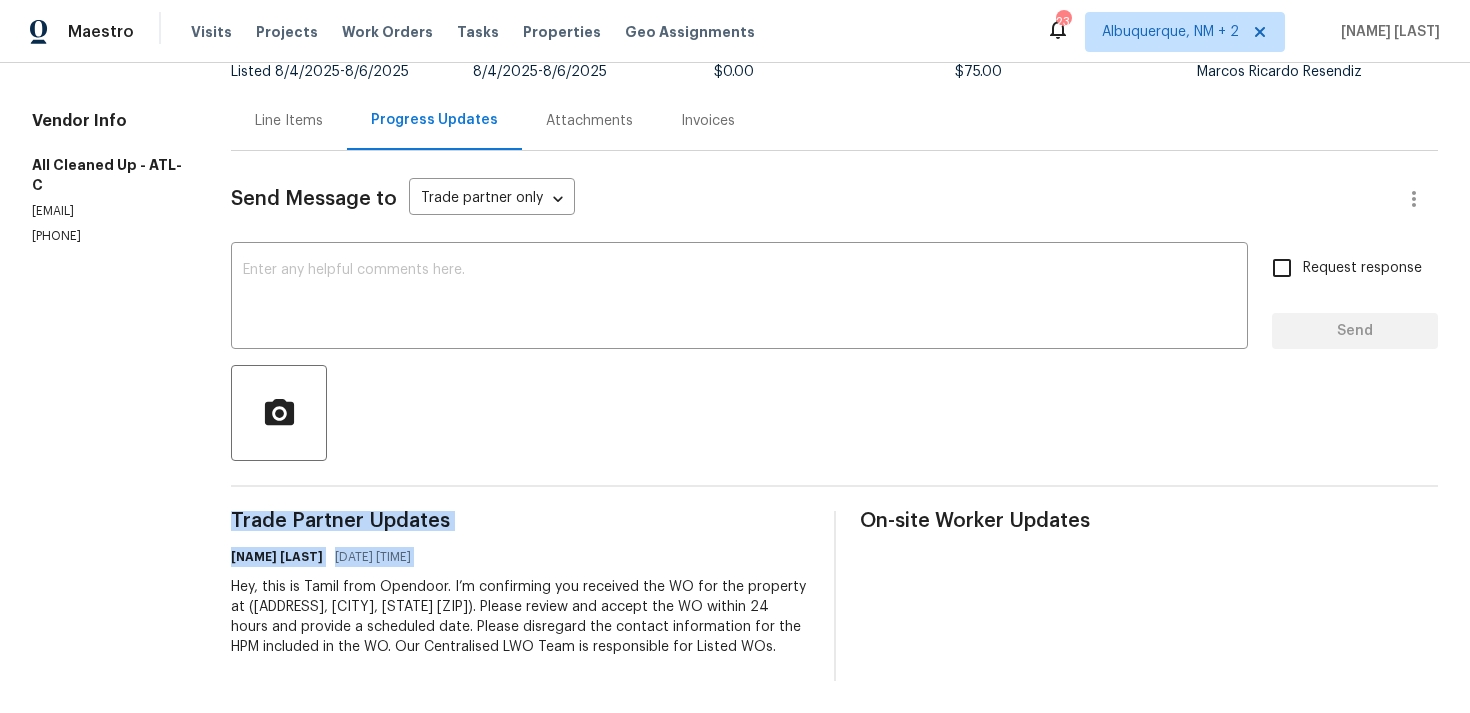 click on "Hey, this is Tamil from Opendoor. I’m confirming you received the WO for the property at ([ADDRESS], [CITY], [STATE] [ZIP]). Please review and accept the WO within 24 hours and provide a scheduled date. Please disregard the contact information for the HPM included in the WO. Our Centralised LWO Team is responsible for Listed WOs." at bounding box center (520, 617) 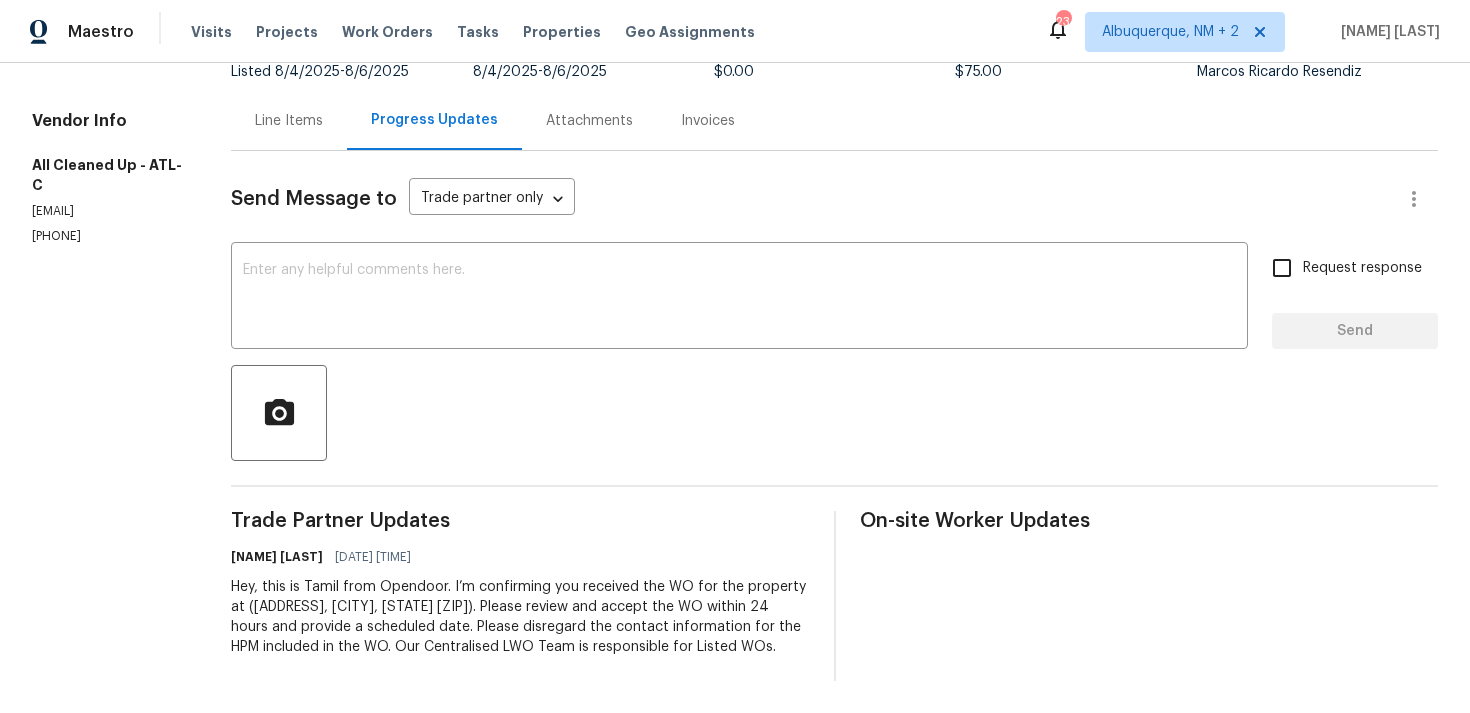 click on "Hey, this is Tamil from Opendoor. I’m confirming you received the WO for the property at ([ADDRESS], [CITY], [STATE] [ZIP]). Please review and accept the WO within 24 hours and provide a scheduled date. Please disregard the contact information for the HPM included in the WO. Our Centralised LWO Team is responsible for Listed WOs." at bounding box center (520, 617) 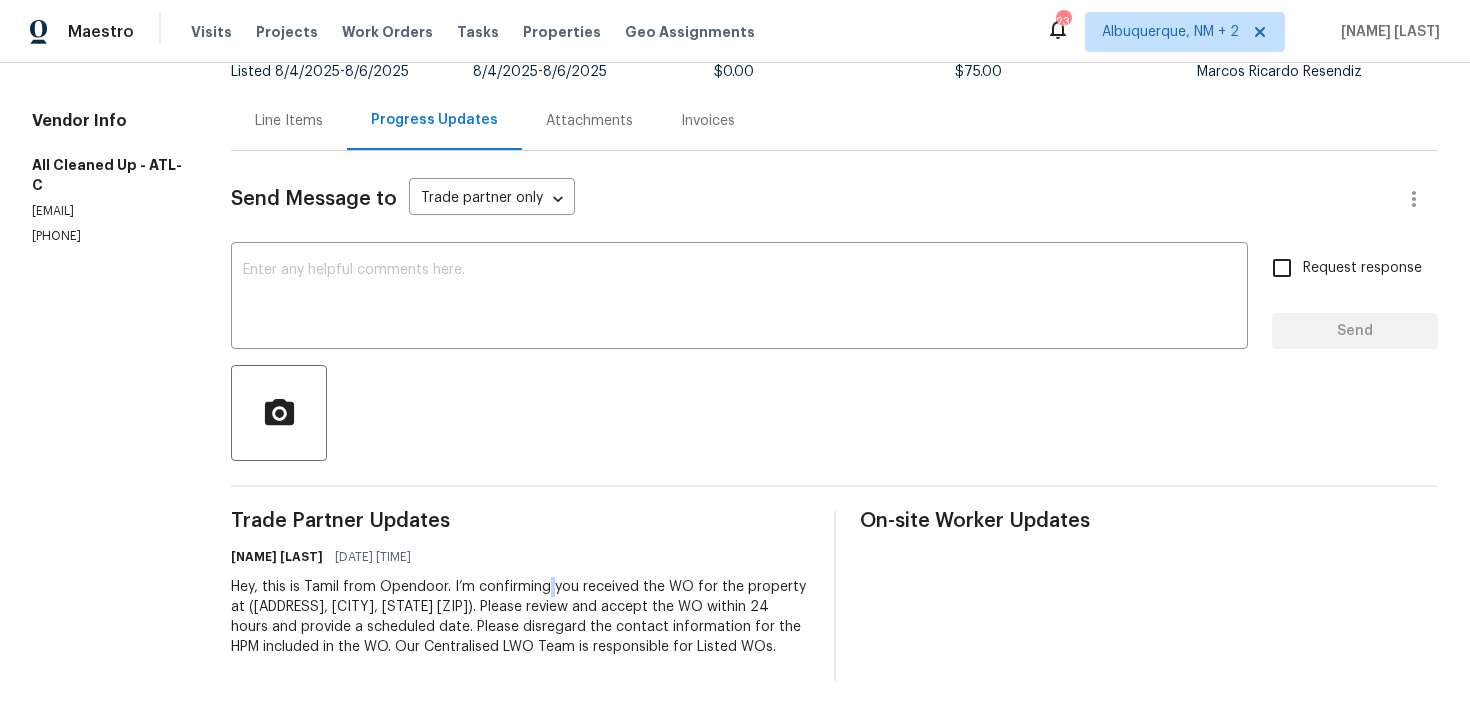 click on "Hey, this is Tamil from Opendoor. I’m confirming you received the WO for the property at ([ADDRESS], [CITY], [STATE] [ZIP]). Please review and accept the WO within 24 hours and provide a scheduled date. Please disregard the contact information for the HPM included in the WO. Our Centralised LWO Team is responsible for Listed WOs." at bounding box center (520, 617) 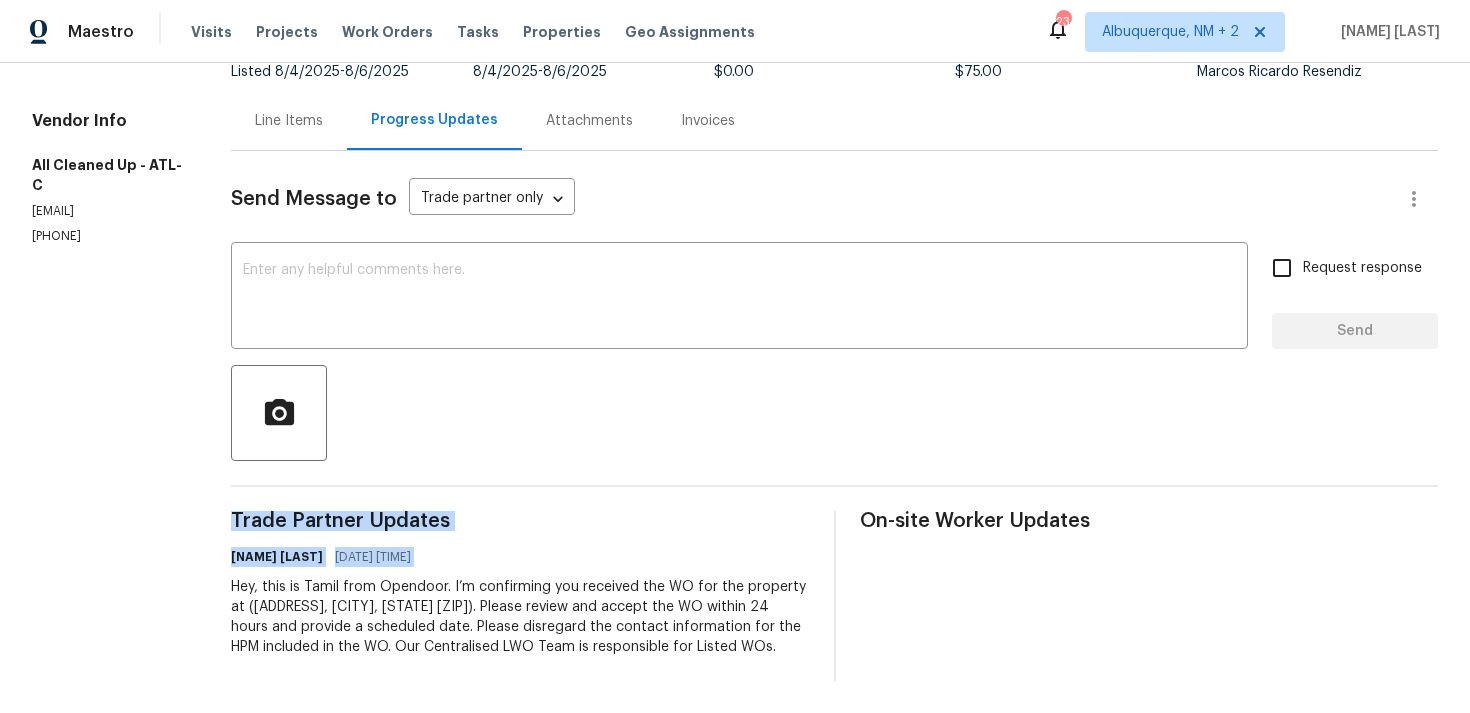click on "[NAME] [LAST] [DATE] [TIME]" at bounding box center (520, 557) 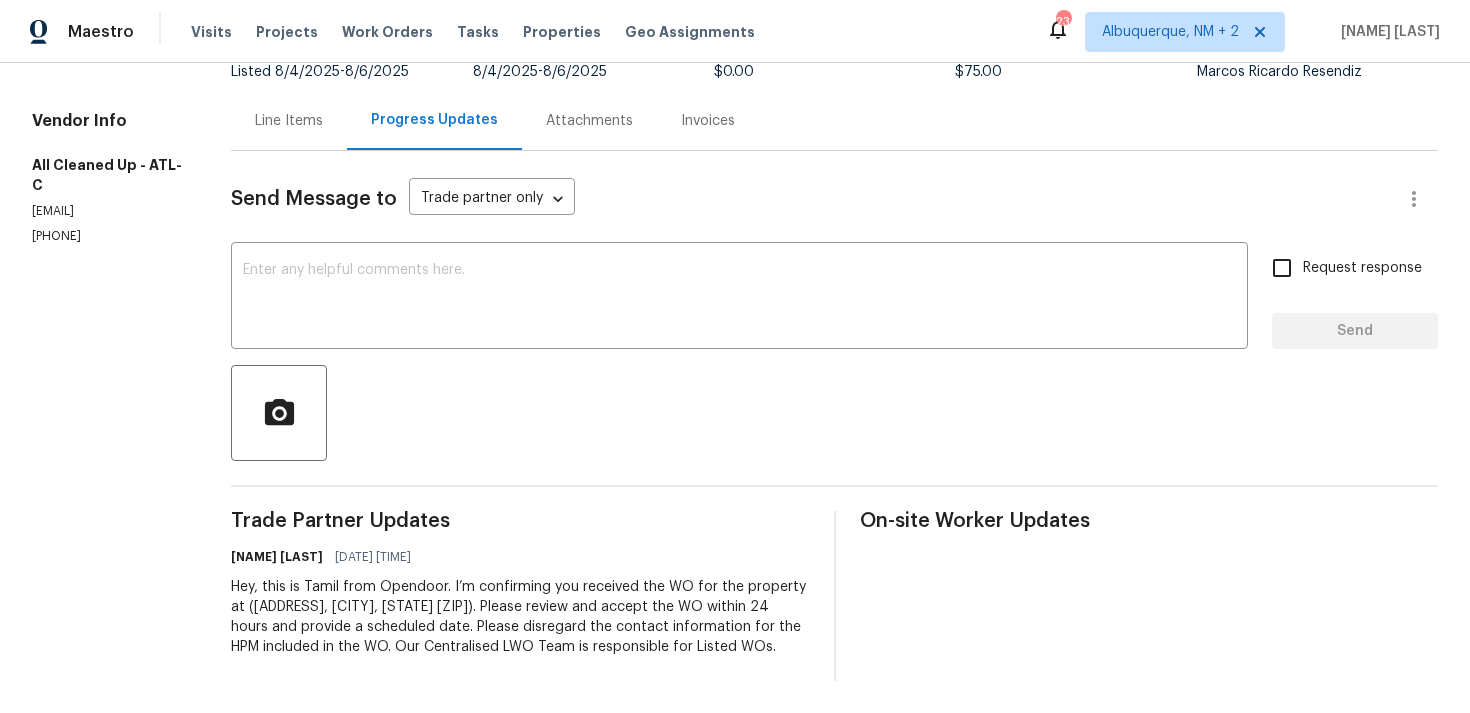 click on "[NAME] [LAST] [DATE] [TIME]" at bounding box center [520, 557] 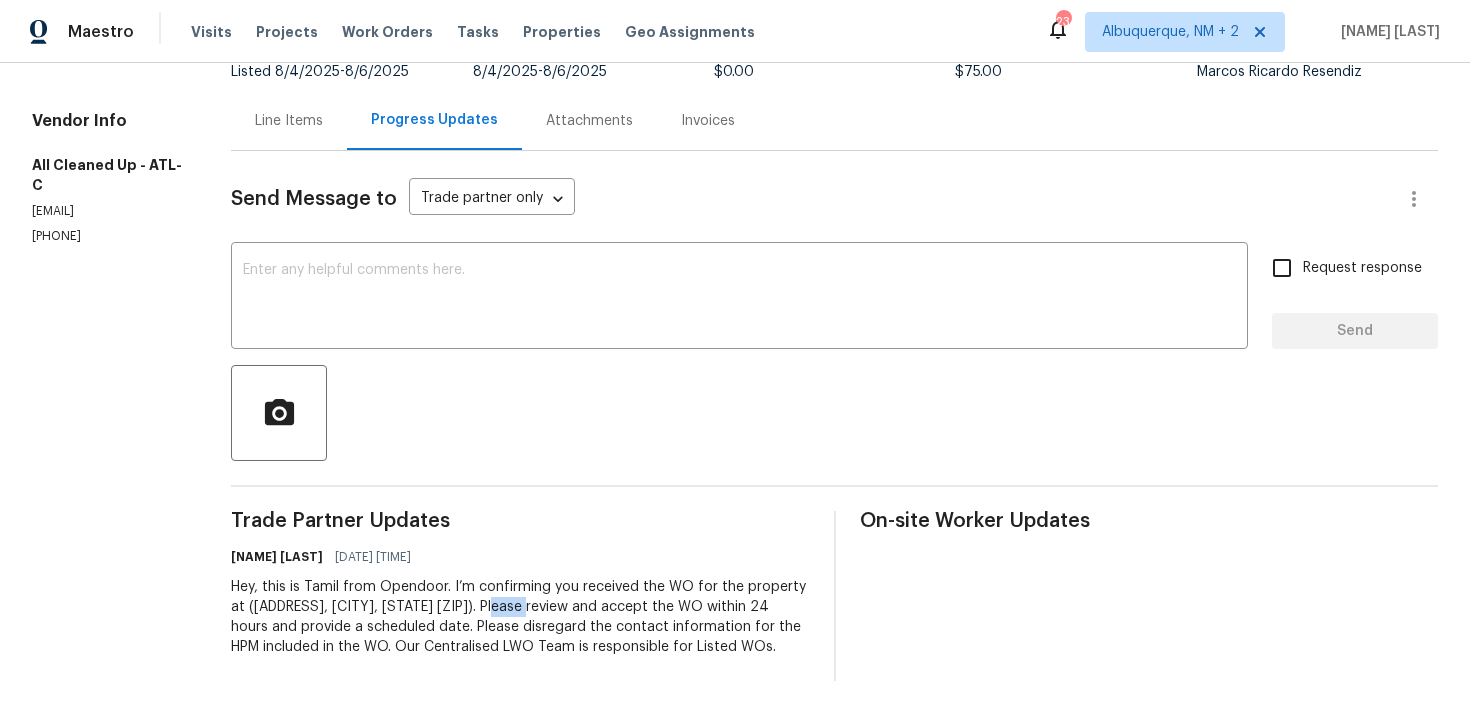 click on "Hey, this is Tamil from Opendoor. I’m confirming you received the WO for the property at ([ADDRESS], [CITY], [STATE] [ZIP]). Please review and accept the WO within 24 hours and provide a scheduled date. Please disregard the contact information for the HPM included in the WO. Our Centralised LWO Team is responsible for Listed WOs." at bounding box center [520, 617] 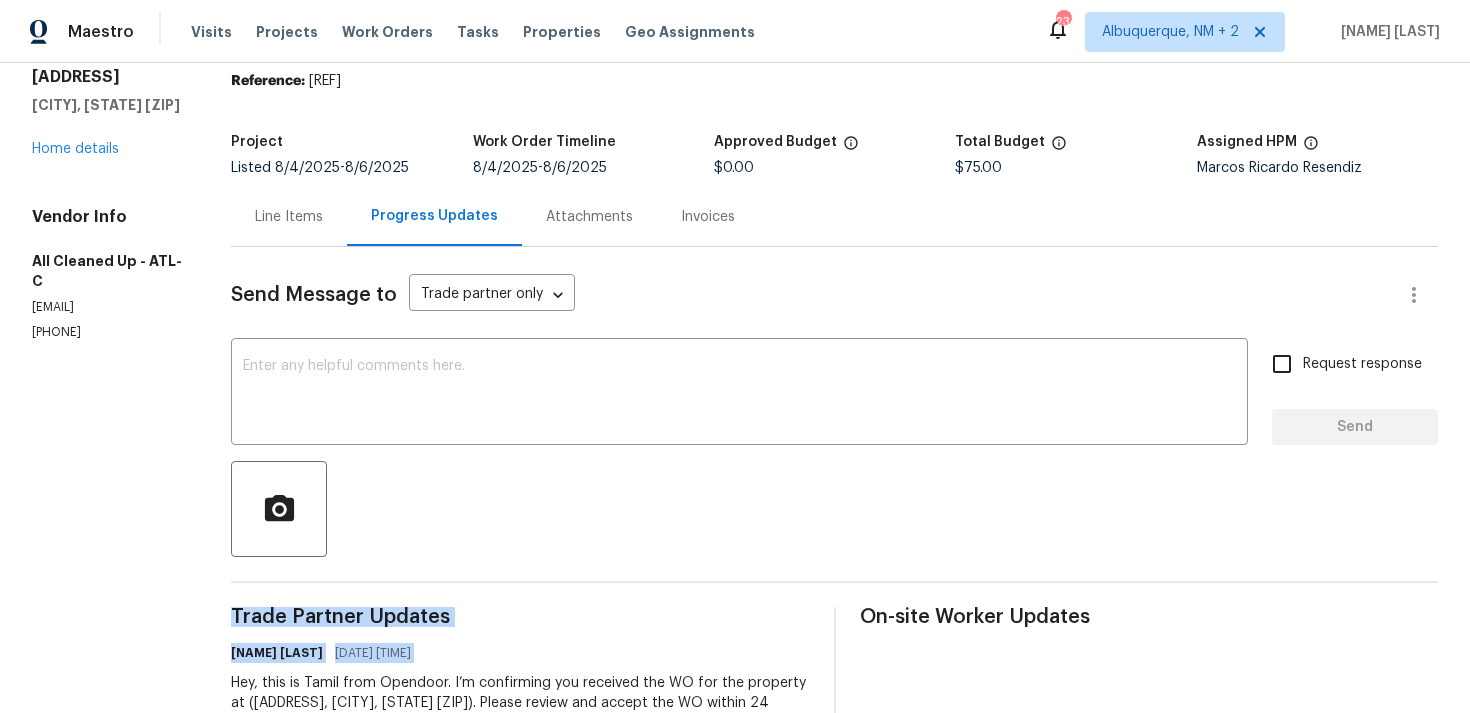 scroll, scrollTop: 0, scrollLeft: 0, axis: both 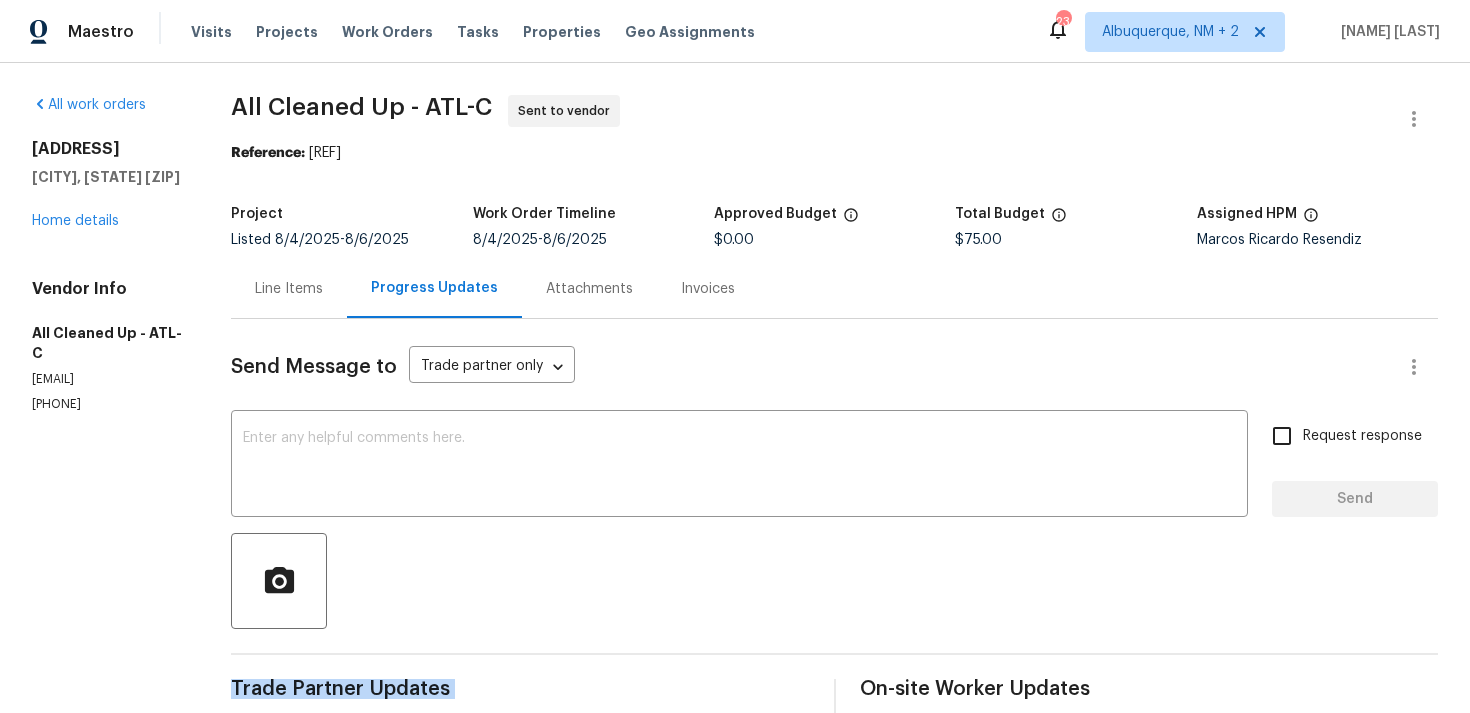 click on "Line Items" at bounding box center (289, 289) 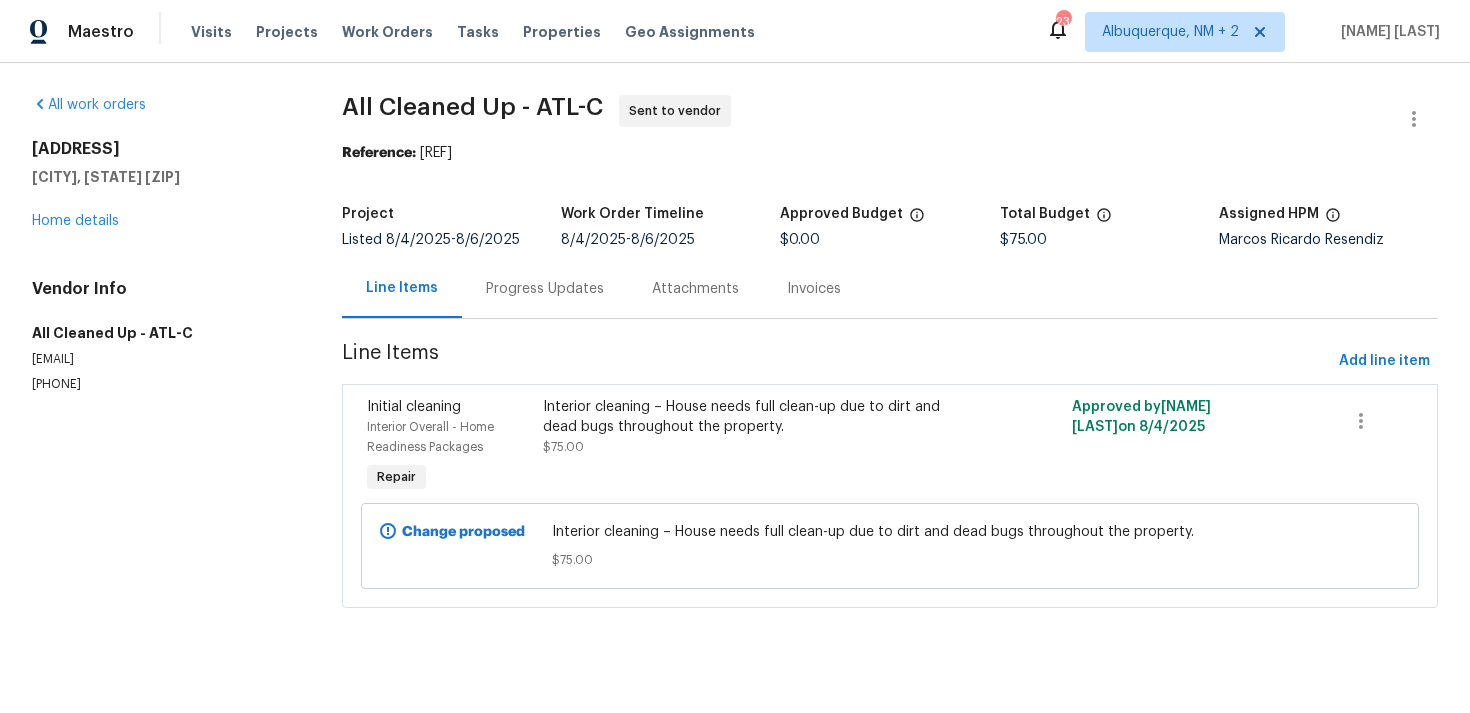 click on "Progress Updates" at bounding box center (545, 288) 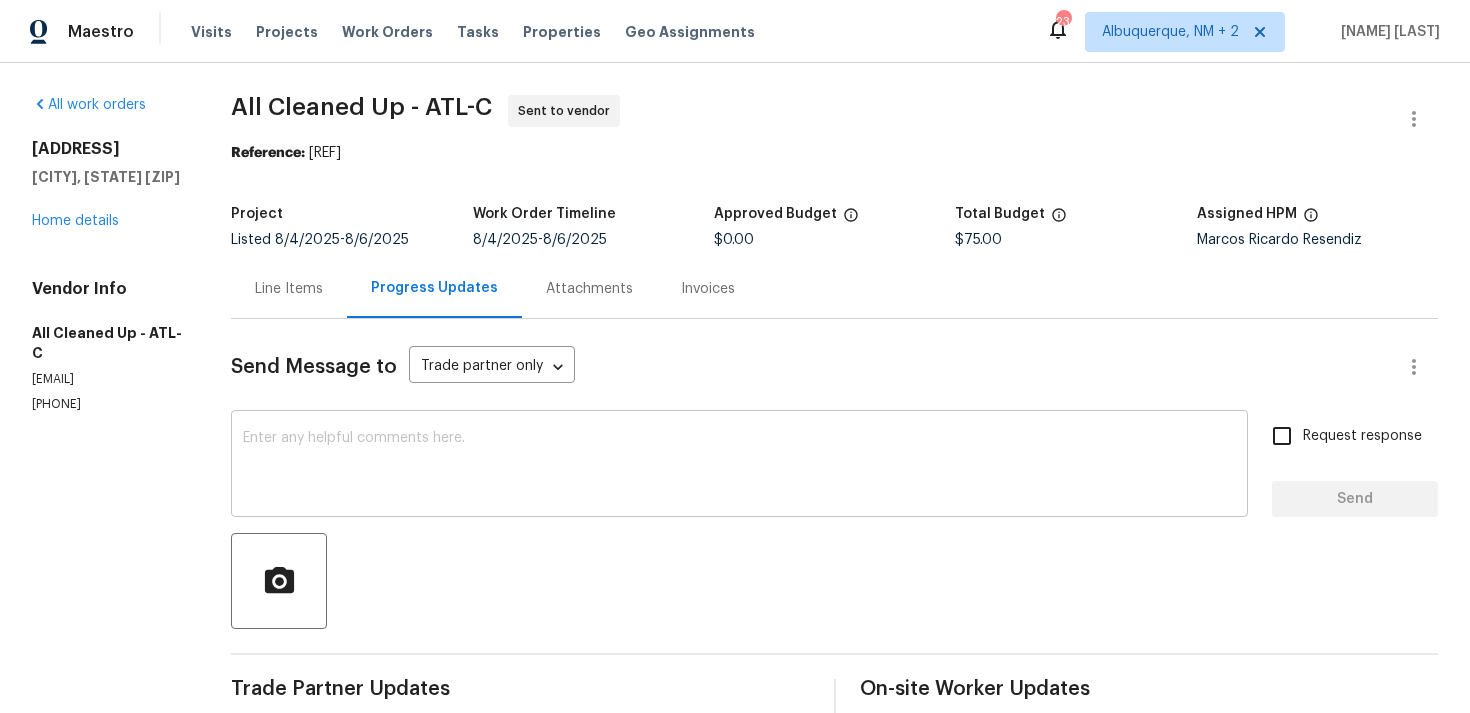 scroll, scrollTop: 168, scrollLeft: 0, axis: vertical 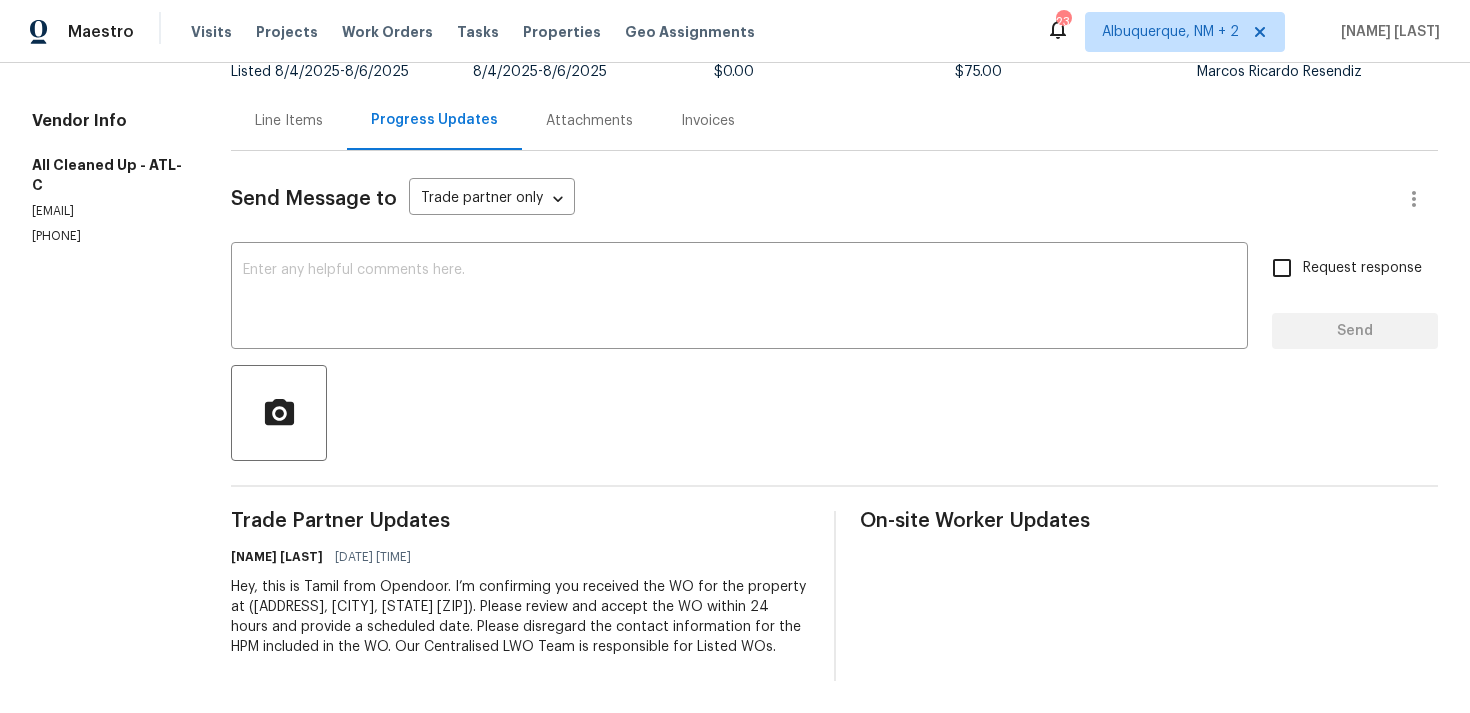 click at bounding box center (834, 413) 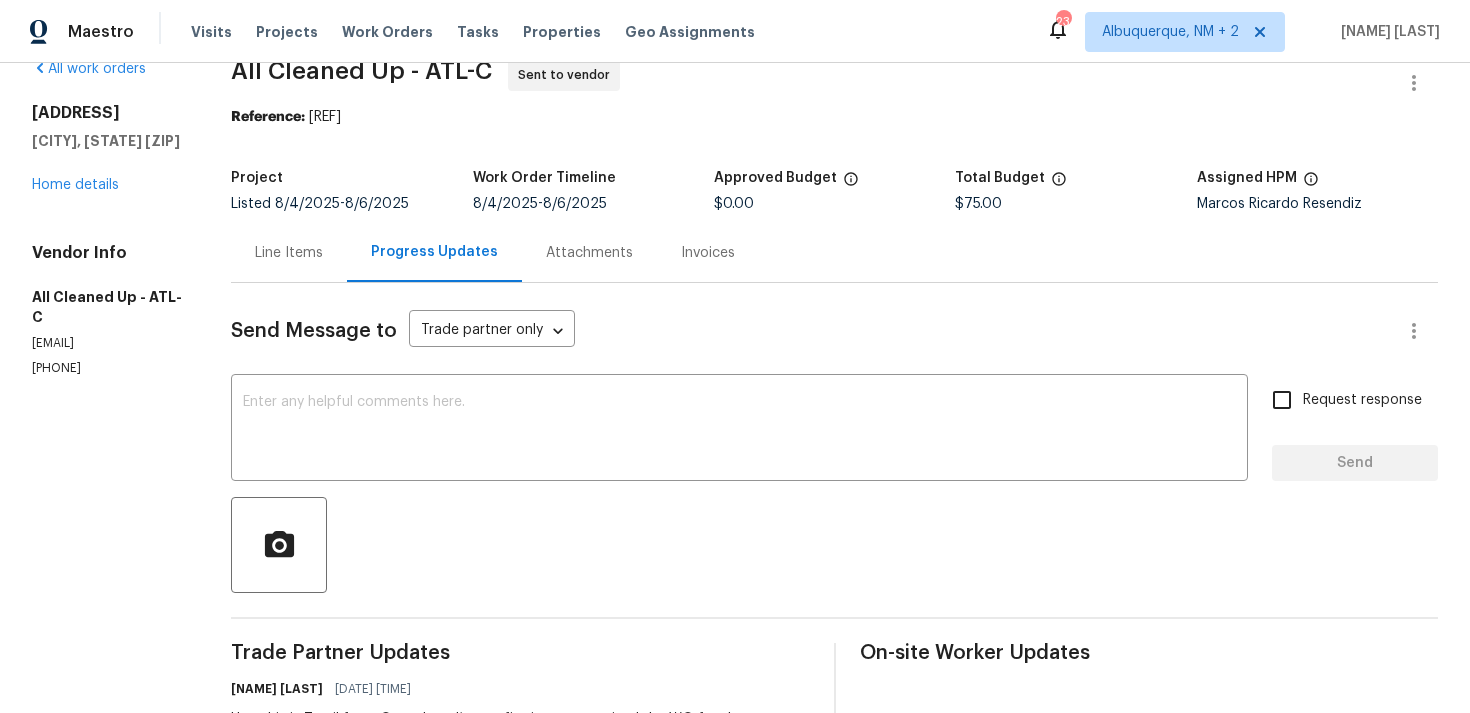 scroll, scrollTop: 0, scrollLeft: 0, axis: both 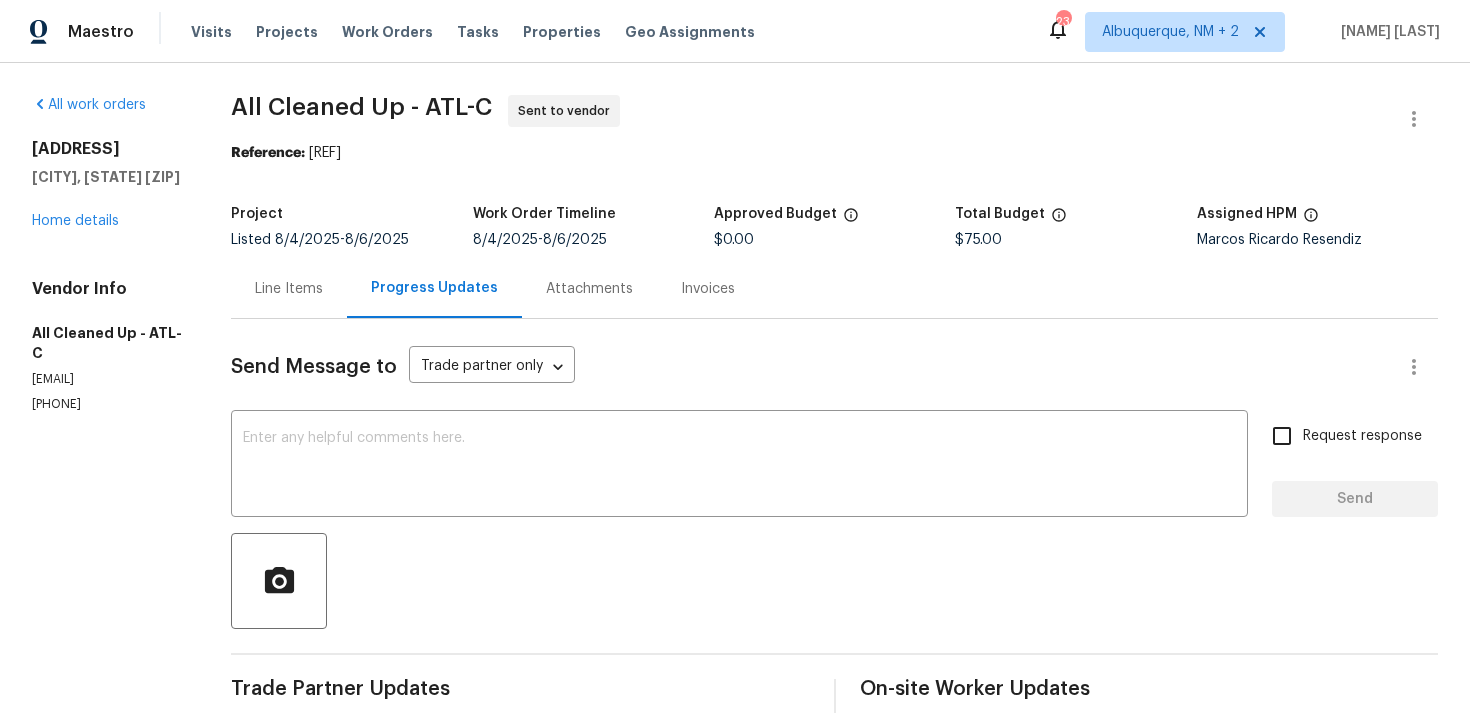 click on "Line Items" at bounding box center (289, 288) 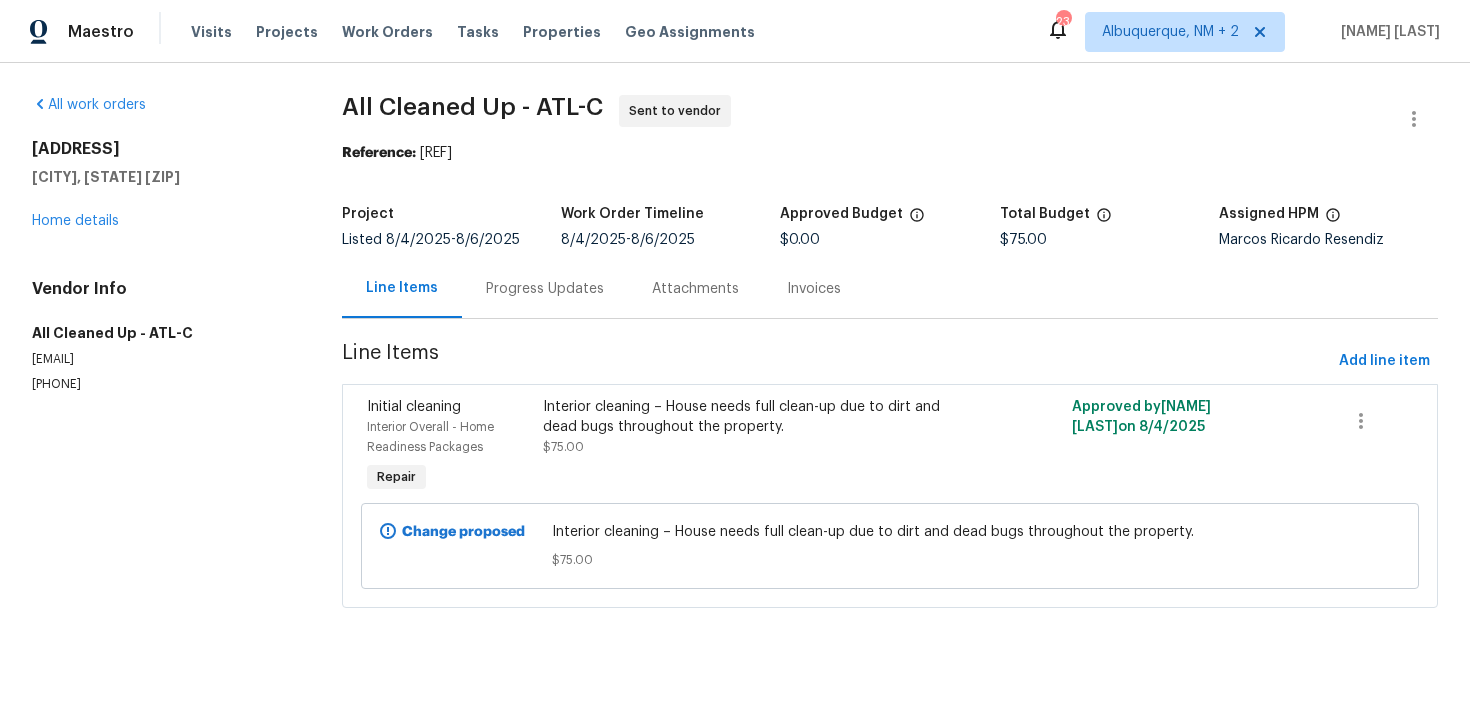 click on "Progress Updates" at bounding box center [545, 289] 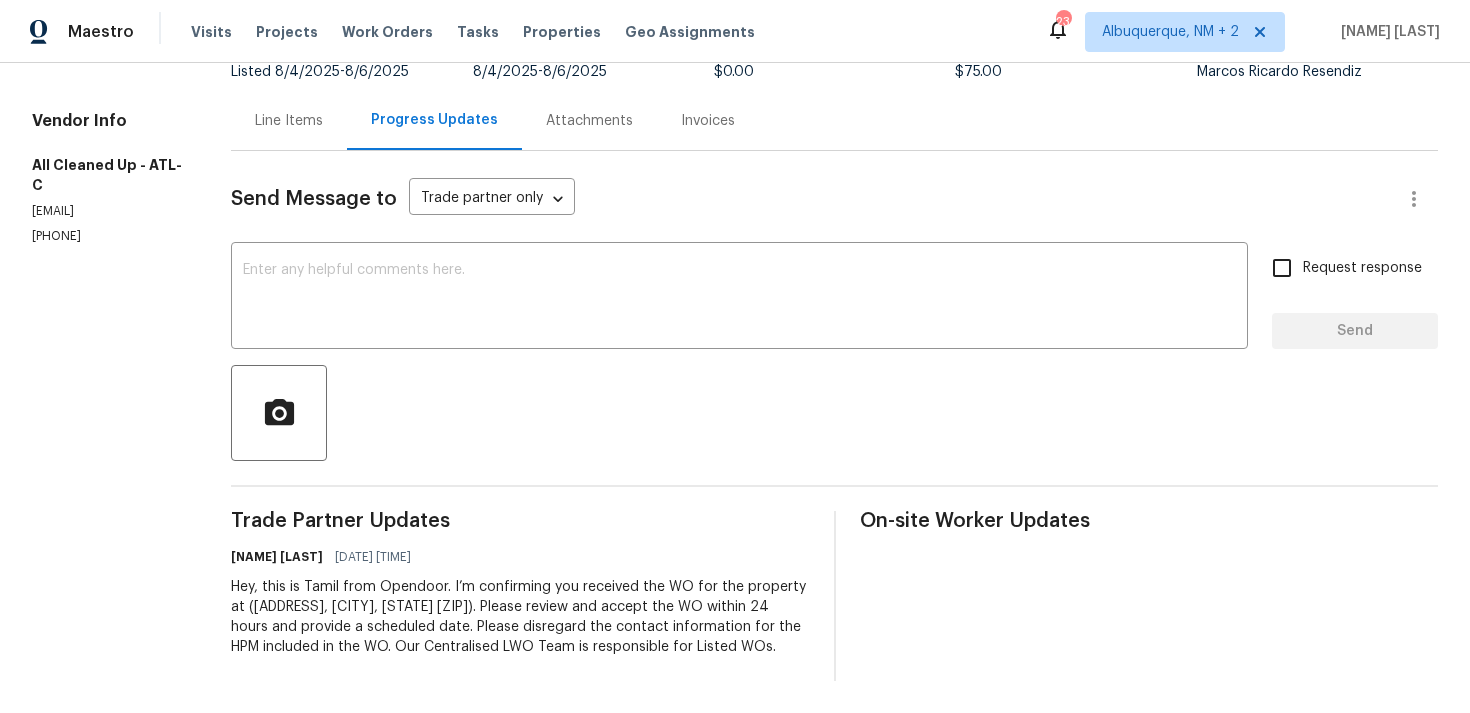 scroll, scrollTop: 0, scrollLeft: 0, axis: both 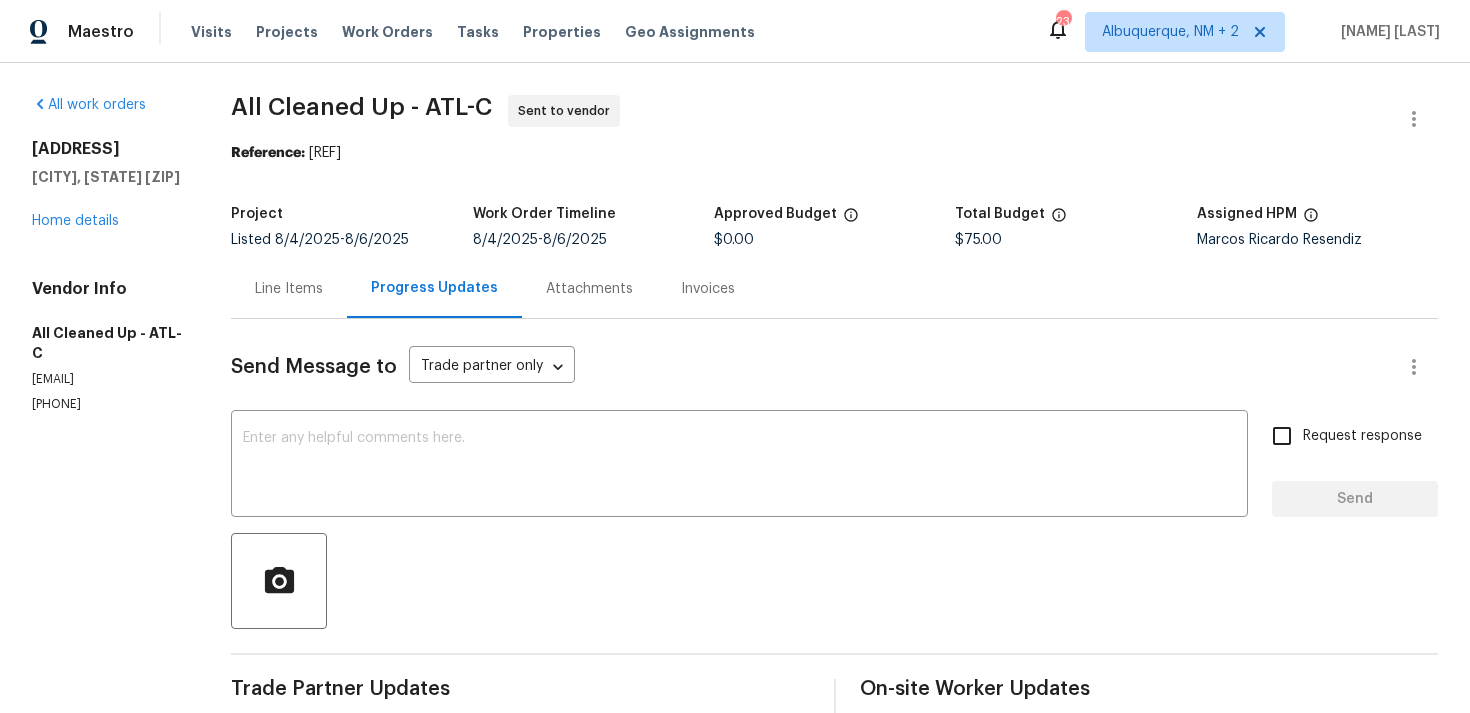 click on "All work orders [ADDRESS] [CITY], [STATE] [ZIP] Home details Vendor Info All Cleaned Up - ATL-C [EMAIL] [PHONE] All Cleaned Up - ATL-C Sent to vendor Reference:   [REF] Project Listed   [DATE]  -  [DATE] Work Order Timeline [DATE]  -  [DATE] Approved Budget $0.00 Total Budget $75.00 Assigned HPM [NAME] [LAST] Resendiz Line Items Progress Updates Attachments Invoices Send Message to Trade partner only Trade partner only ​ x ​ Request response Send Trade Partner Updates [NAME] [LAST] [DATE] [TIME] Hey, this is Tamil from Opendoor. I’m confirming you received the WO for the property at ([ADDRESS], [CITY], [STATE] [ZIP]). Please review and accept the WO within 24 hours and provide a scheduled date. Please disregard the contact information for the HPM included in the WO. Our Centralised LWO Team is responsible for Listed WOs. On-site Worker Updates" at bounding box center [735, 472] 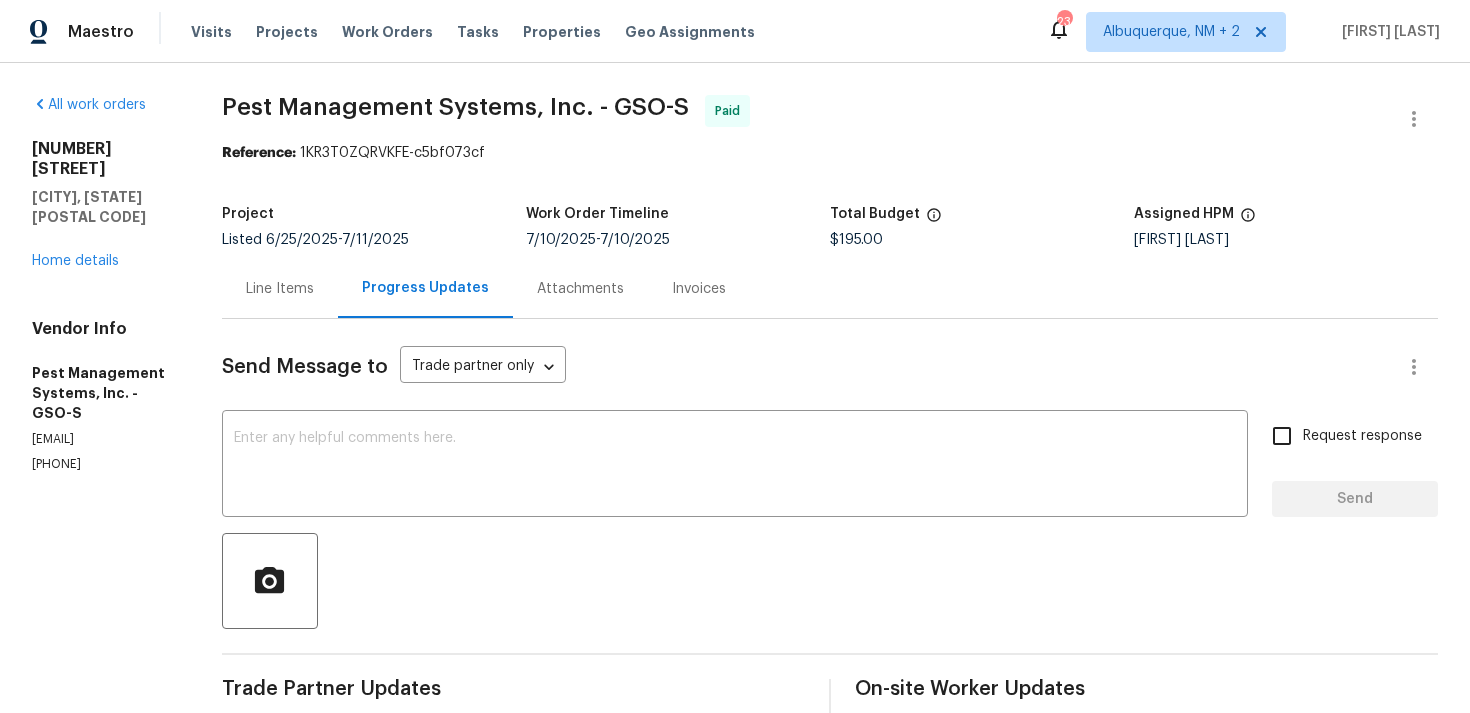 scroll, scrollTop: 0, scrollLeft: 0, axis: both 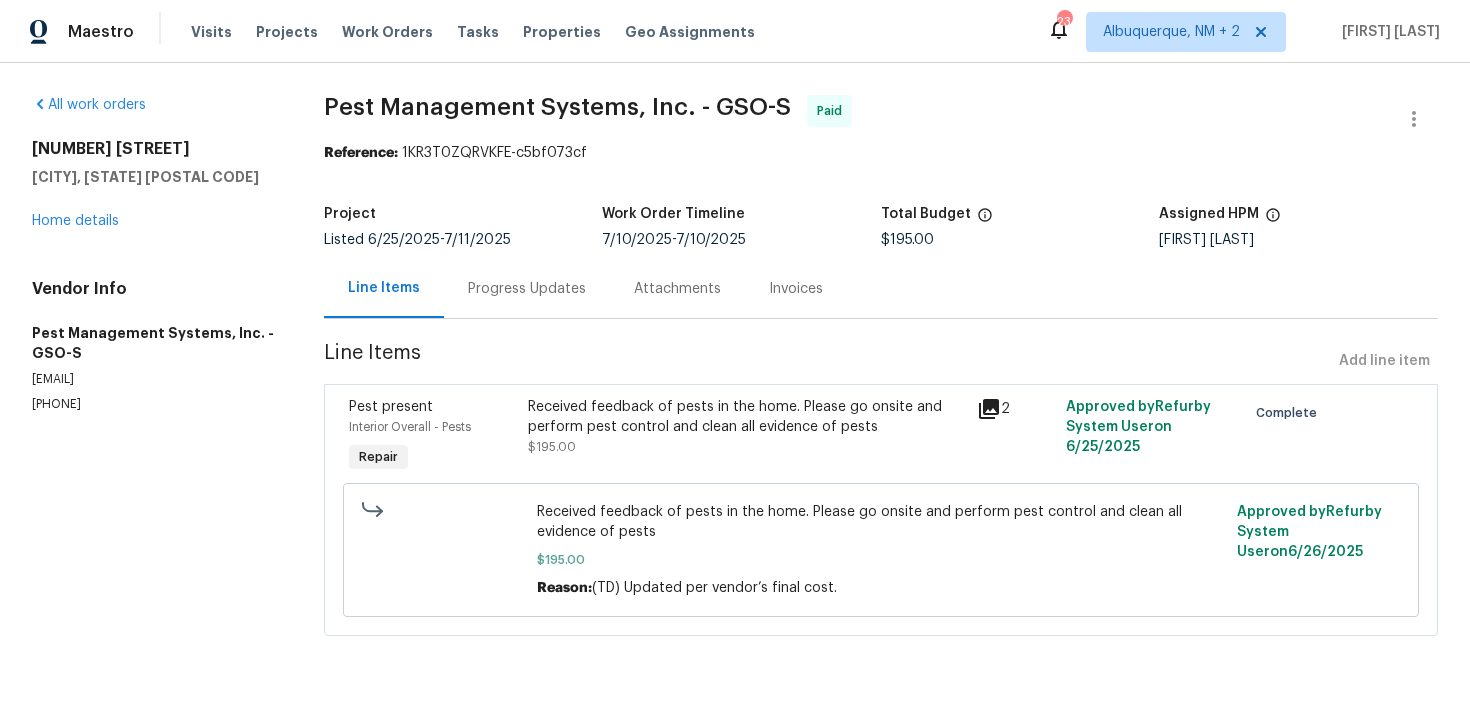 click on "Progress Updates" at bounding box center (527, 288) 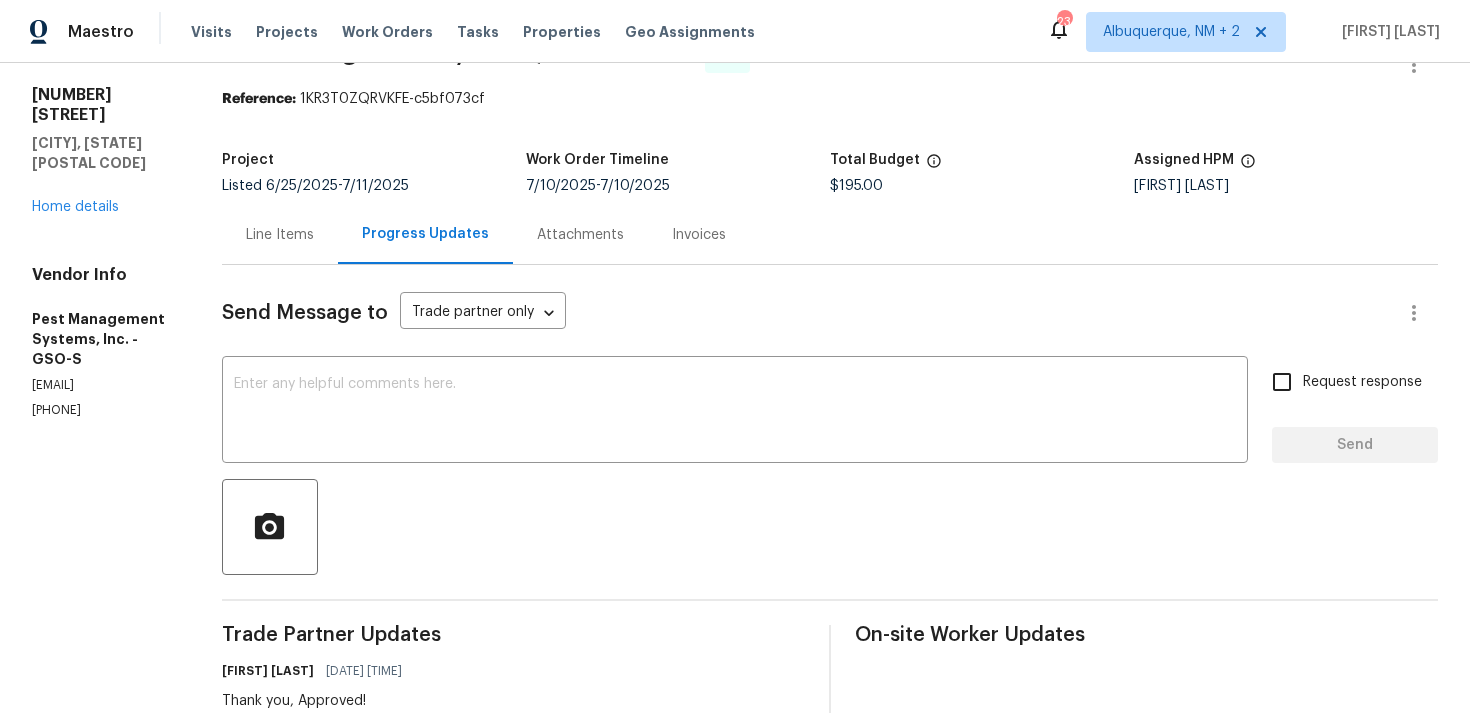 scroll, scrollTop: 0, scrollLeft: 0, axis: both 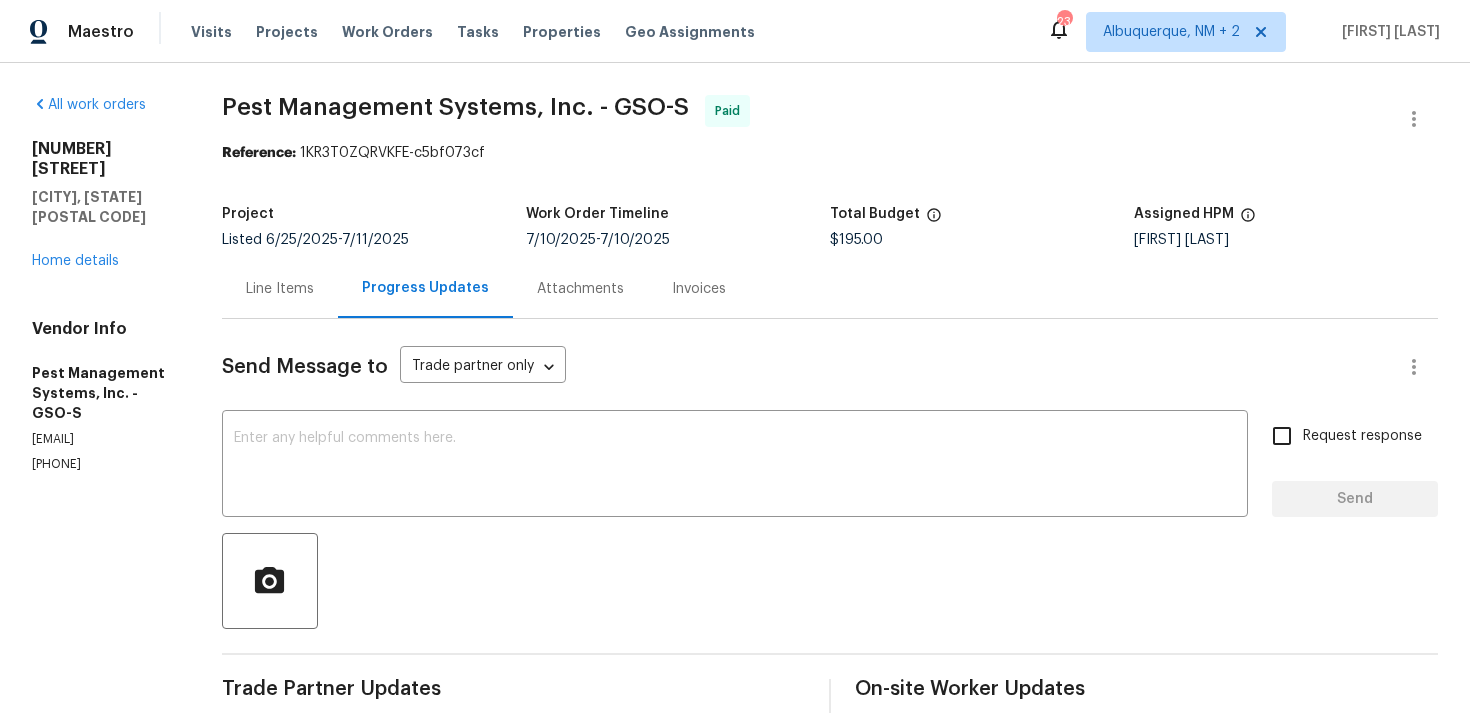 click on "Line Items" at bounding box center (280, 288) 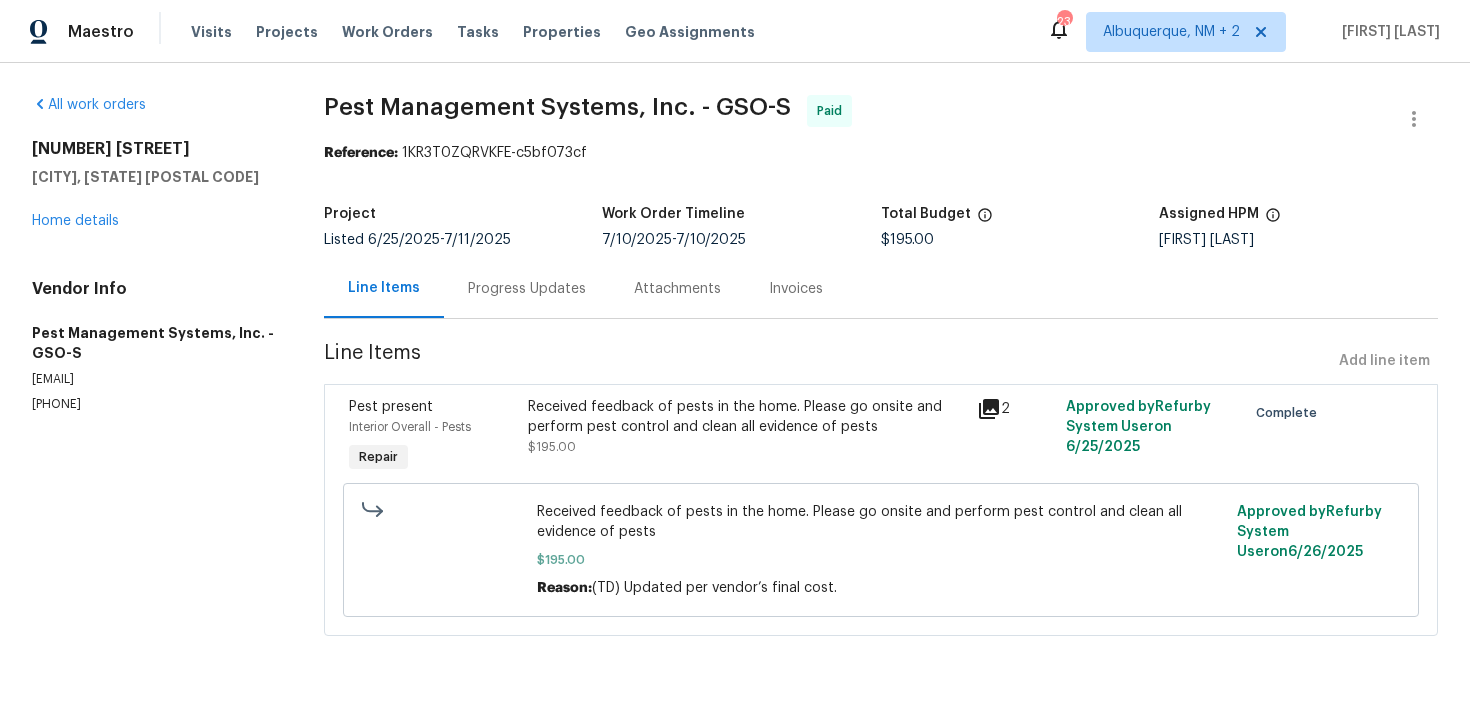 click on "Line Items" at bounding box center (384, 288) 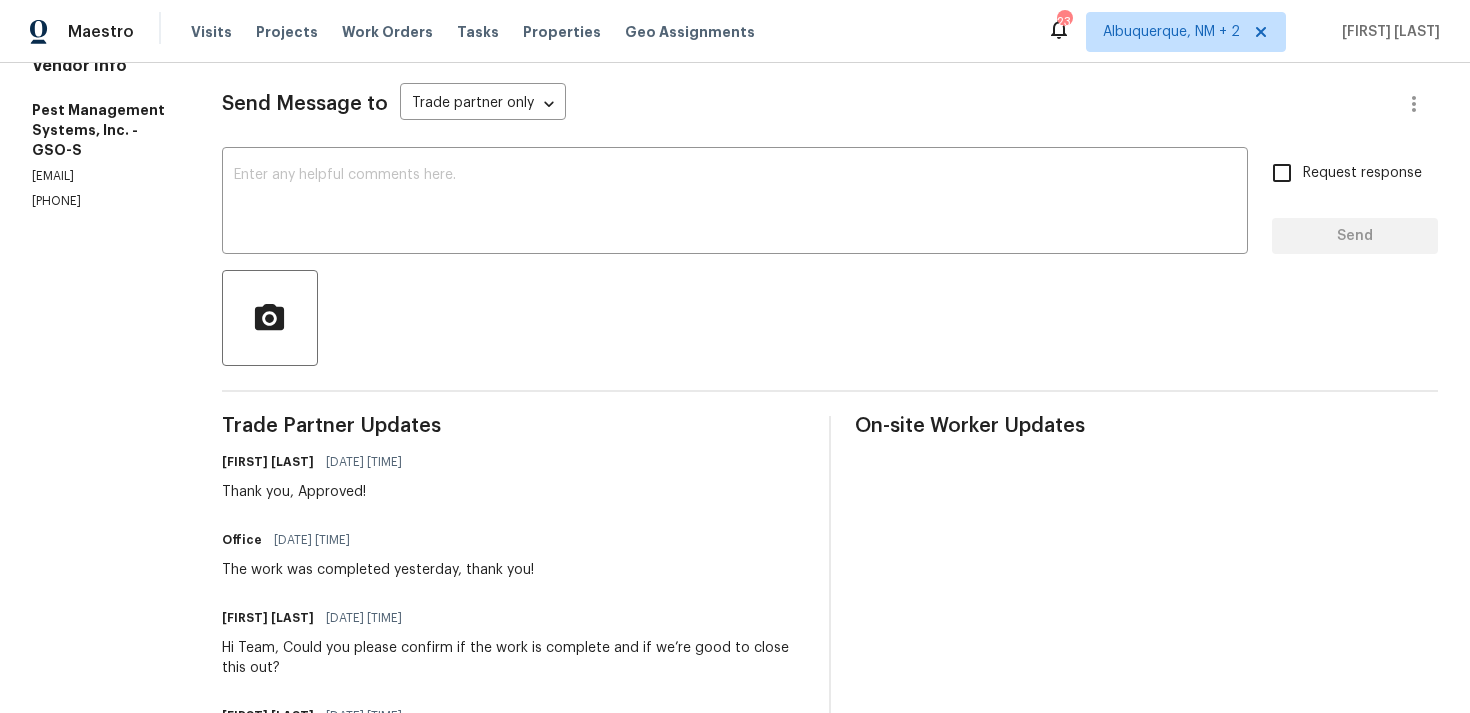 scroll, scrollTop: 221, scrollLeft: 0, axis: vertical 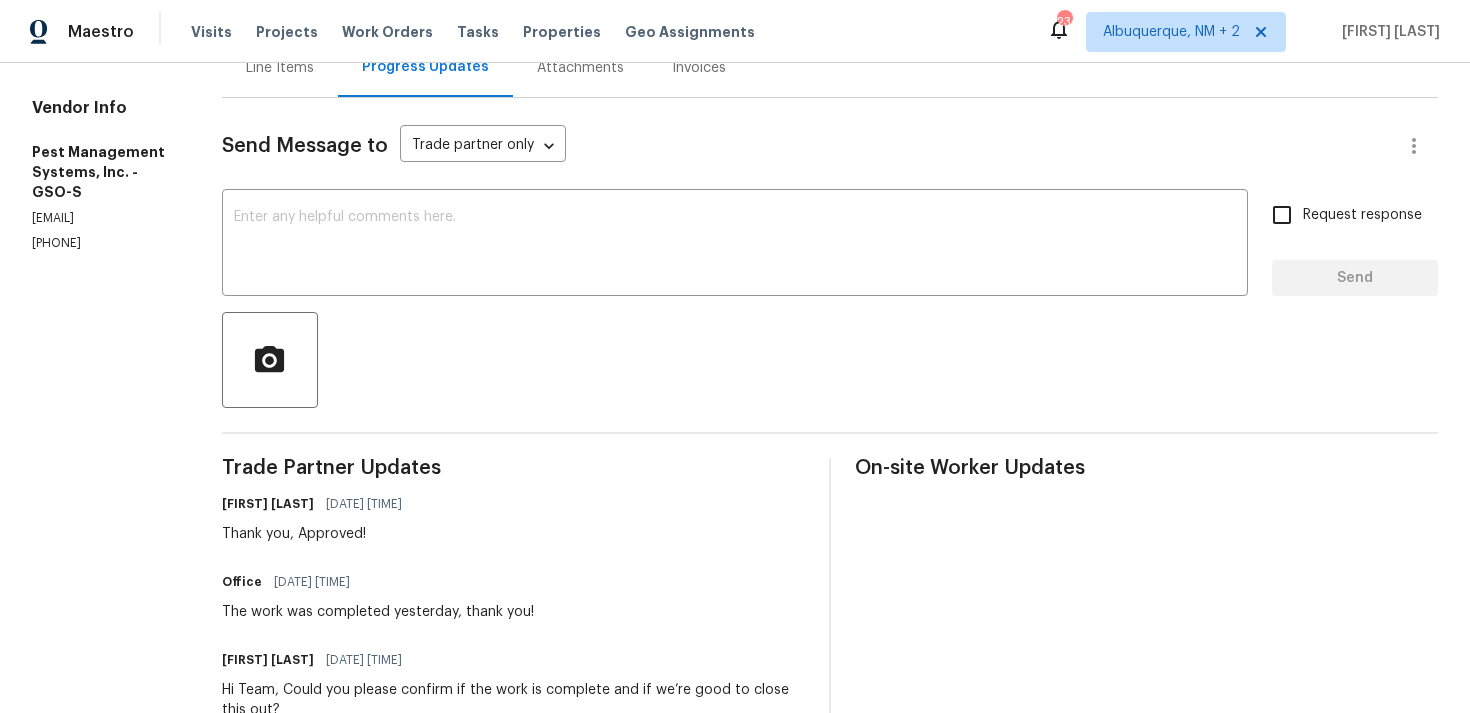 click on "Office 07/11/2025 8:15 AM The work was completed yesterday, thank you!" at bounding box center [378, 595] 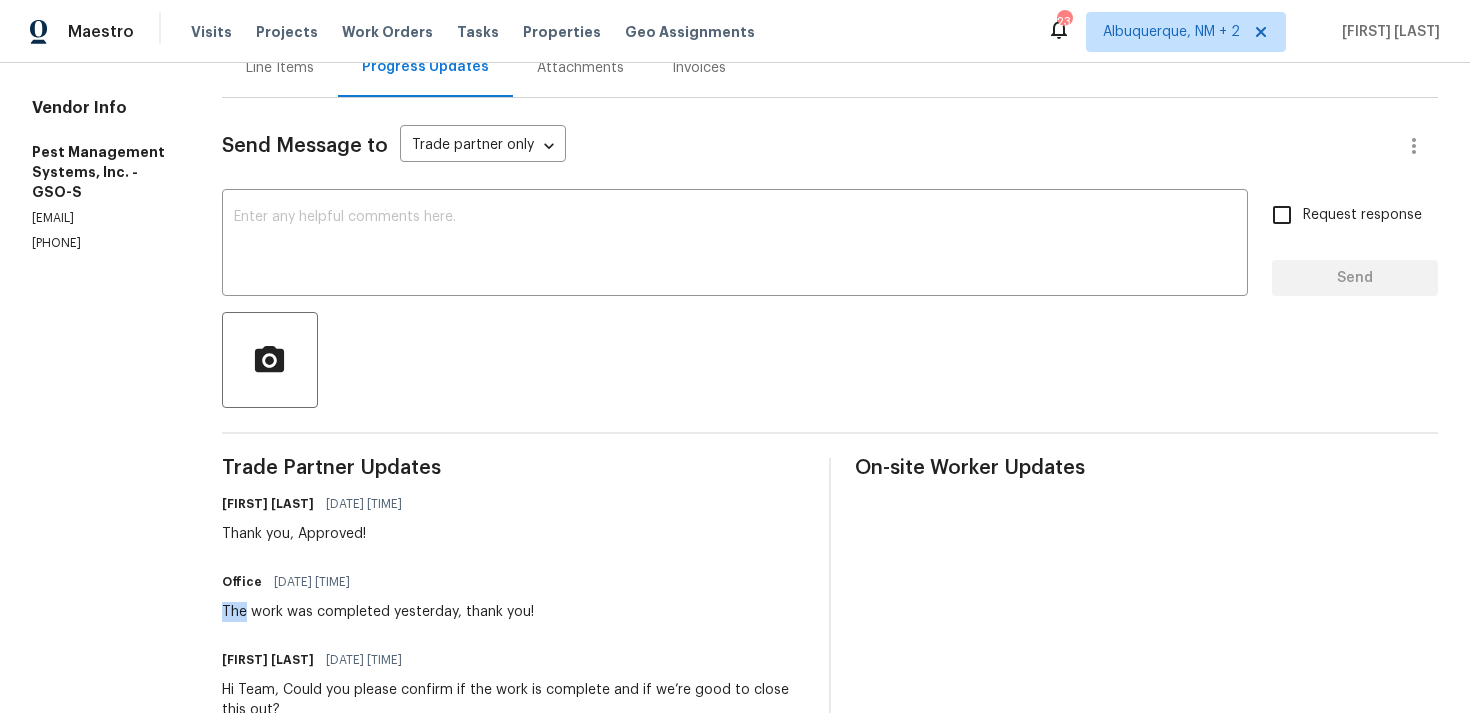click on "Office 07/11/2025 8:15 AM The work was completed yesterday, thank you!" at bounding box center (378, 595) 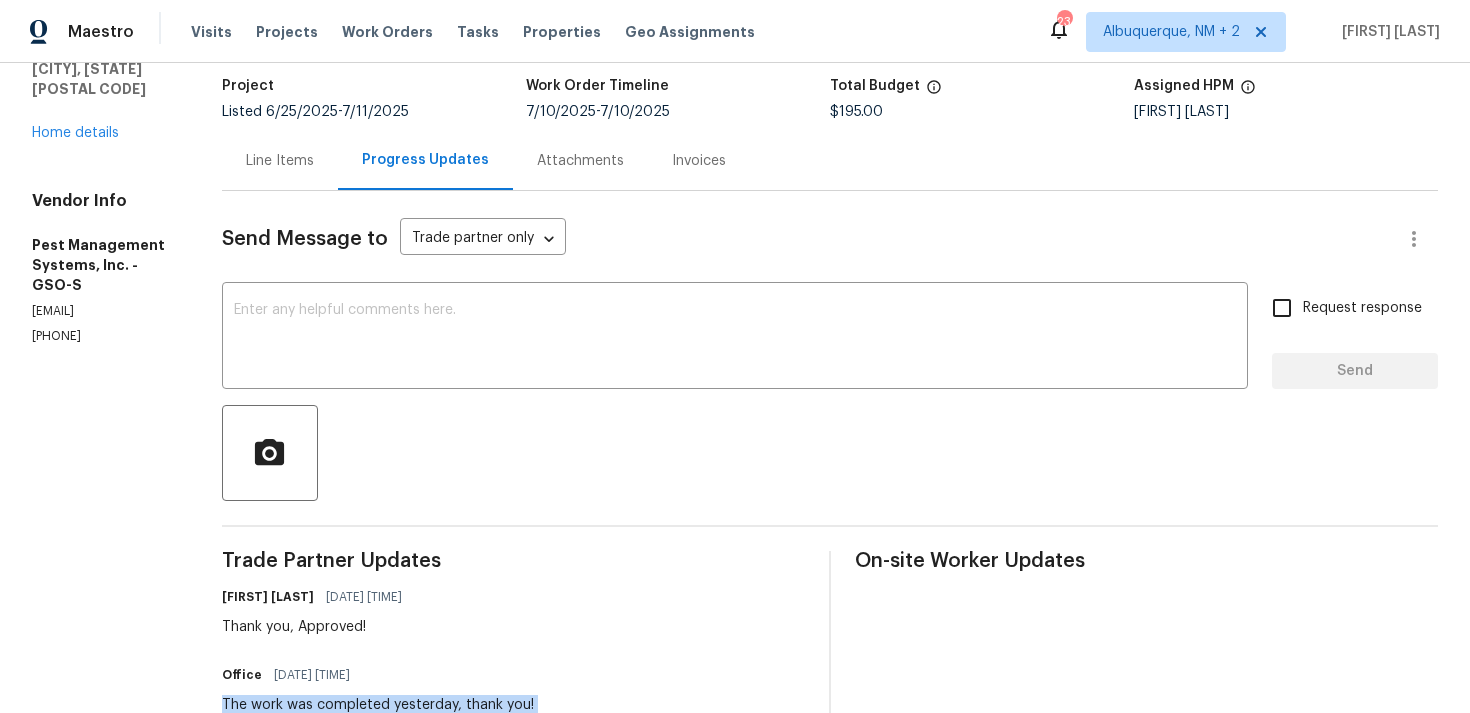 scroll, scrollTop: 0, scrollLeft: 0, axis: both 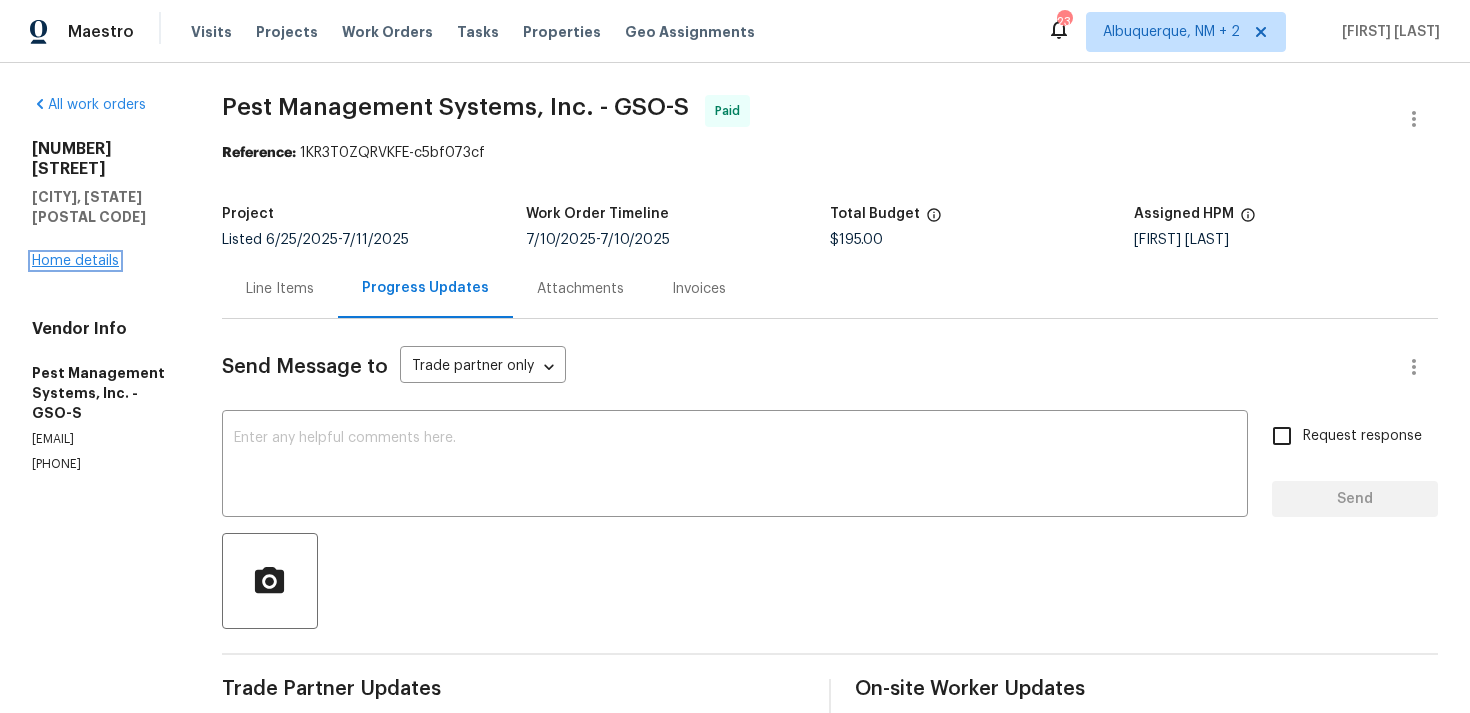 click on "Home details" at bounding box center (75, 261) 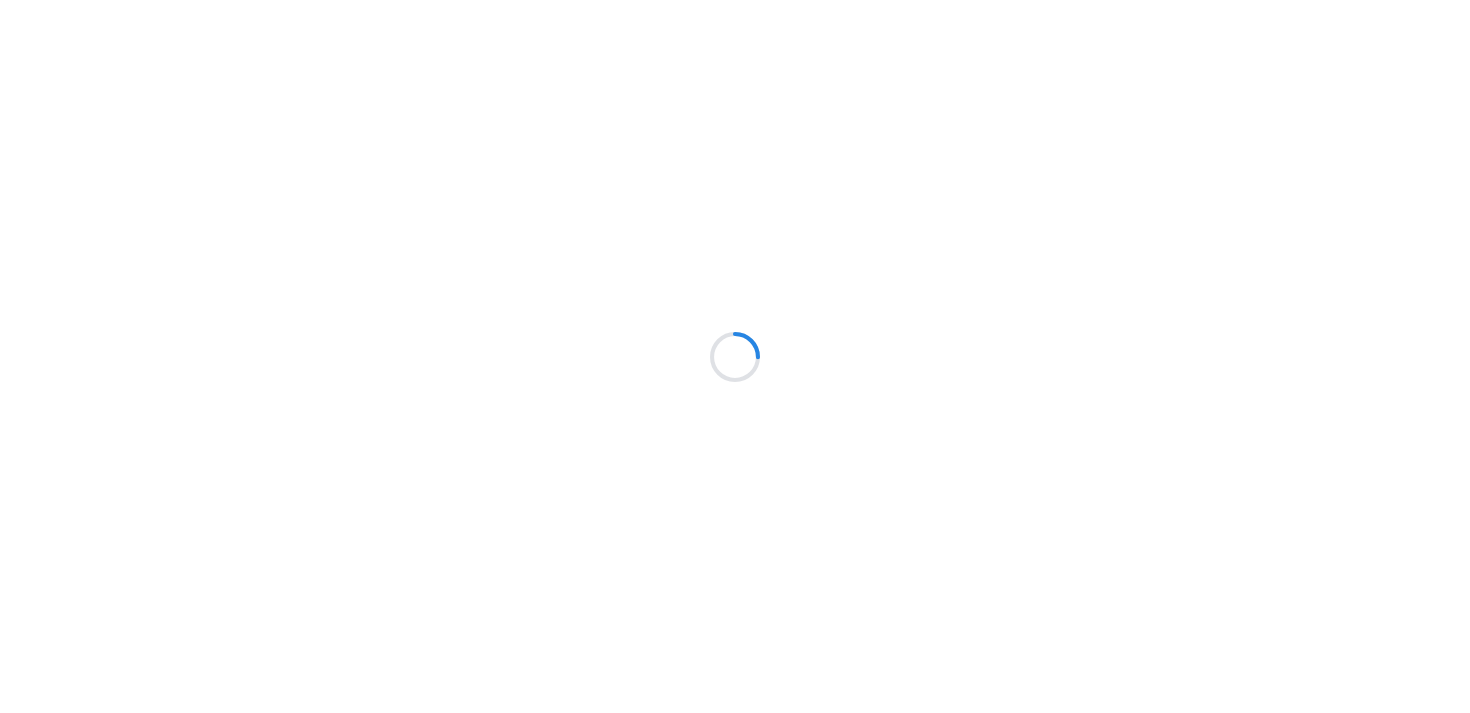 scroll, scrollTop: 0, scrollLeft: 0, axis: both 